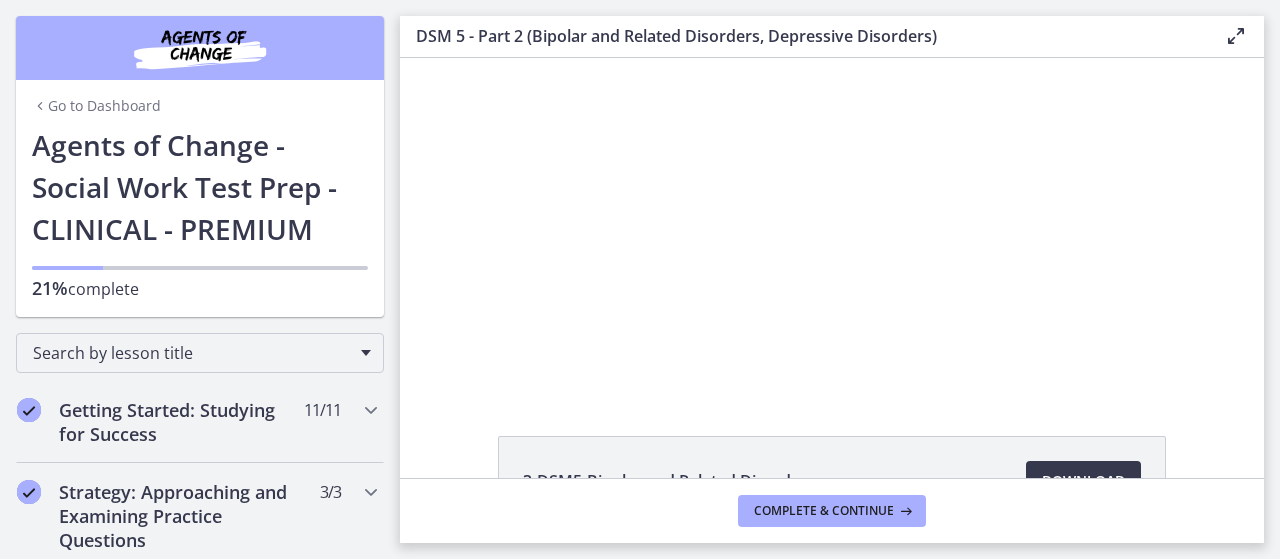 scroll, scrollTop: 0, scrollLeft: 0, axis: both 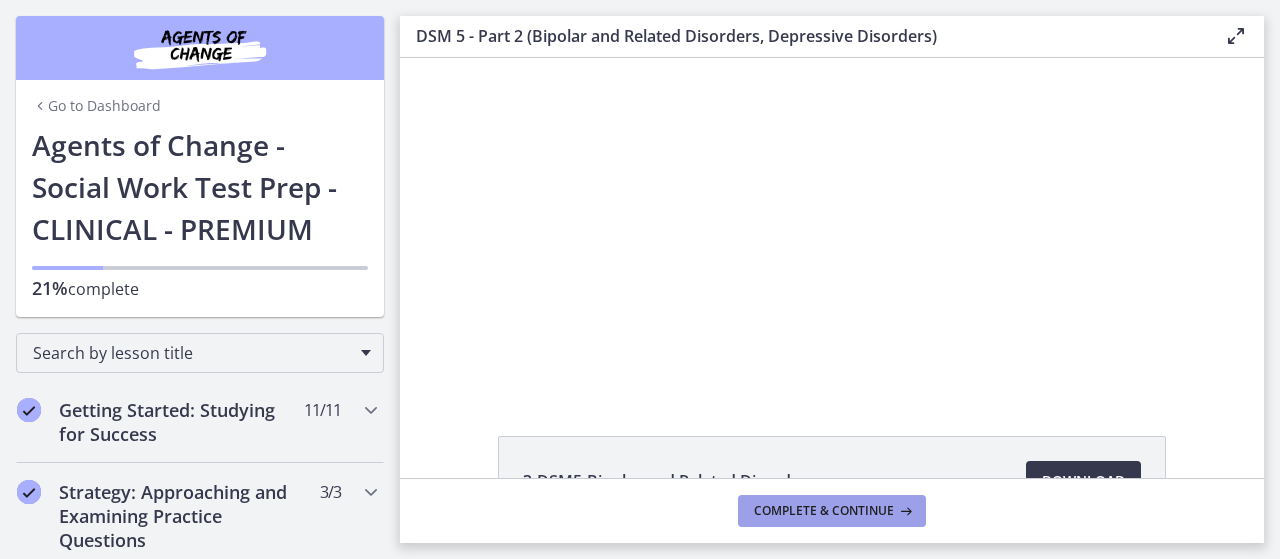 click on "Complete & continue" at bounding box center (832, 511) 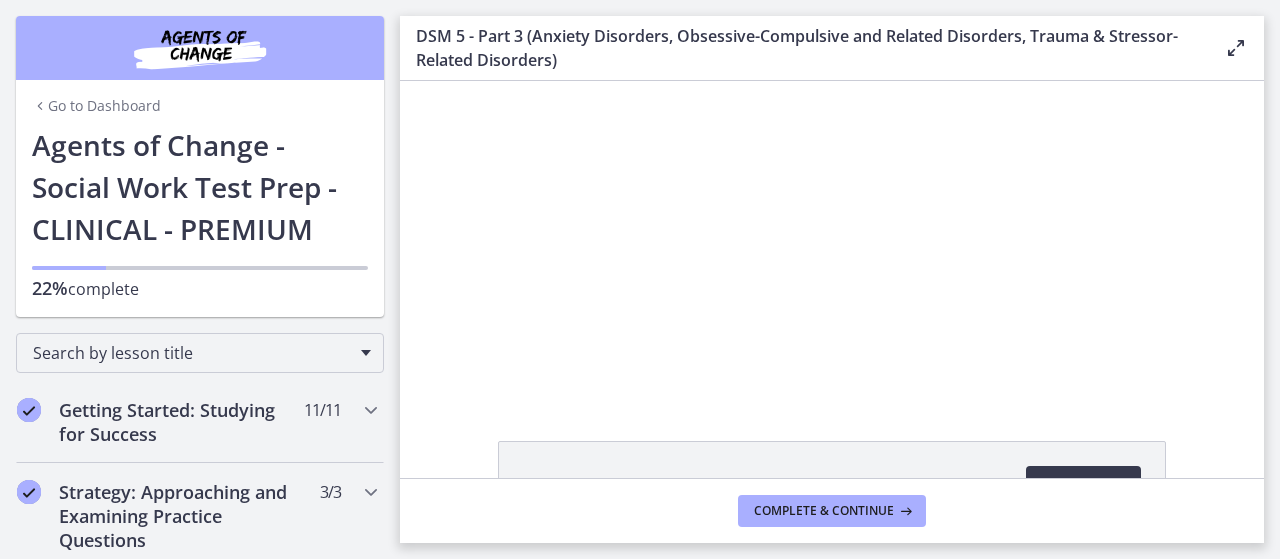 scroll, scrollTop: 0, scrollLeft: 0, axis: both 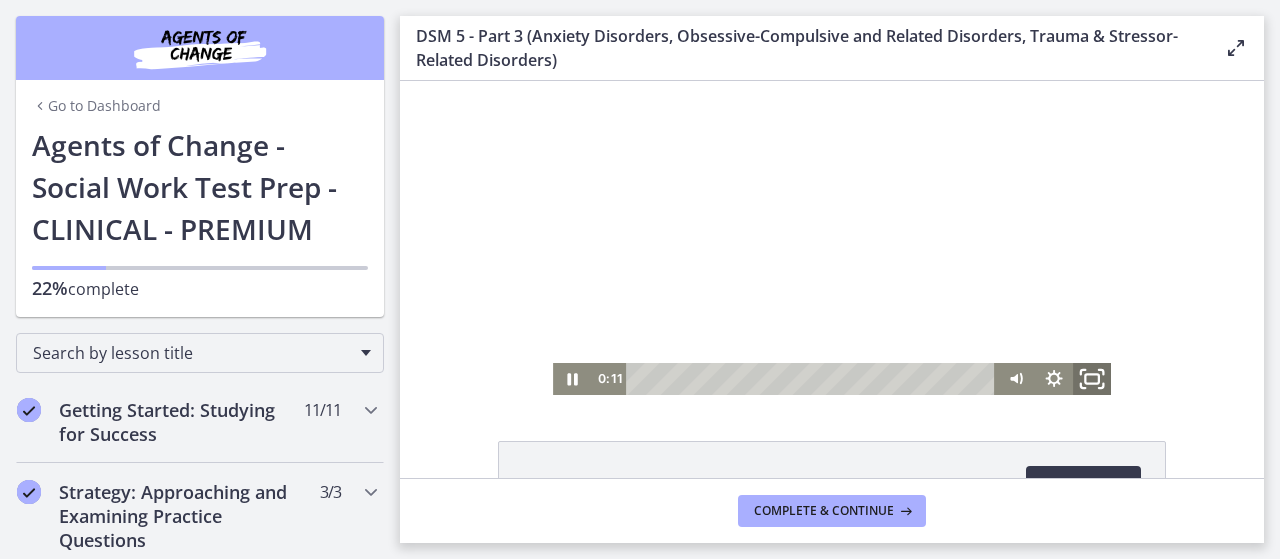 click 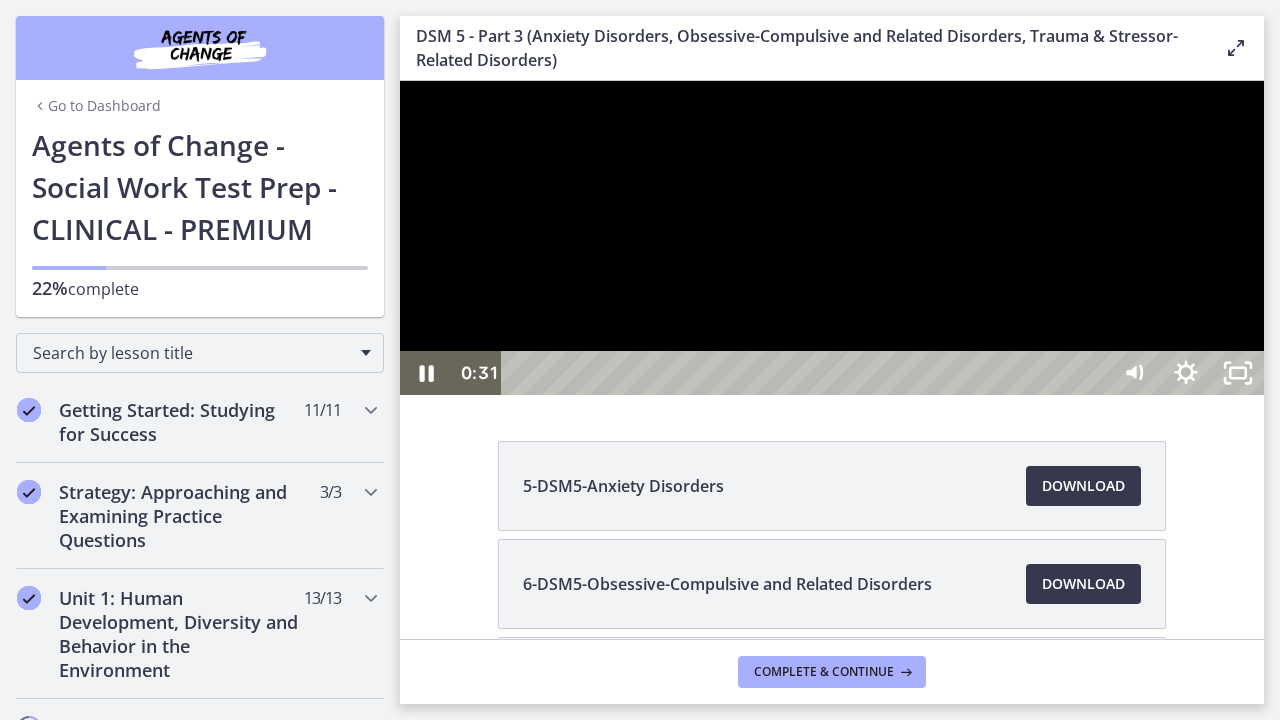 click at bounding box center (832, 238) 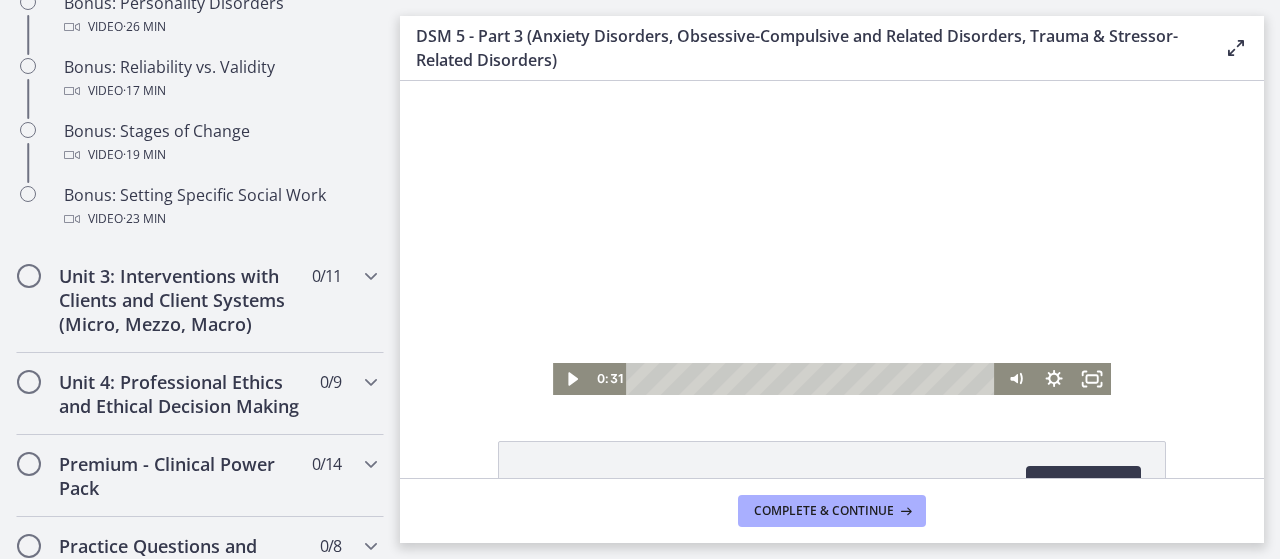 scroll, scrollTop: 1834, scrollLeft: 0, axis: vertical 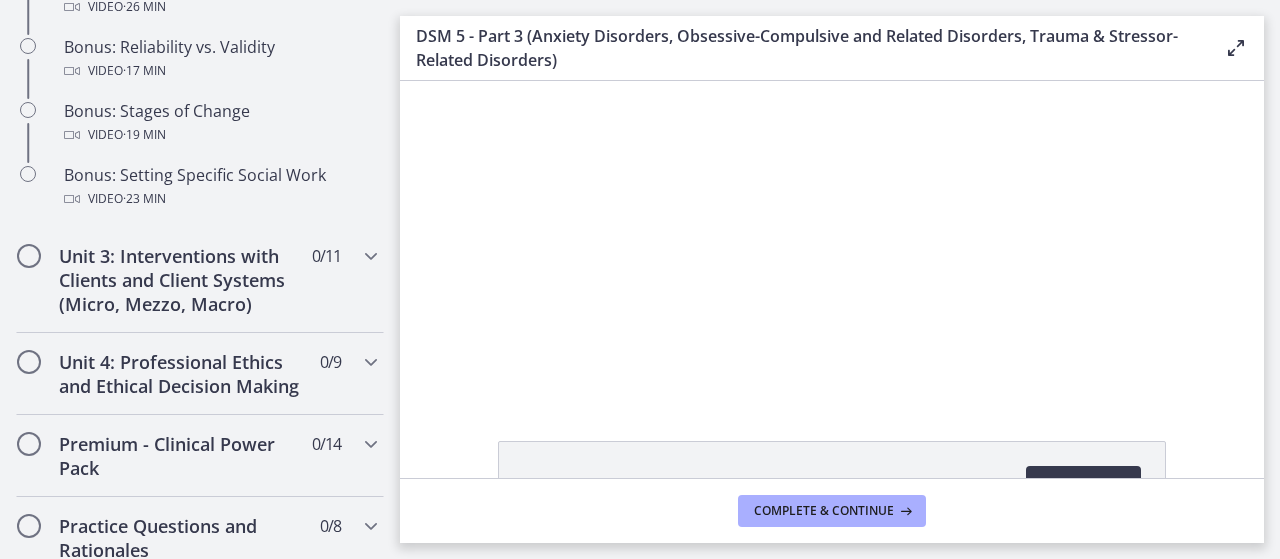 drag, startPoint x: 400, startPoint y: 390, endPoint x: 797, endPoint y: 494, distance: 410.39615 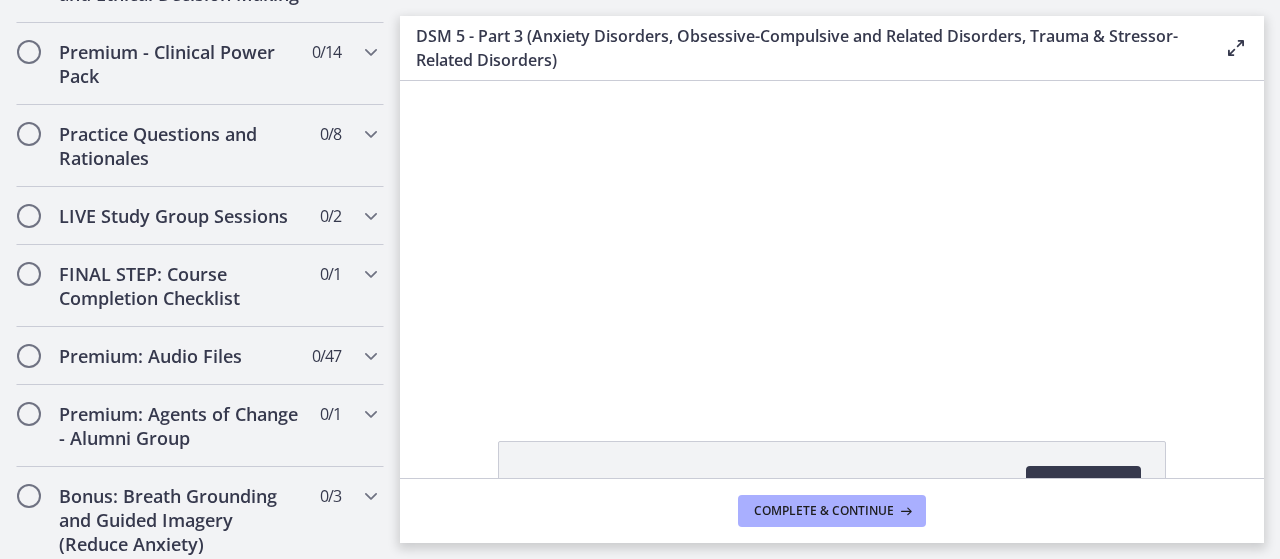 scroll, scrollTop: 2242, scrollLeft: 0, axis: vertical 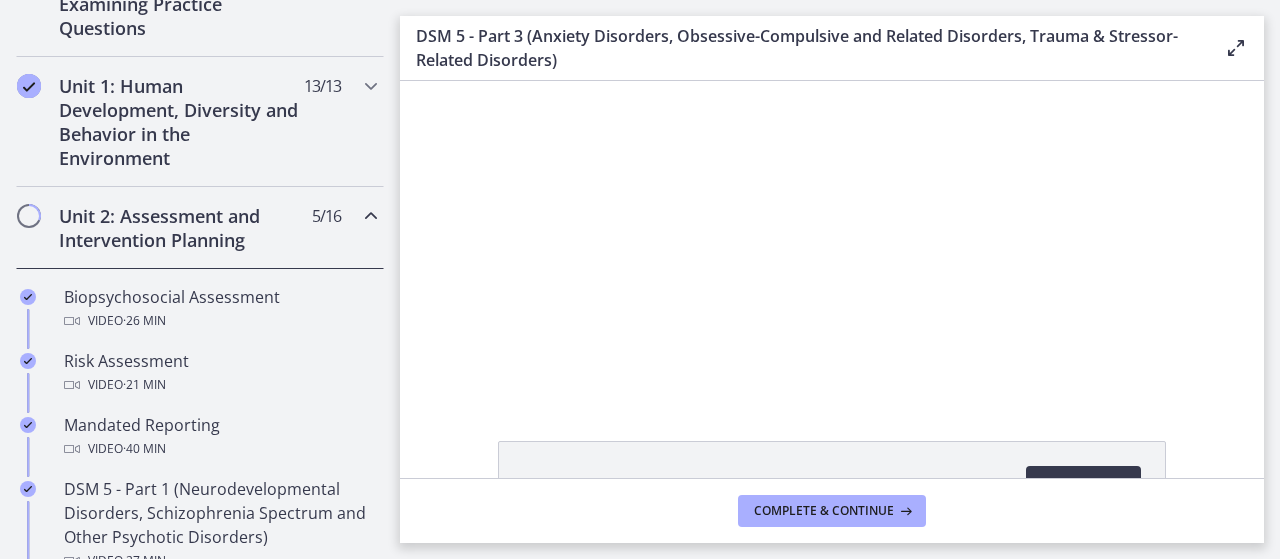 drag, startPoint x: 440, startPoint y: 142, endPoint x: 394, endPoint y: 68, distance: 87.13208 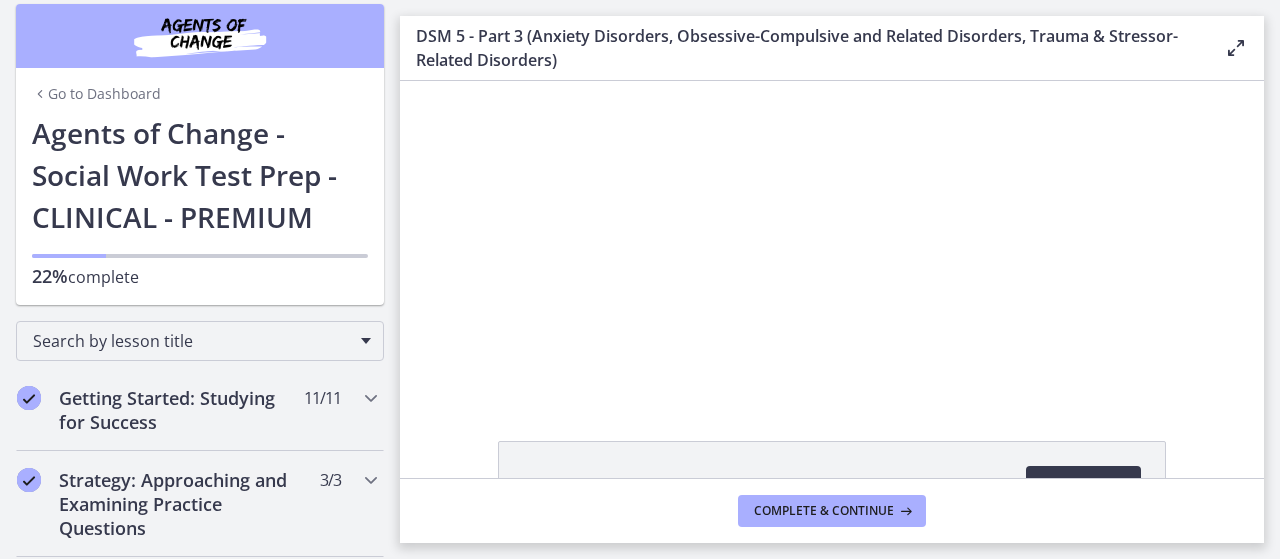 scroll, scrollTop: 0, scrollLeft: 0, axis: both 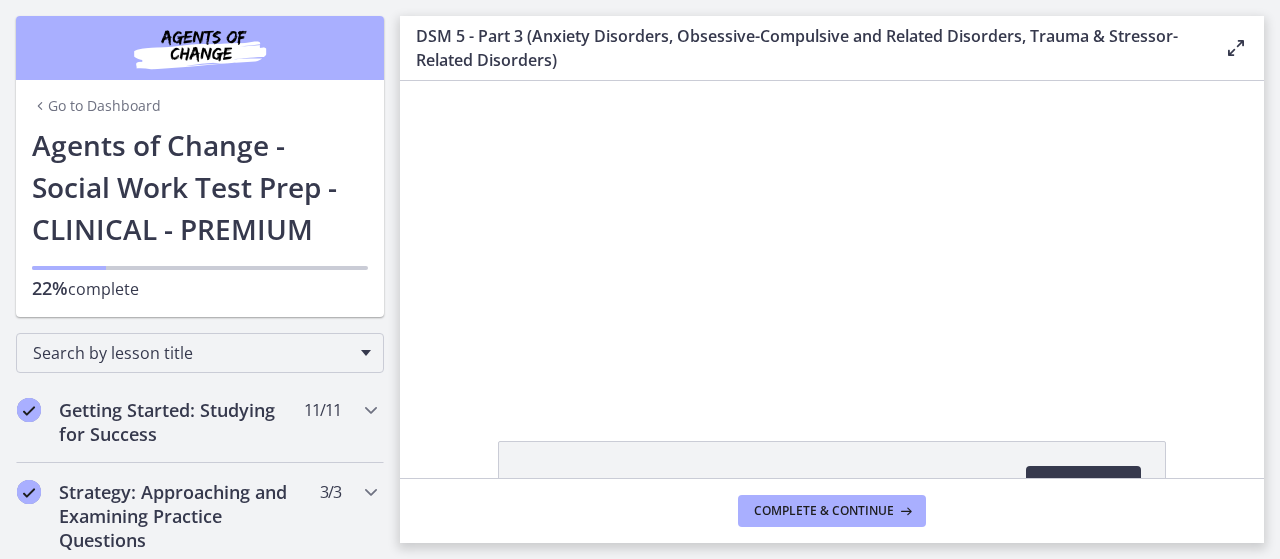 click on "Go to Dashboard" at bounding box center (96, 106) 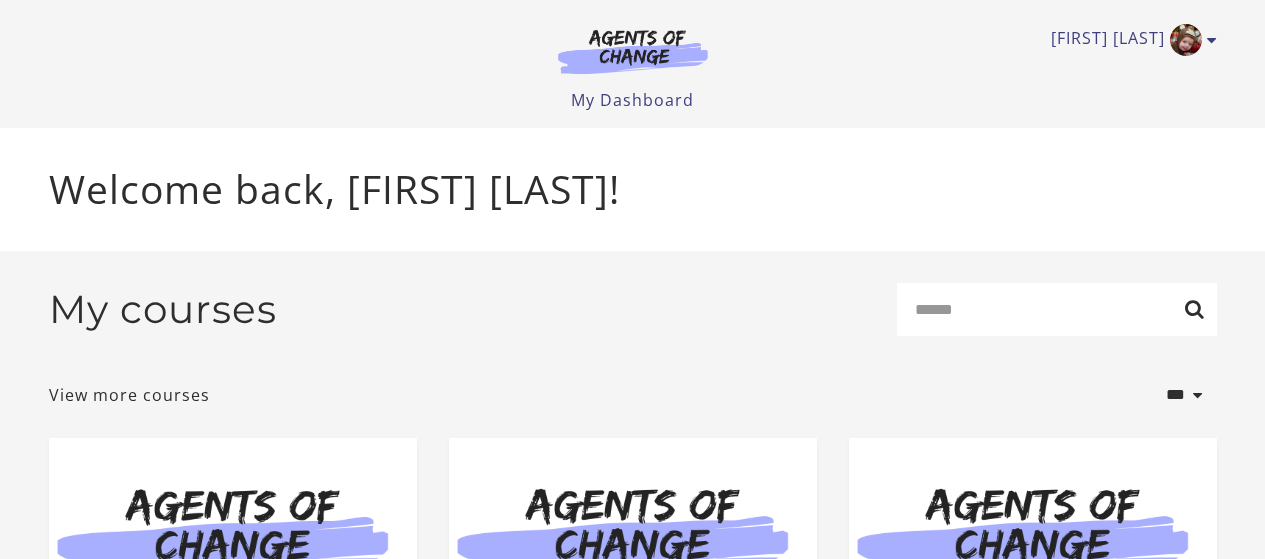 scroll, scrollTop: 0, scrollLeft: 0, axis: both 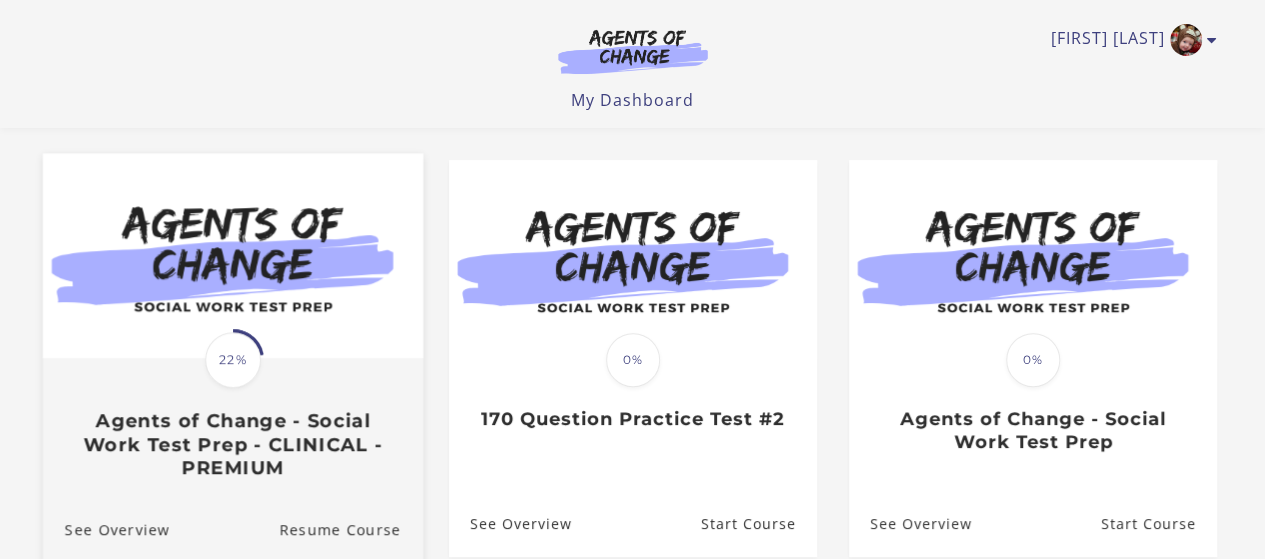 click at bounding box center (232, 255) 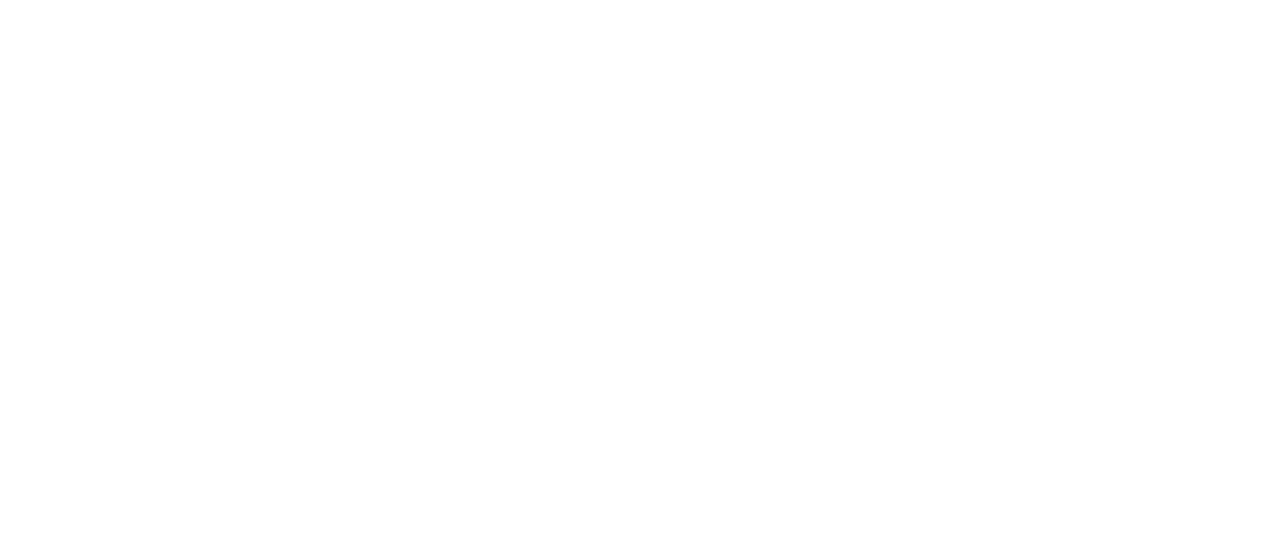 scroll, scrollTop: 0, scrollLeft: 0, axis: both 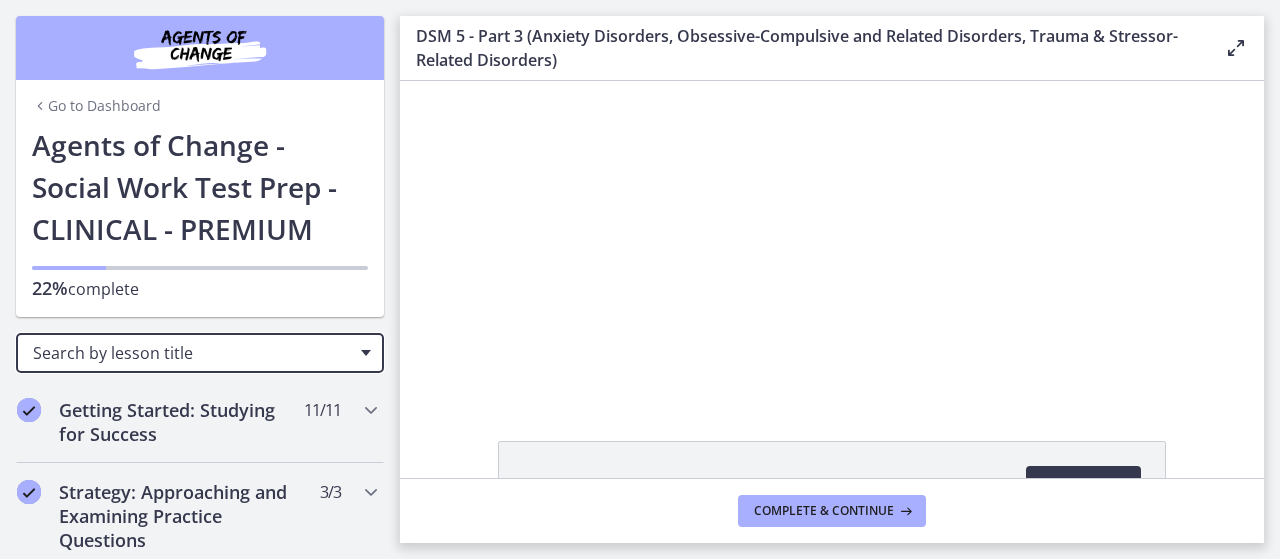 click at bounding box center [366, 353] 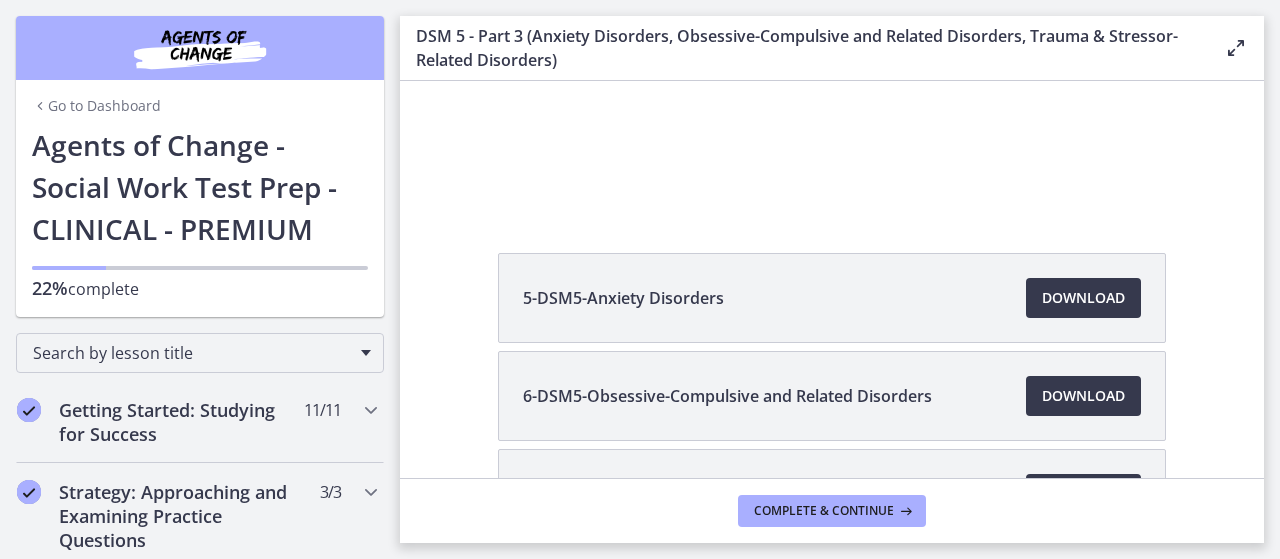 scroll, scrollTop: 210, scrollLeft: 0, axis: vertical 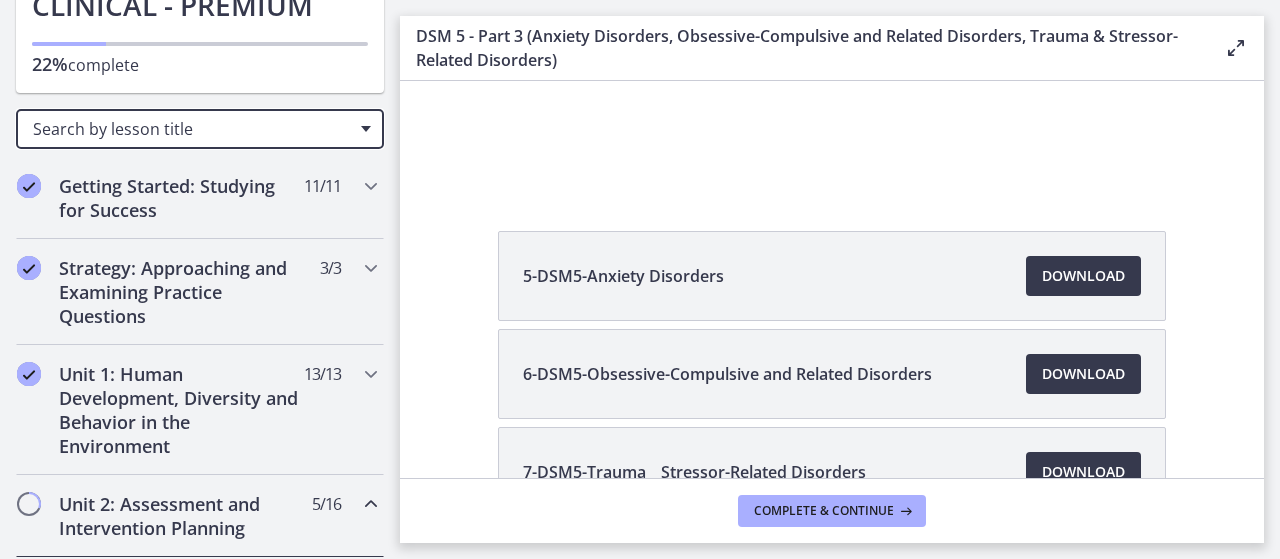 click on "Search by lesson title" at bounding box center (200, 129) 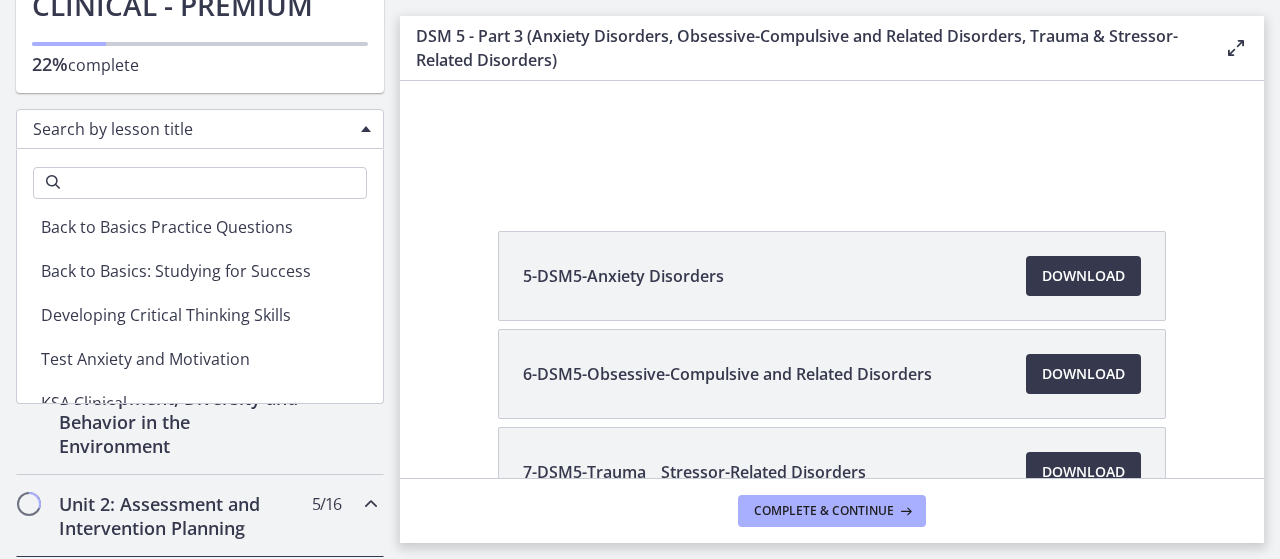 scroll, scrollTop: 0, scrollLeft: 0, axis: both 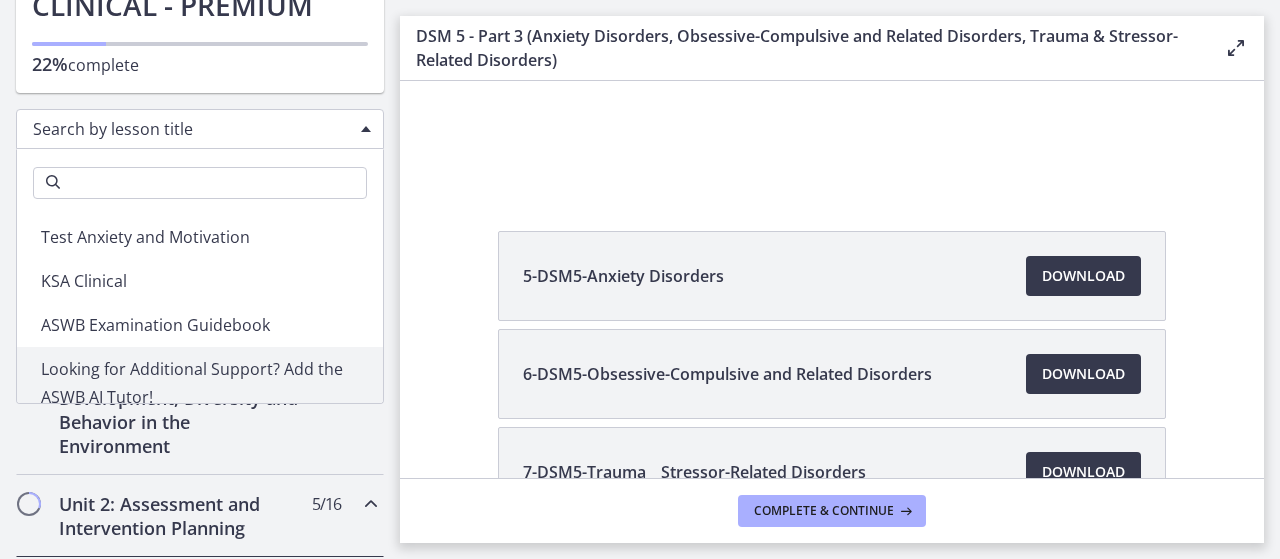 click on "Getting Started: Studying for Success
Welcome to Agents of Change!
Download the Agents of Change Mobile App!
Test Your Knowledge: 10 FREE Practice Questions with Rationales
Back to Basics Practice Questions
Back to Basics: Studying for Success
Developing Critical Thinking Skills
Test Anxiety and Motivation
KSA Clinical
ASWB Examination Guidebook
Looking for Additional Support? Add the ASWB AI Tutor!
BONUS: Top 5 Study Tips" at bounding box center (200, 305) 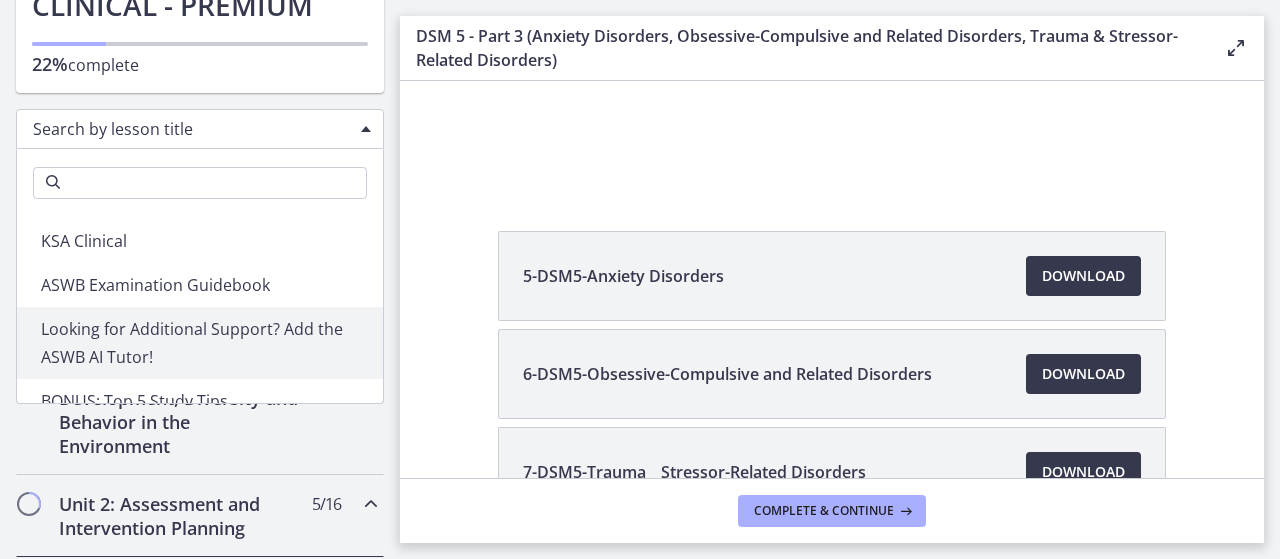 click on "Getting Started: Studying for Success
Welcome to Agents of Change!
Download the Agents of Change Mobile App!
Test Your Knowledge: 10 FREE Practice Questions with Rationales
Back to Basics Practice Questions
Back to Basics: Studying for Success
Developing Critical Thinking Skills
Test Anxiety and Motivation
KSA Clinical
ASWB Examination Guidebook
Looking for Additional Support? Add the ASWB AI Tutor!
BONUS: Top 5 Study Tips" at bounding box center [200, 305] 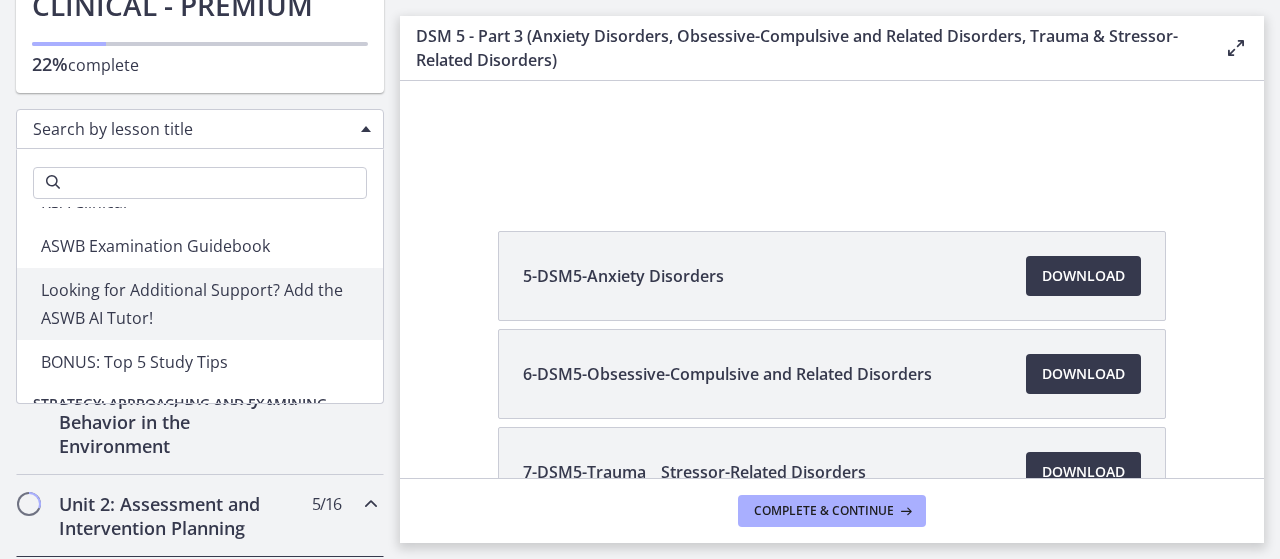 click on "Getting Started: Studying for Success
Welcome to Agents of Change!
Download the Agents of Change Mobile App!
Test Your Knowledge: 10 FREE Practice Questions with Rationales
Back to Basics Practice Questions
Back to Basics: Studying for Success
Developing Critical Thinking Skills
Test Anxiety and Motivation
KSA Clinical
ASWB Examination Guidebook
Looking for Additional Support? Add the ASWB AI Tutor!
BONUS: Top 5 Study Tips" at bounding box center [200, 305] 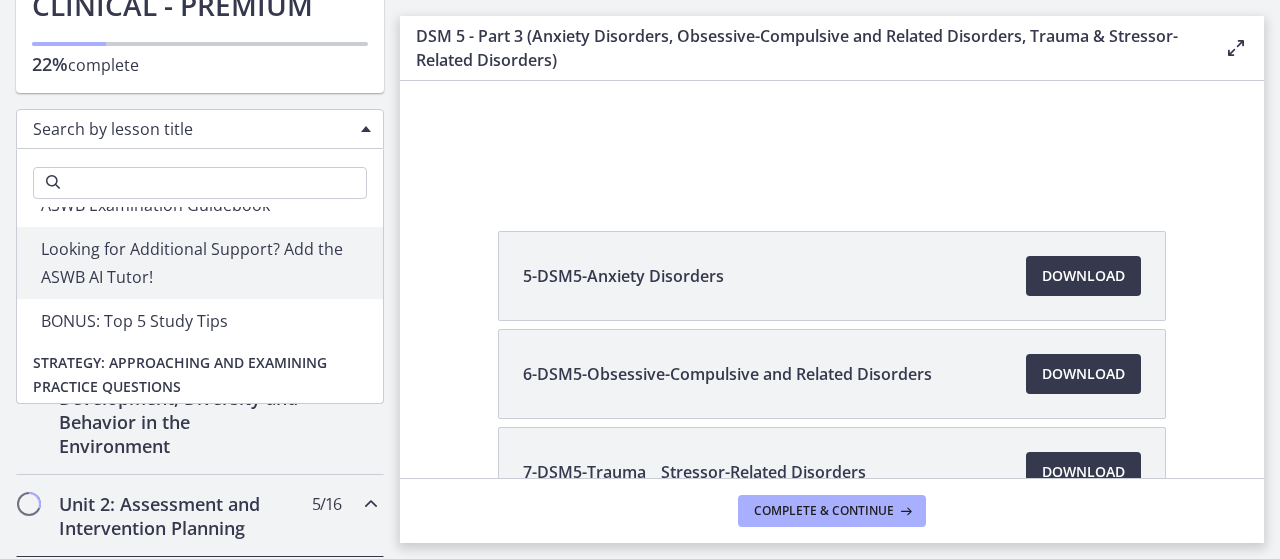 click on "Getting Started: Studying for Success
Welcome to Agents of Change!
Download the Agents of Change Mobile App!
Test Your Knowledge: 10 FREE Practice Questions with Rationales
Back to Basics Practice Questions
Back to Basics: Studying for Success
Developing Critical Thinking Skills
Test Anxiety and Motivation
KSA Clinical
ASWB Examination Guidebook
Looking for Additional Support? Add the ASWB AI Tutor!
BONUS: Top 5 Study Tips" at bounding box center [200, 305] 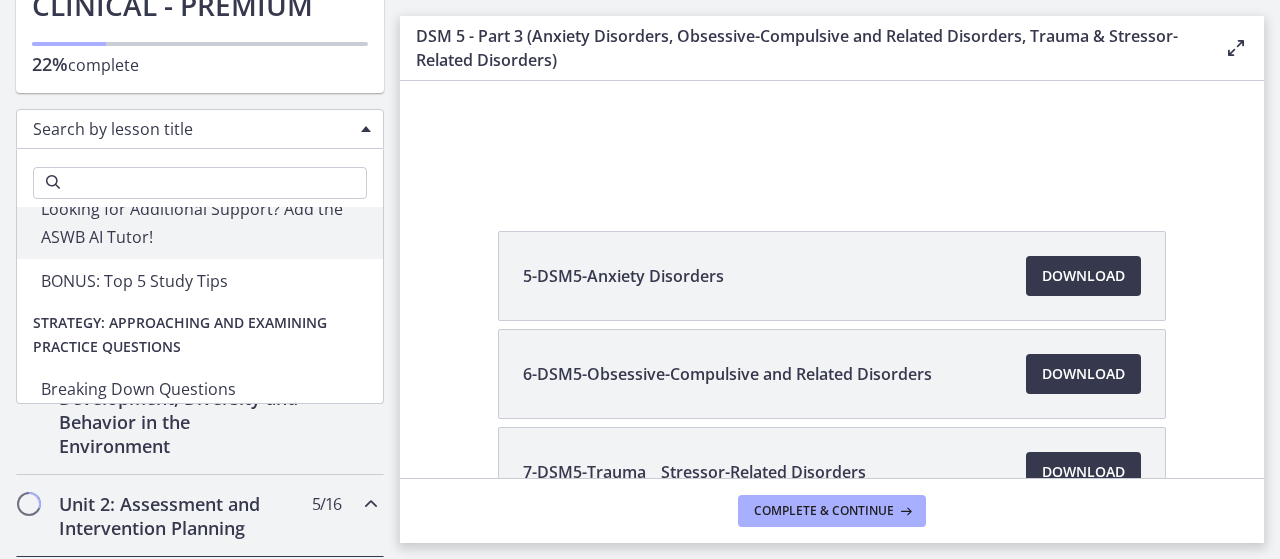 click on "Getting Started: Studying for Success
Welcome to Agents of Change!
Download the Agents of Change Mobile App!
Test Your Knowledge: 10 FREE Practice Questions with Rationales
Back to Basics Practice Questions
Back to Basics: Studying for Success
Developing Critical Thinking Skills
Test Anxiety and Motivation
KSA Clinical
ASWB Examination Guidebook
Looking for Additional Support? Add the ASWB AI Tutor!
BONUS: Top 5 Study Tips" at bounding box center (200, 305) 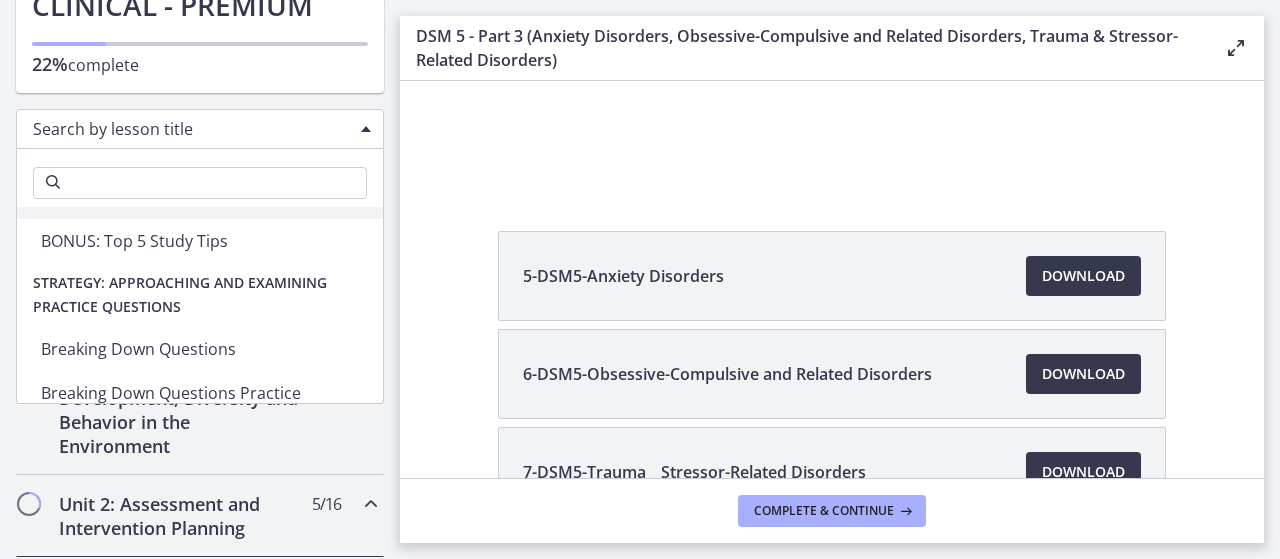 click on "Getting Started: Studying for Success
Welcome to Agents of Change!
Download the Agents of Change Mobile App!
Test Your Knowledge: 10 FREE Practice Questions with Rationales
Back to Basics Practice Questions
Back to Basics: Studying for Success
Developing Critical Thinking Skills
Test Anxiety and Motivation
KSA Clinical
ASWB Examination Guidebook
Looking for Additional Support? Add the ASWB AI Tutor!
BONUS: Top 5 Study Tips" at bounding box center (200, 305) 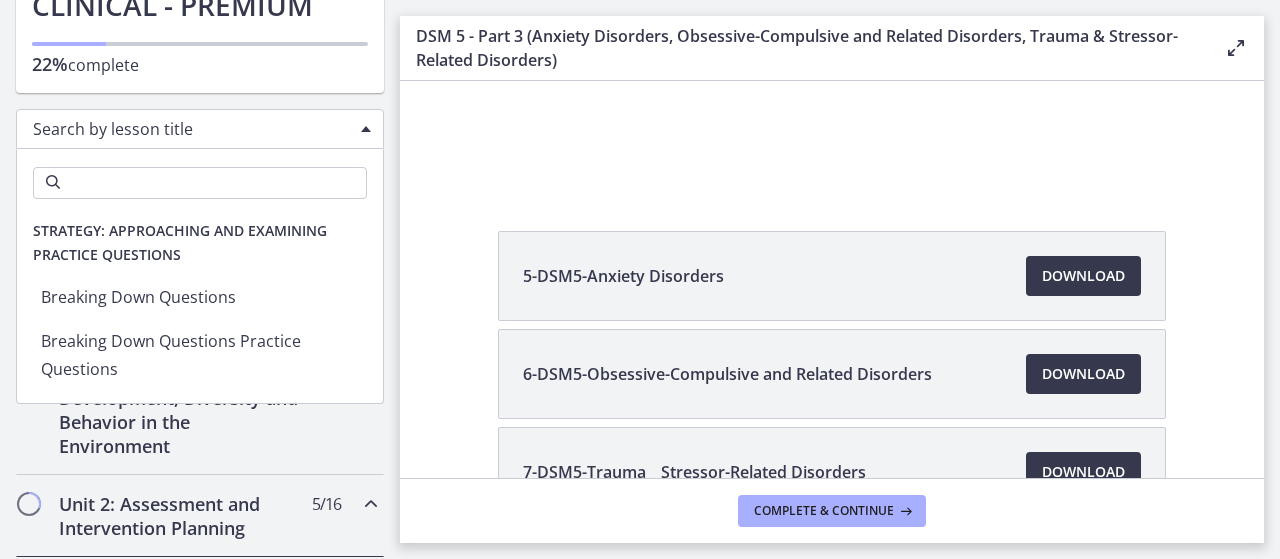 click on "Getting Started: Studying for Success
Welcome to Agents of Change!
Download the Agents of Change Mobile App!
Test Your Knowledge: 10 FREE Practice Questions with Rationales
Back to Basics Practice Questions
Back to Basics: Studying for Success
Developing Critical Thinking Skills
Test Anxiety and Motivation
KSA Clinical
ASWB Examination Guidebook
Looking for Additional Support? Add the ASWB AI Tutor!
BONUS: Top 5 Study Tips" at bounding box center [200, 305] 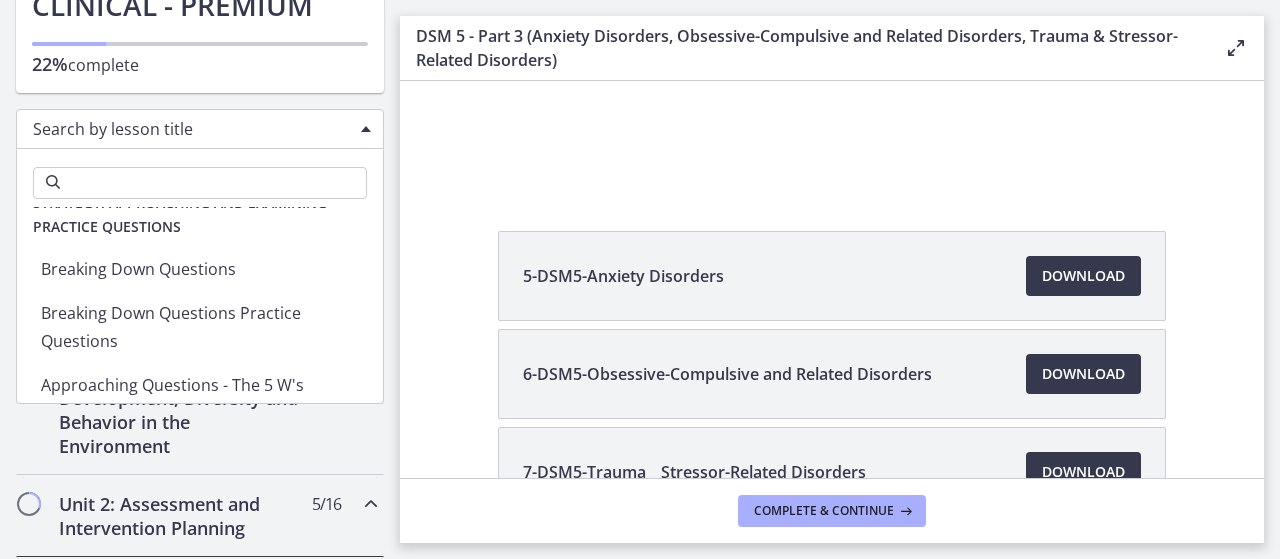 click on "Getting Started: Studying for Success
Welcome to Agents of Change!
Download the Agents of Change Mobile App!
Test Your Knowledge: 10 FREE Practice Questions with Rationales
Back to Basics Practice Questions
Back to Basics: Studying for Success
Developing Critical Thinking Skills
Test Anxiety and Motivation
KSA Clinical
ASWB Examination Guidebook
Looking for Additional Support? Add the ASWB AI Tutor!
BONUS: Top 5 Study Tips" at bounding box center [200, 305] 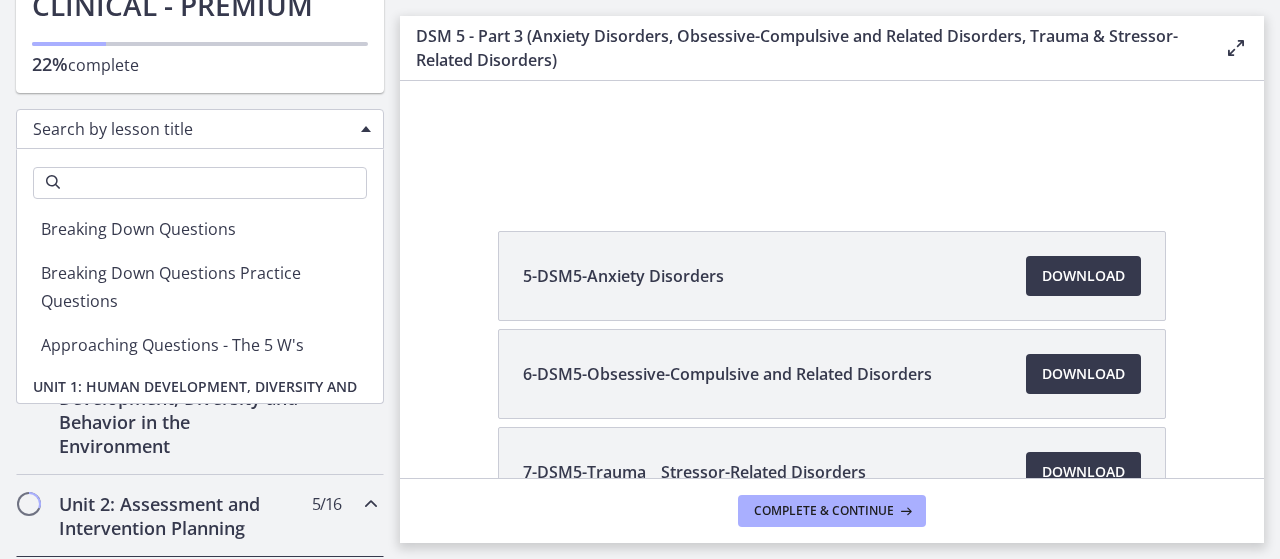 click on "Getting Started: Studying for Success
Welcome to Agents of Change!
Download the Agents of Change Mobile App!
Test Your Knowledge: 10 FREE Practice Questions with Rationales
Back to Basics Practice Questions
Back to Basics: Studying for Success
Developing Critical Thinking Skills
Test Anxiety and Motivation
KSA Clinical
ASWB Examination Guidebook
Looking for Additional Support? Add the ASWB AI Tutor!
BONUS: Top 5 Study Tips" at bounding box center [200, 305] 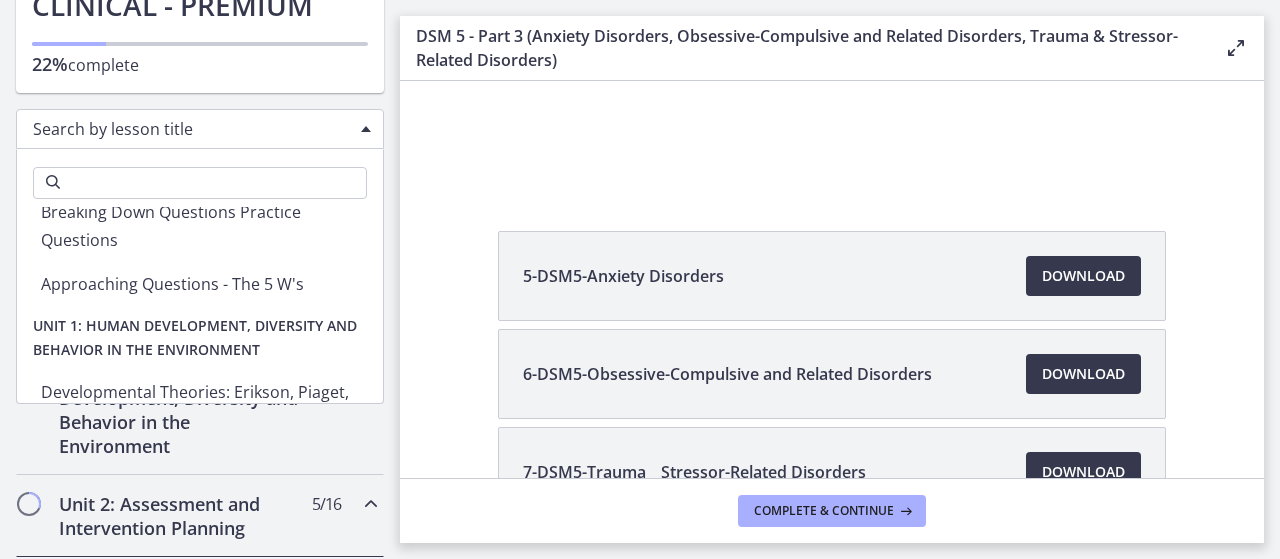 click on "Getting Started: Studying for Success
Welcome to Agents of Change!
Download the Agents of Change Mobile App!
Test Your Knowledge: 10 FREE Practice Questions with Rationales
Back to Basics Practice Questions
Back to Basics: Studying for Success
Developing Critical Thinking Skills
Test Anxiety and Motivation
KSA Clinical
ASWB Examination Guidebook
Looking for Additional Support? Add the ASWB AI Tutor!
BONUS: Top 5 Study Tips" at bounding box center [200, 305] 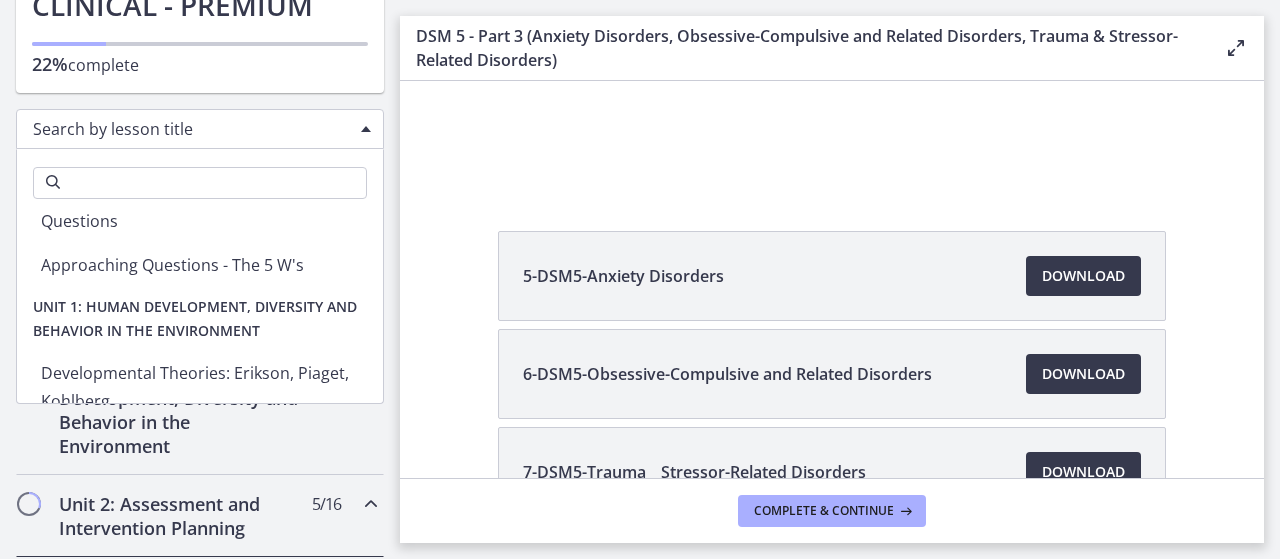 click on "Getting Started: Studying for Success
Welcome to Agents of Change!
Download the Agents of Change Mobile App!
Test Your Knowledge: 10 FREE Practice Questions with Rationales
Back to Basics Practice Questions
Back to Basics: Studying for Success
Developing Critical Thinking Skills
Test Anxiety and Motivation
KSA Clinical
ASWB Examination Guidebook
Looking for Additional Support? Add the ASWB AI Tutor!
BONUS: Top 5 Study Tips" at bounding box center (200, 305) 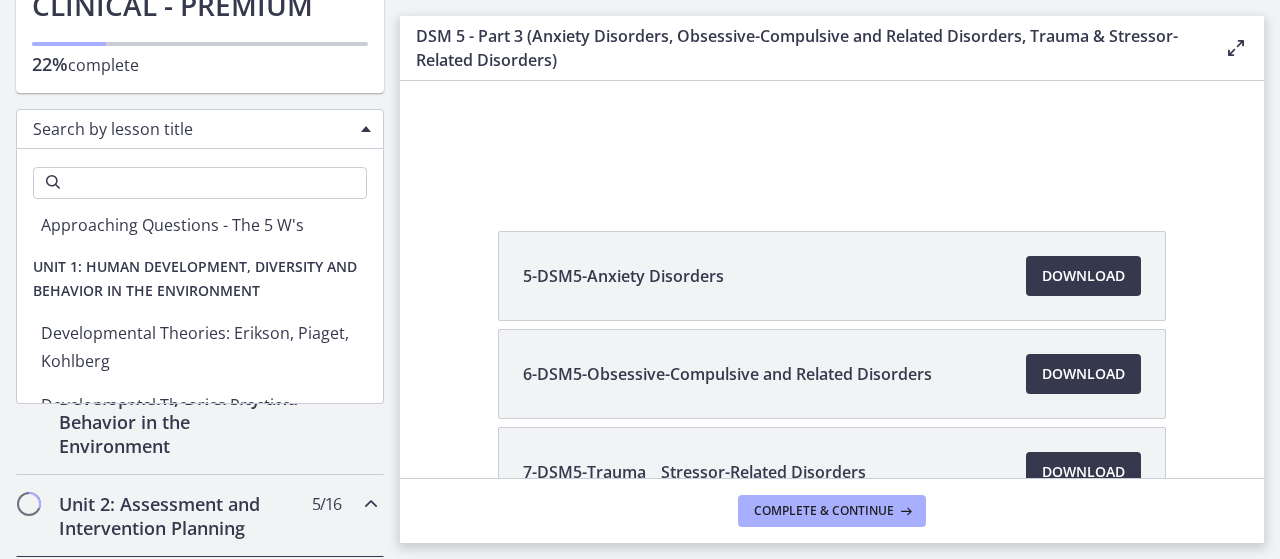 click on "Getting Started: Studying for Success
Welcome to Agents of Change!
Download the Agents of Change Mobile App!
Test Your Knowledge: 10 FREE Practice Questions with Rationales
Back to Basics Practice Questions
Back to Basics: Studying for Success
Developing Critical Thinking Skills
Test Anxiety and Motivation
KSA Clinical
ASWB Examination Guidebook
Looking for Additional Support? Add the ASWB AI Tutor!
BONUS: Top 5 Study Tips" at bounding box center (200, 305) 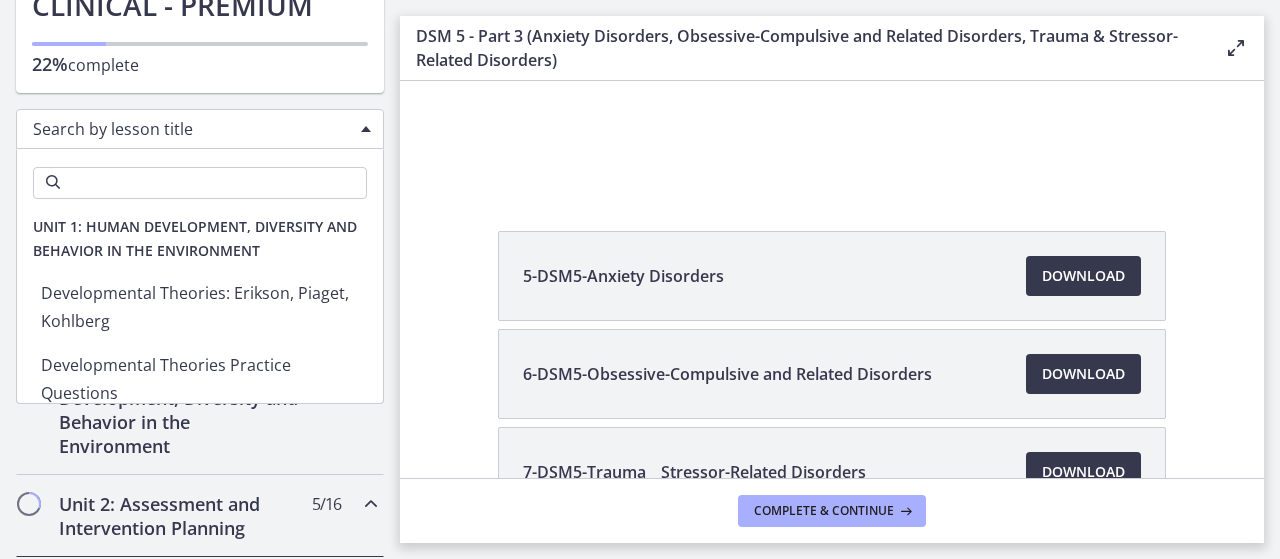 click on "Getting Started: Studying for Success
Welcome to Agents of Change!
Download the Agents of Change Mobile App!
Test Your Knowledge: 10 FREE Practice Questions with Rationales
Back to Basics Practice Questions
Back to Basics: Studying for Success
Developing Critical Thinking Skills
Test Anxiety and Motivation
KSA Clinical
ASWB Examination Guidebook
Looking for Additional Support? Add the ASWB AI Tutor!
BONUS: Top 5 Study Tips" at bounding box center [200, 305] 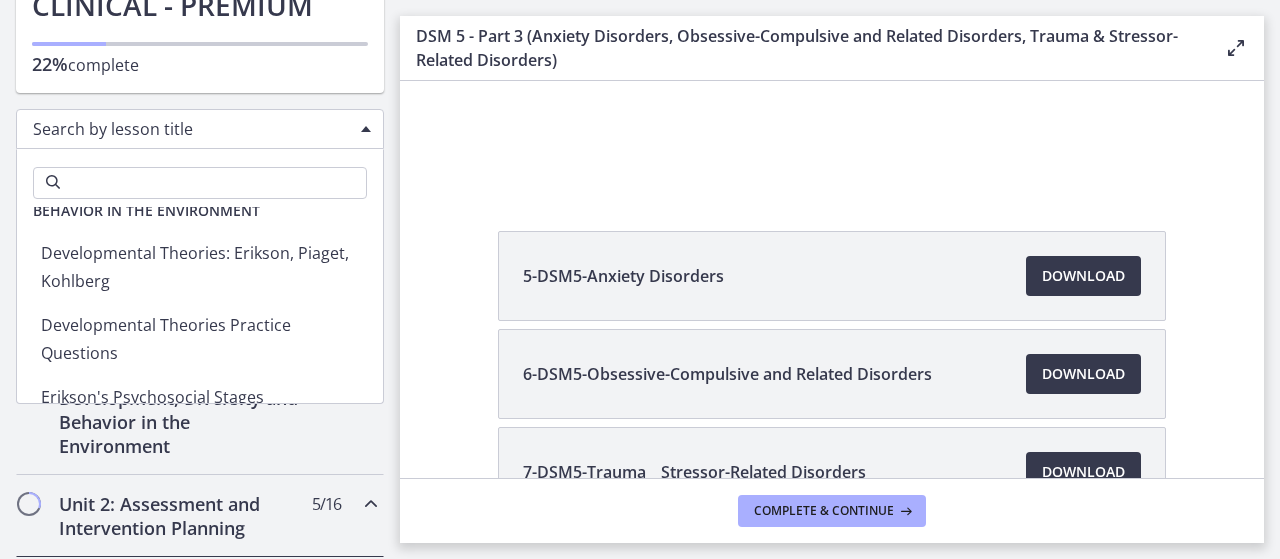 click on "Getting Started: Studying for Success
Welcome to Agents of Change!
Download the Agents of Change Mobile App!
Test Your Knowledge: 10 FREE Practice Questions with Rationales
Back to Basics Practice Questions
Back to Basics: Studying for Success
Developing Critical Thinking Skills
Test Anxiety and Motivation
KSA Clinical
ASWB Examination Guidebook
Looking for Additional Support? Add the ASWB AI Tutor!
BONUS: Top 5 Study Tips" at bounding box center [200, 305] 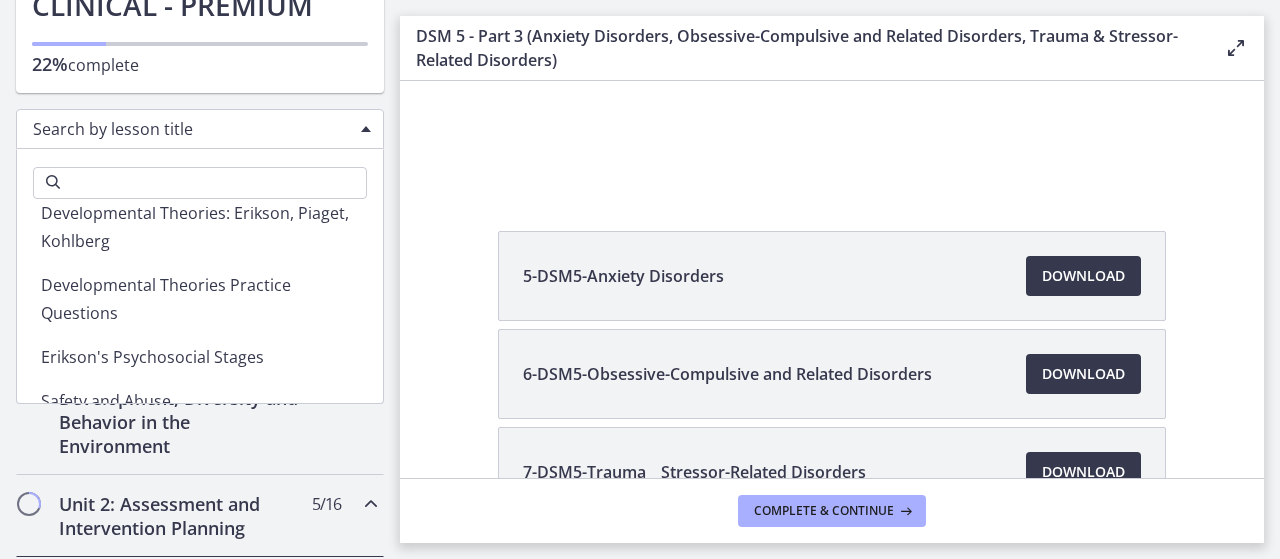 click on "Getting Started: Studying for Success
Welcome to Agents of Change!
Download the Agents of Change Mobile App!
Test Your Knowledge: 10 FREE Practice Questions with Rationales
Back to Basics Practice Questions
Back to Basics: Studying for Success
Developing Critical Thinking Skills
Test Anxiety and Motivation
KSA Clinical
ASWB Examination Guidebook
Looking for Additional Support? Add the ASWB AI Tutor!
BONUS: Top 5 Study Tips" at bounding box center [200, 305] 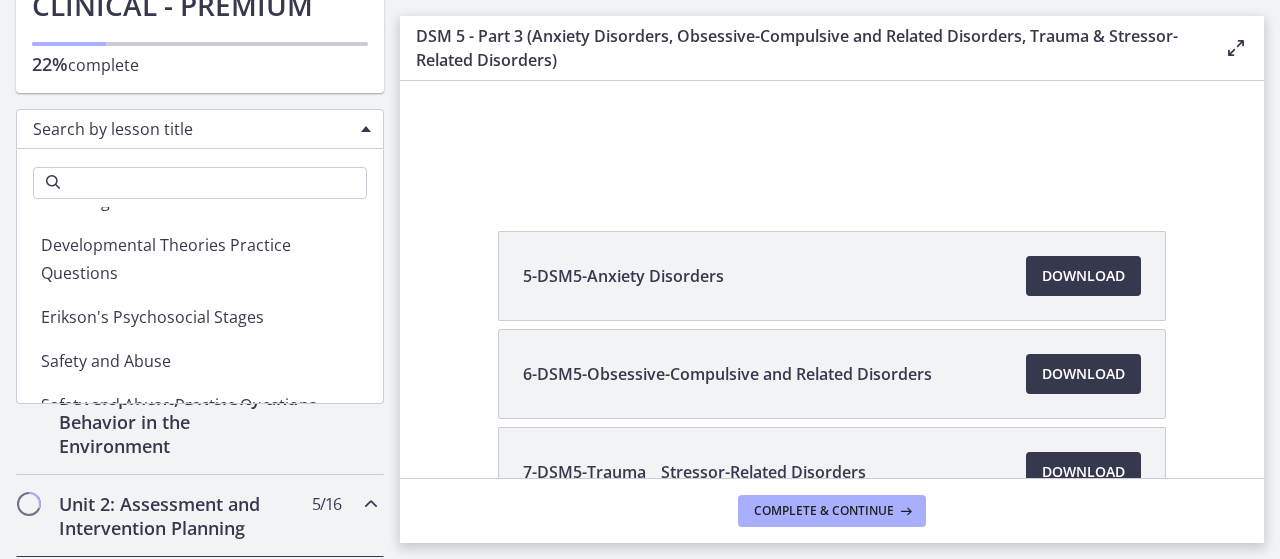 click on "Getting Started: Studying for Success
Welcome to Agents of Change!
Download the Agents of Change Mobile App!
Test Your Knowledge: 10 FREE Practice Questions with Rationales
Back to Basics Practice Questions
Back to Basics: Studying for Success
Developing Critical Thinking Skills
Test Anxiety and Motivation
KSA Clinical
ASWB Examination Guidebook
Looking for Additional Support? Add the ASWB AI Tutor!
BONUS: Top 5 Study Tips" at bounding box center [200, 305] 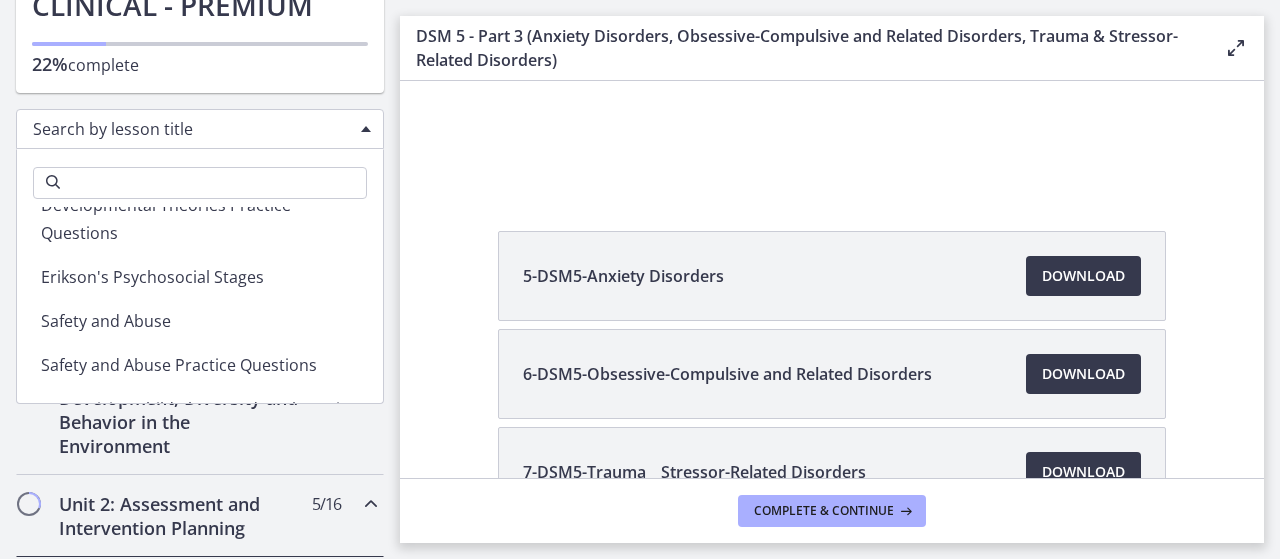 click on "Getting Started: Studying for Success
Welcome to Agents of Change!
Download the Agents of Change Mobile App!
Test Your Knowledge: 10 FREE Practice Questions with Rationales
Back to Basics Practice Questions
Back to Basics: Studying for Success
Developing Critical Thinking Skills
Test Anxiety and Motivation
KSA Clinical
ASWB Examination Guidebook
Looking for Additional Support? Add the ASWB AI Tutor!
BONUS: Top 5 Study Tips" at bounding box center [200, 305] 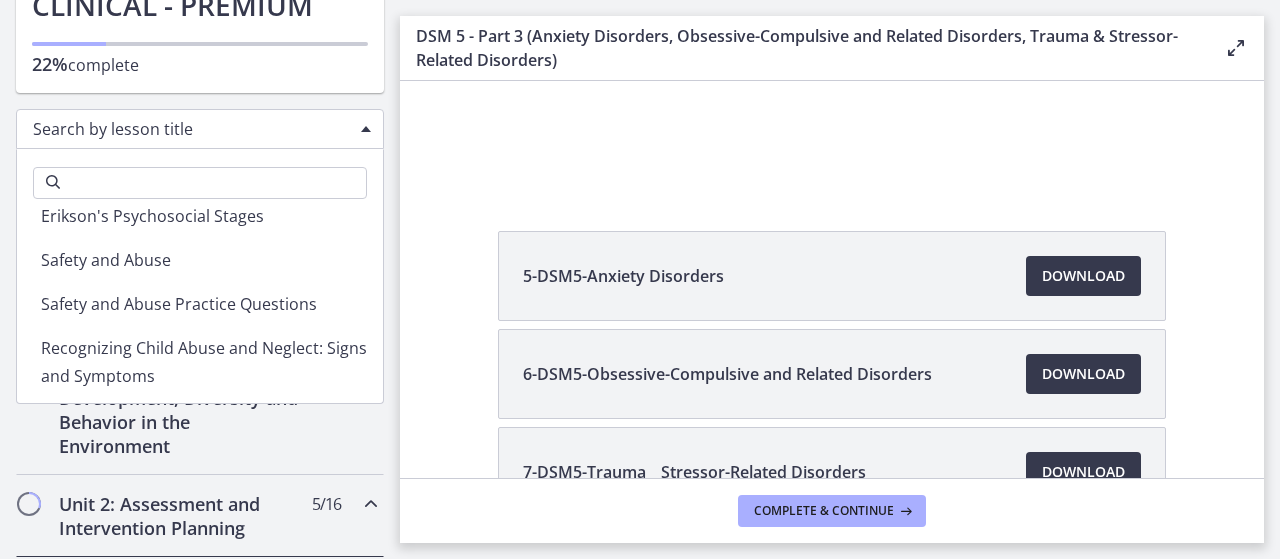 click on "Getting Started: Studying for Success
Welcome to Agents of Change!
Download the Agents of Change Mobile App!
Test Your Knowledge: 10 FREE Practice Questions with Rationales
Back to Basics Practice Questions
Back to Basics: Studying for Success
Developing Critical Thinking Skills
Test Anxiety and Motivation
KSA Clinical
ASWB Examination Guidebook
Looking for Additional Support? Add the ASWB AI Tutor!
BONUS: Top 5 Study Tips" at bounding box center [200, 305] 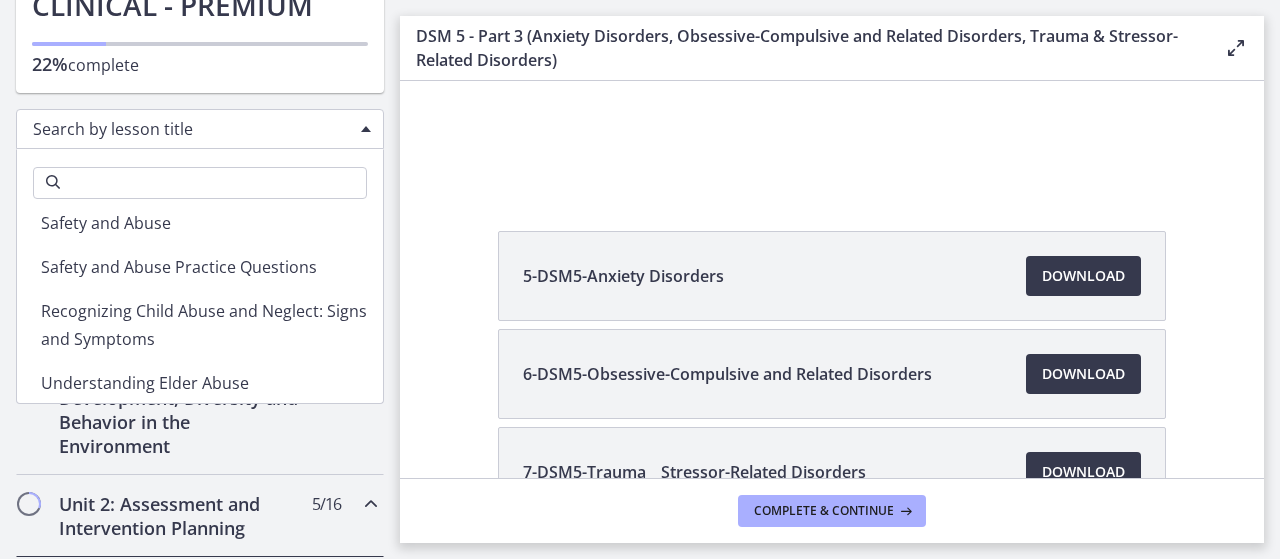 click on "Getting Started: Studying for Success
Welcome to Agents of Change!
Download the Agents of Change Mobile App!
Test Your Knowledge: 10 FREE Practice Questions with Rationales
Back to Basics Practice Questions
Back to Basics: Studying for Success
Developing Critical Thinking Skills
Test Anxiety and Motivation
KSA Clinical
ASWB Examination Guidebook
Looking for Additional Support? Add the ASWB AI Tutor!
BONUS: Top 5 Study Tips" at bounding box center (200, 305) 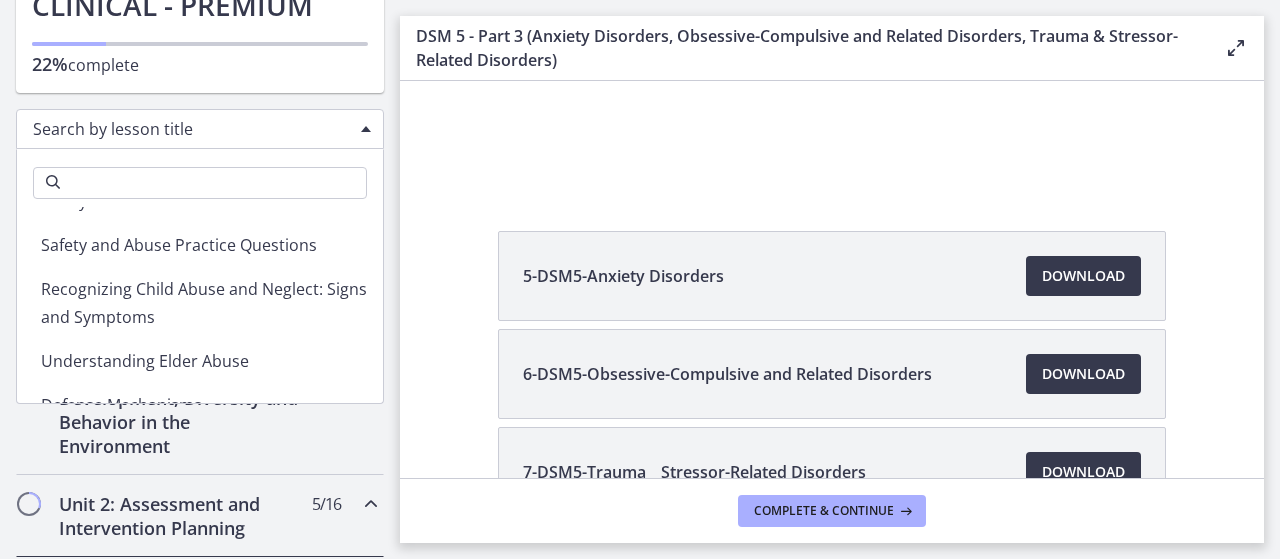 click on "Getting Started: Studying for Success
Welcome to Agents of Change!
Download the Agents of Change Mobile App!
Test Your Knowledge: 10 FREE Practice Questions with Rationales
Back to Basics Practice Questions
Back to Basics: Studying for Success
Developing Critical Thinking Skills
Test Anxiety and Motivation
KSA Clinical
ASWB Examination Guidebook
Looking for Additional Support? Add the ASWB AI Tutor!
BONUS: Top 5 Study Tips" at bounding box center (200, 305) 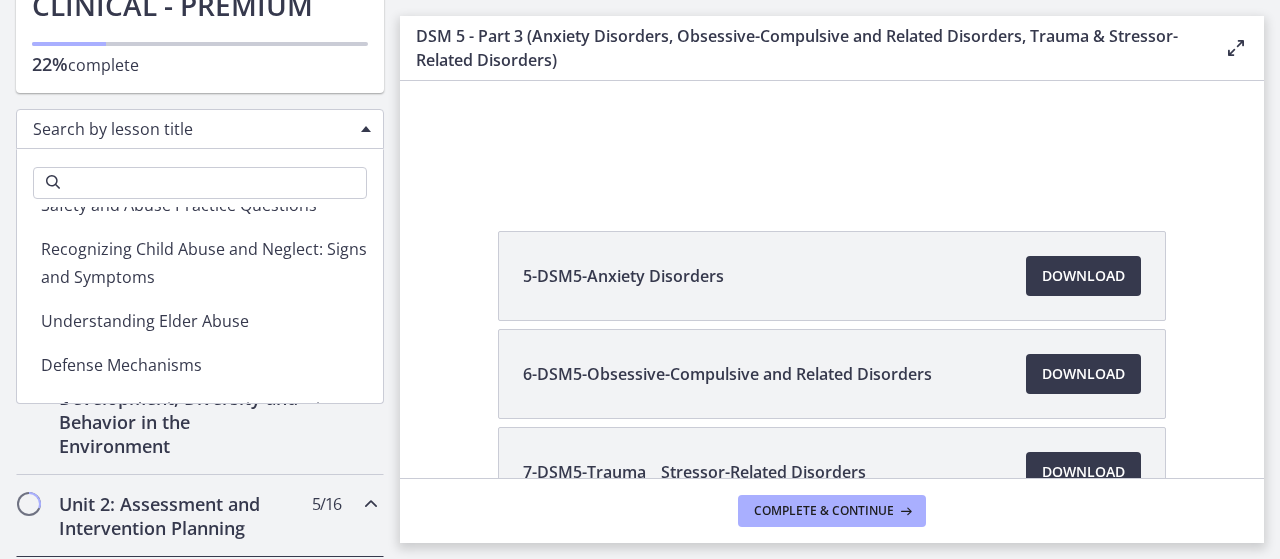 click on "Getting Started: Studying for Success
Welcome to Agents of Change!
Download the Agents of Change Mobile App!
Test Your Knowledge: 10 FREE Practice Questions with Rationales
Back to Basics Practice Questions
Back to Basics: Studying for Success
Developing Critical Thinking Skills
Test Anxiety and Motivation
KSA Clinical
ASWB Examination Guidebook
Looking for Additional Support? Add the ASWB AI Tutor!
BONUS: Top 5 Study Tips" at bounding box center [200, 305] 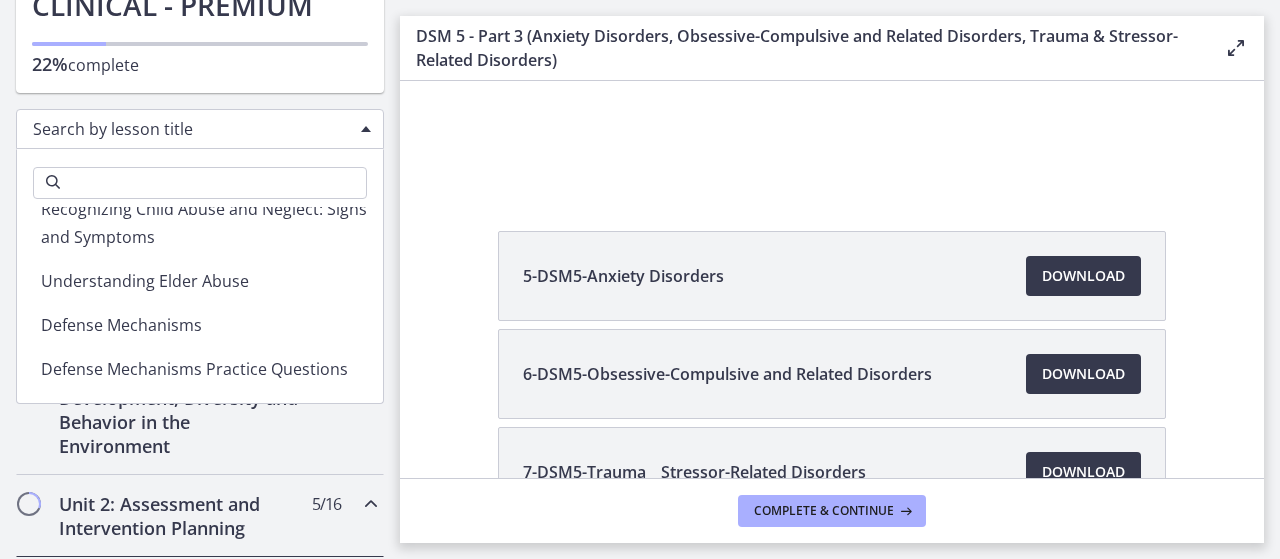 click on "Getting Started: Studying for Success
Welcome to Agents of Change!
Download the Agents of Change Mobile App!
Test Your Knowledge: 10 FREE Practice Questions with Rationales
Back to Basics Practice Questions
Back to Basics: Studying for Success
Developing Critical Thinking Skills
Test Anxiety and Motivation
KSA Clinical
ASWB Examination Guidebook
Looking for Additional Support? Add the ASWB AI Tutor!
BONUS: Top 5 Study Tips" at bounding box center [200, 305] 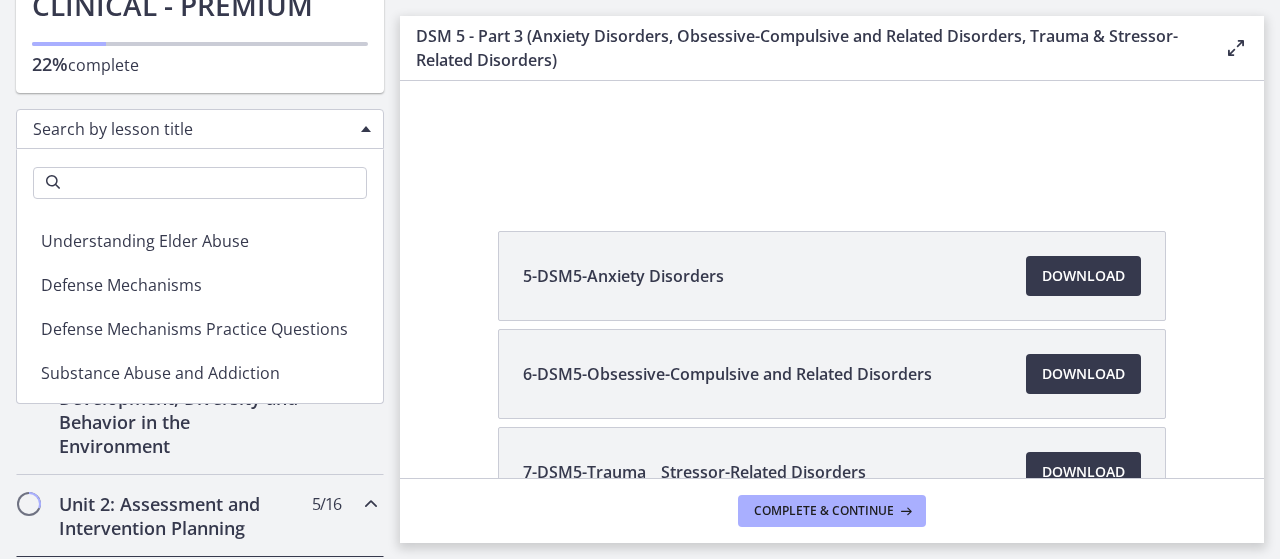 click on "Getting Started: Studying for Success
Welcome to Agents of Change!
Download the Agents of Change Mobile App!
Test Your Knowledge: 10 FREE Practice Questions with Rationales
Back to Basics Practice Questions
Back to Basics: Studying for Success
Developing Critical Thinking Skills
Test Anxiety and Motivation
KSA Clinical
ASWB Examination Guidebook
Looking for Additional Support? Add the ASWB AI Tutor!
BONUS: Top 5 Study Tips" at bounding box center (200, 305) 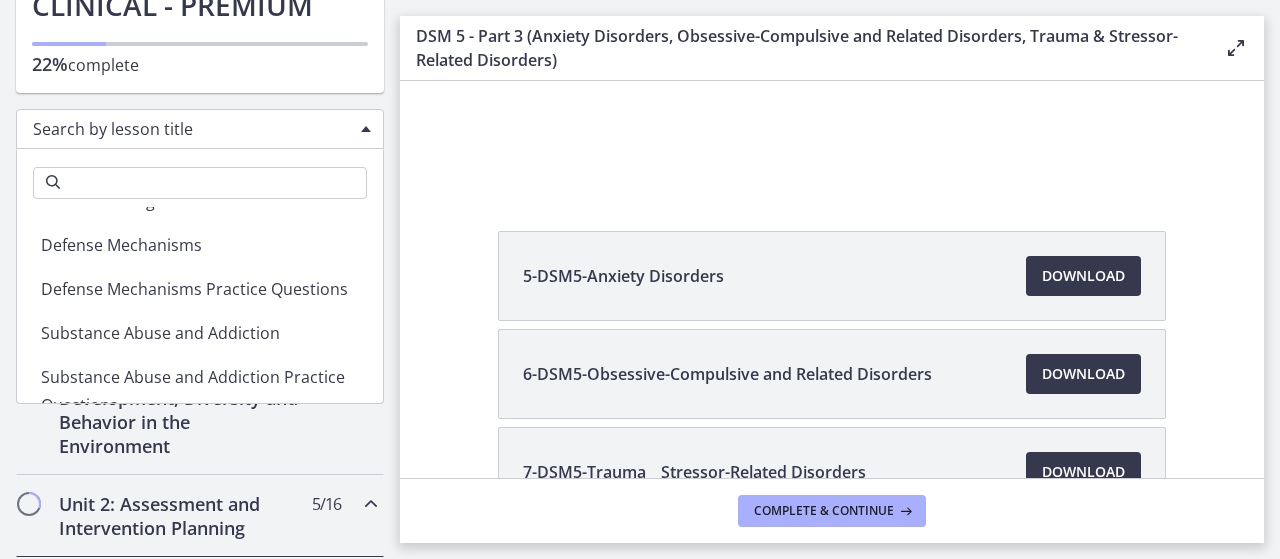 click on "Getting Started: Studying for Success
Welcome to Agents of Change!
Download the Agents of Change Mobile App!
Test Your Knowledge: 10 FREE Practice Questions with Rationales
Back to Basics Practice Questions
Back to Basics: Studying for Success
Developing Critical Thinking Skills
Test Anxiety and Motivation
KSA Clinical
ASWB Examination Guidebook
Looking for Additional Support? Add the ASWB AI Tutor!
BONUS: Top 5 Study Tips" at bounding box center [200, 305] 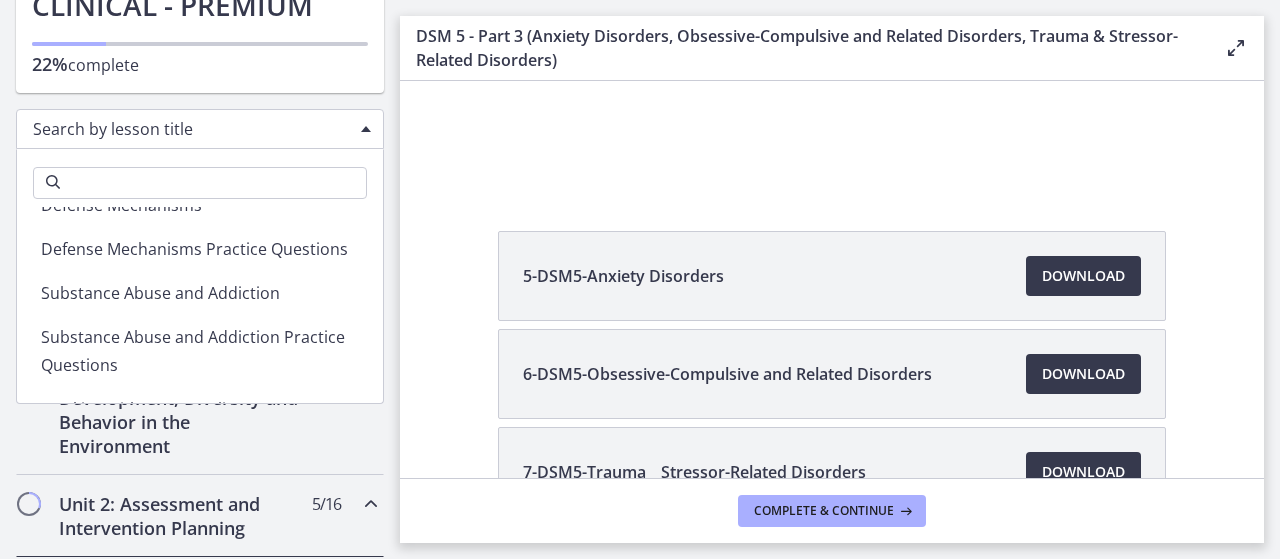 click on "Getting Started: Studying for Success
Welcome to Agents of Change!
Download the Agents of Change Mobile App!
Test Your Knowledge: 10 FREE Practice Questions with Rationales
Back to Basics Practice Questions
Back to Basics: Studying for Success
Developing Critical Thinking Skills
Test Anxiety and Motivation
KSA Clinical
ASWB Examination Guidebook
Looking for Additional Support? Add the ASWB AI Tutor!
BONUS: Top 5 Study Tips" at bounding box center [200, 305] 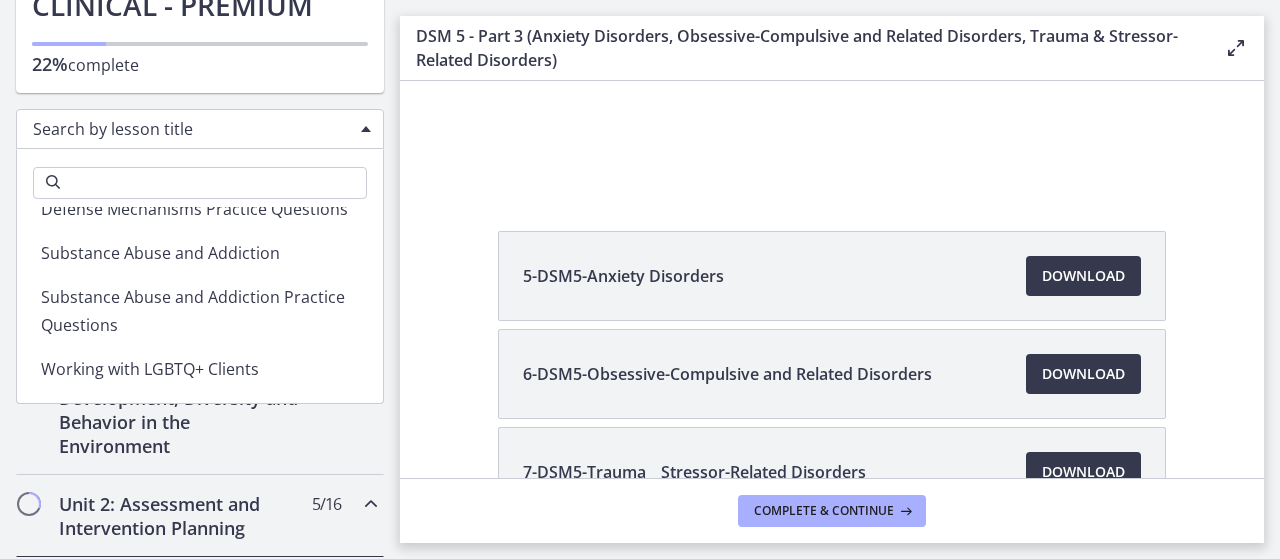 click on "Getting Started: Studying for Success
Welcome to Agents of Change!
Download the Agents of Change Mobile App!
Test Your Knowledge: 10 FREE Practice Questions with Rationales
Back to Basics Practice Questions
Back to Basics: Studying for Success
Developing Critical Thinking Skills
Test Anxiety and Motivation
KSA Clinical
ASWB Examination Guidebook
Looking for Additional Support? Add the ASWB AI Tutor!
BONUS: Top 5 Study Tips" at bounding box center [200, 305] 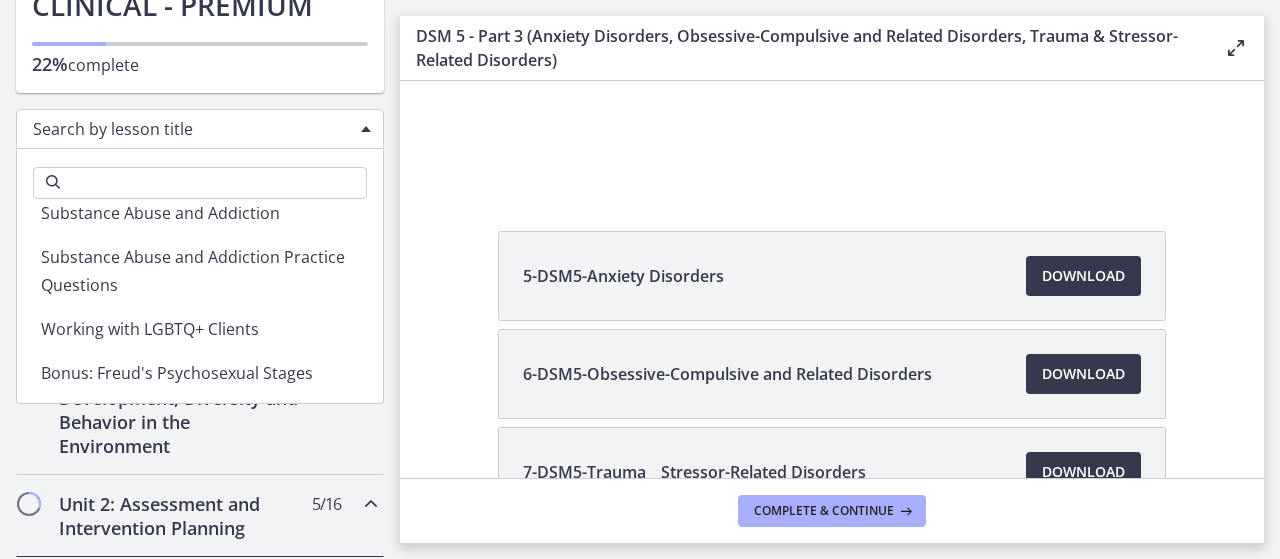 click on "Getting Started: Studying for Success
Welcome to Agents of Change!
Download the Agents of Change Mobile App!
Test Your Knowledge: 10 FREE Practice Questions with Rationales
Back to Basics Practice Questions
Back to Basics: Studying for Success
Developing Critical Thinking Skills
Test Anxiety and Motivation
KSA Clinical
ASWB Examination Guidebook
Looking for Additional Support? Add the ASWB AI Tutor!
BONUS: Top 5 Study Tips" at bounding box center (200, 305) 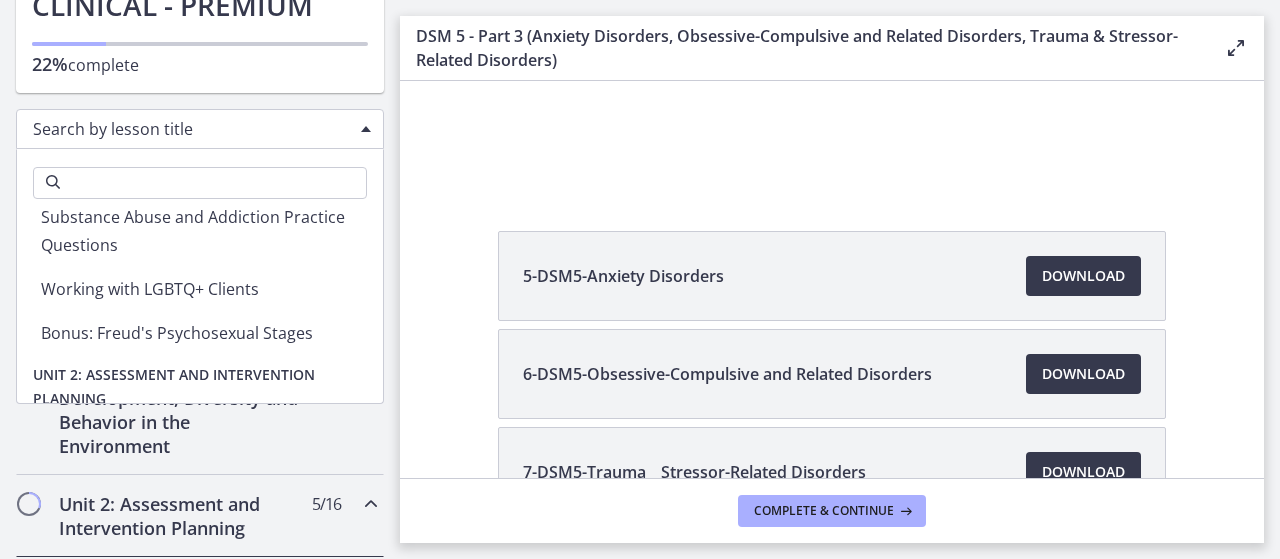 click on "Getting Started: Studying for Success
Welcome to Agents of Change!
Download the Agents of Change Mobile App!
Test Your Knowledge: 10 FREE Practice Questions with Rationales
Back to Basics Practice Questions
Back to Basics: Studying for Success
Developing Critical Thinking Skills
Test Anxiety and Motivation
KSA Clinical
ASWB Examination Guidebook
Looking for Additional Support? Add the ASWB AI Tutor!
BONUS: Top 5 Study Tips" at bounding box center (200, 305) 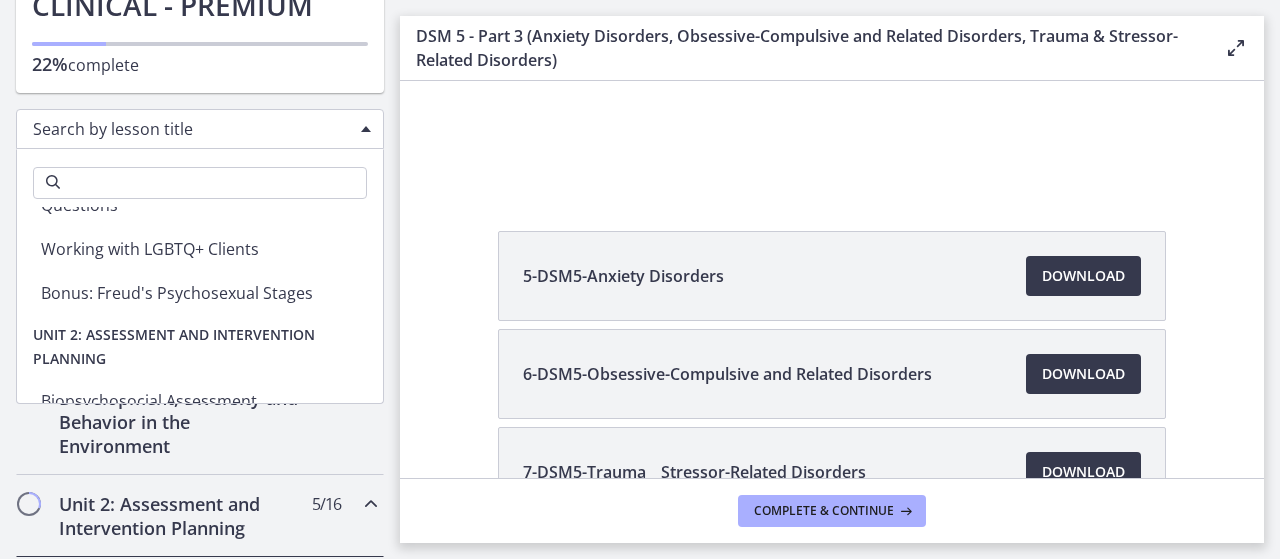 click on "Getting Started: Studying for Success
Welcome to Agents of Change!
Download the Agents of Change Mobile App!
Test Your Knowledge: 10 FREE Practice Questions with Rationales
Back to Basics Practice Questions
Back to Basics: Studying for Success
Developing Critical Thinking Skills
Test Anxiety and Motivation
KSA Clinical
ASWB Examination Guidebook
Looking for Additional Support? Add the ASWB AI Tutor!
BONUS: Top 5 Study Tips" at bounding box center [200, 305] 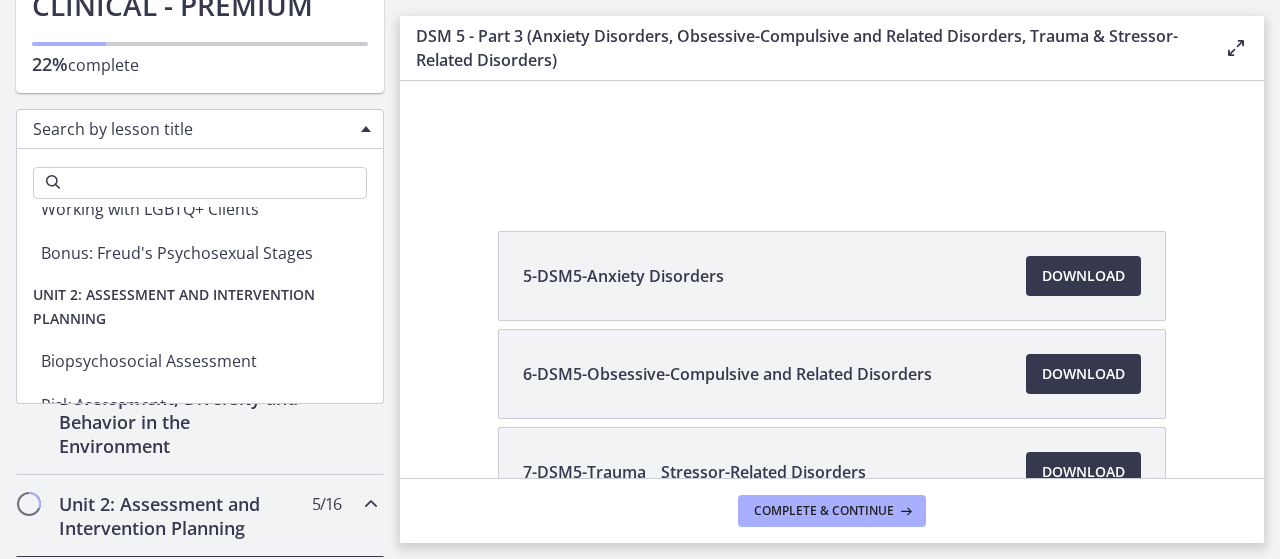 click on "Getting Started: Studying for Success
Welcome to Agents of Change!
Download the Agents of Change Mobile App!
Test Your Knowledge: 10 FREE Practice Questions with Rationales
Back to Basics Practice Questions
Back to Basics: Studying for Success
Developing Critical Thinking Skills
Test Anxiety and Motivation
KSA Clinical
ASWB Examination Guidebook
Looking for Additional Support? Add the ASWB AI Tutor!
BONUS: Top 5 Study Tips" at bounding box center (200, 305) 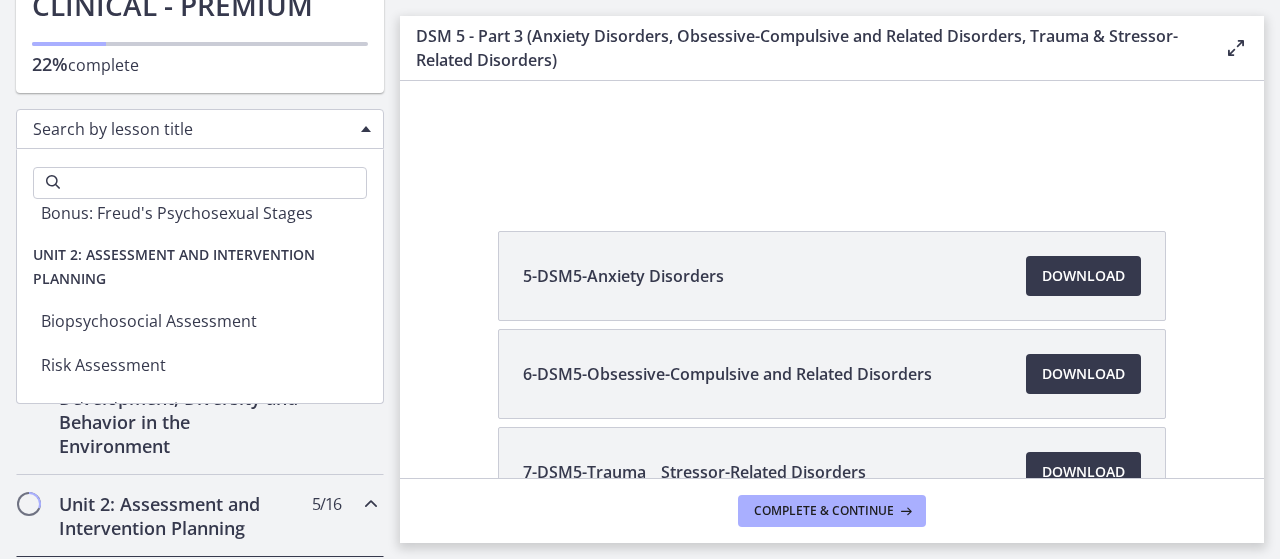 click on "Getting Started: Studying for Success
Welcome to Agents of Change!
Download the Agents of Change Mobile App!
Test Your Knowledge: 10 FREE Practice Questions with Rationales
Back to Basics Practice Questions
Back to Basics: Studying for Success
Developing Critical Thinking Skills
Test Anxiety and Motivation
KSA Clinical
ASWB Examination Guidebook
Looking for Additional Support? Add the ASWB AI Tutor!
BONUS: Top 5 Study Tips" at bounding box center [200, 305] 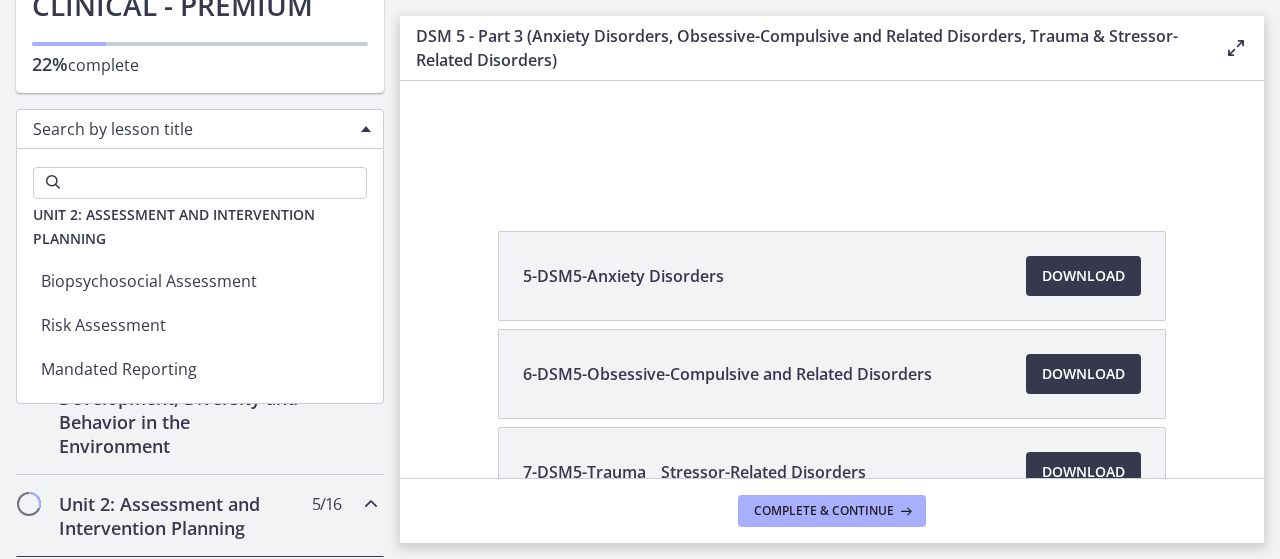 click on "Getting Started: Studying for Success
Welcome to Agents of Change!
Download the Agents of Change Mobile App!
Test Your Knowledge: 10 FREE Practice Questions with Rationales
Back to Basics Practice Questions
Back to Basics: Studying for Success
Developing Critical Thinking Skills
Test Anxiety and Motivation
KSA Clinical
ASWB Examination Guidebook
Looking for Additional Support? Add the ASWB AI Tutor!
BONUS: Top 5 Study Tips" at bounding box center [200, 305] 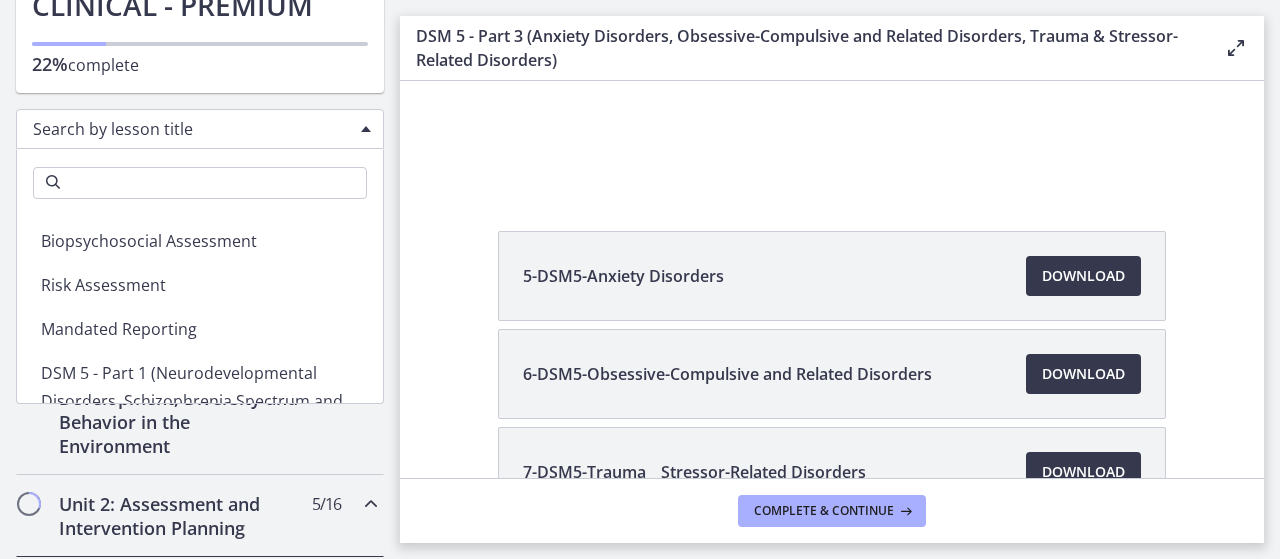 click on "Getting Started: Studying for Success
Welcome to Agents of Change!
Download the Agents of Change Mobile App!
Test Your Knowledge: 10 FREE Practice Questions with Rationales
Back to Basics Practice Questions
Back to Basics: Studying for Success
Developing Critical Thinking Skills
Test Anxiety and Motivation
KSA Clinical
ASWB Examination Guidebook
Looking for Additional Support? Add the ASWB AI Tutor!
BONUS: Top 5 Study Tips" at bounding box center [200, 305] 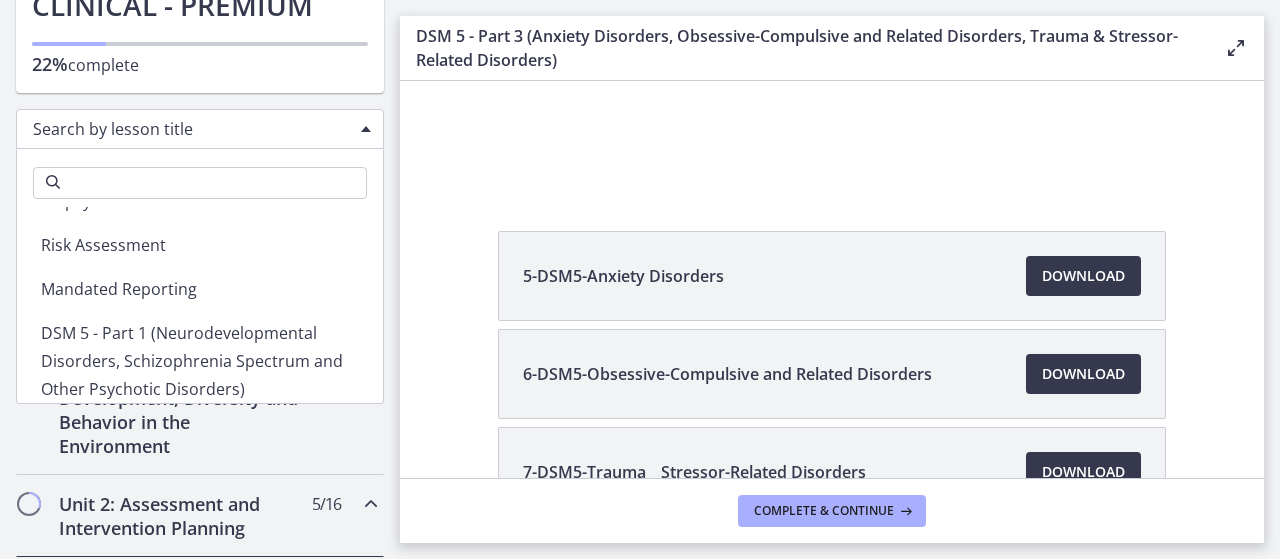 click on "Getting Started: Studying for Success
Welcome to Agents of Change!
Download the Agents of Change Mobile App!
Test Your Knowledge: 10 FREE Practice Questions with Rationales
Back to Basics Practice Questions
Back to Basics: Studying for Success
Developing Critical Thinking Skills
Test Anxiety and Motivation
KSA Clinical
ASWB Examination Guidebook
Looking for Additional Support? Add the ASWB AI Tutor!
BONUS: Top 5 Study Tips" at bounding box center [200, 305] 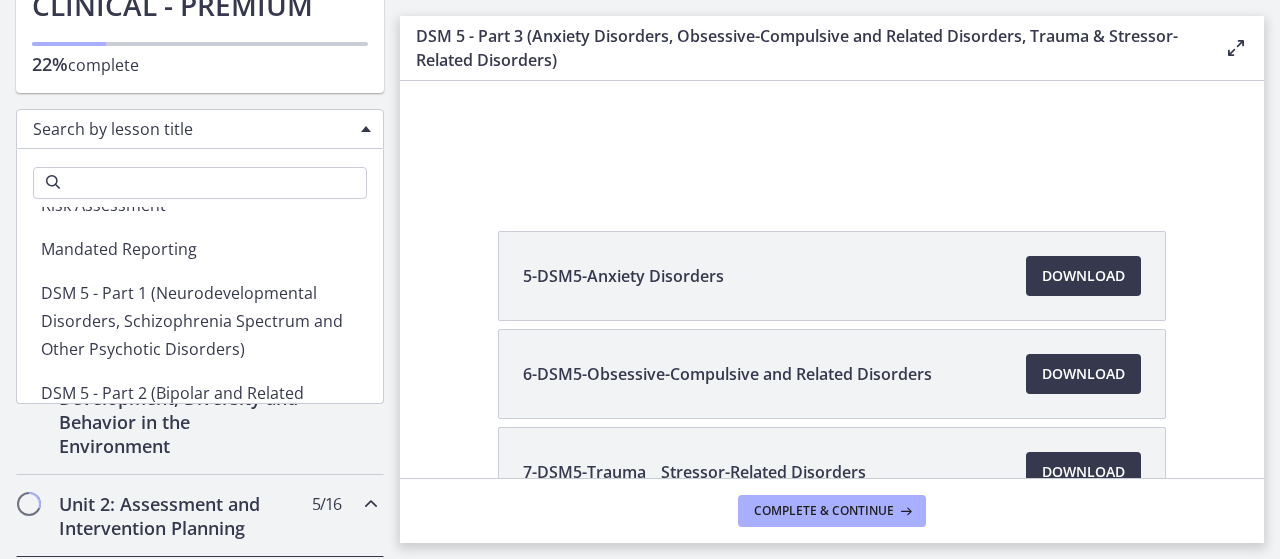 click on "Getting Started: Studying for Success
Welcome to Agents of Change!
Download the Agents of Change Mobile App!
Test Your Knowledge: 10 FREE Practice Questions with Rationales
Back to Basics Practice Questions
Back to Basics: Studying for Success
Developing Critical Thinking Skills
Test Anxiety and Motivation
KSA Clinical
ASWB Examination Guidebook
Looking for Additional Support? Add the ASWB AI Tutor!
BONUS: Top 5 Study Tips" at bounding box center (200, 305) 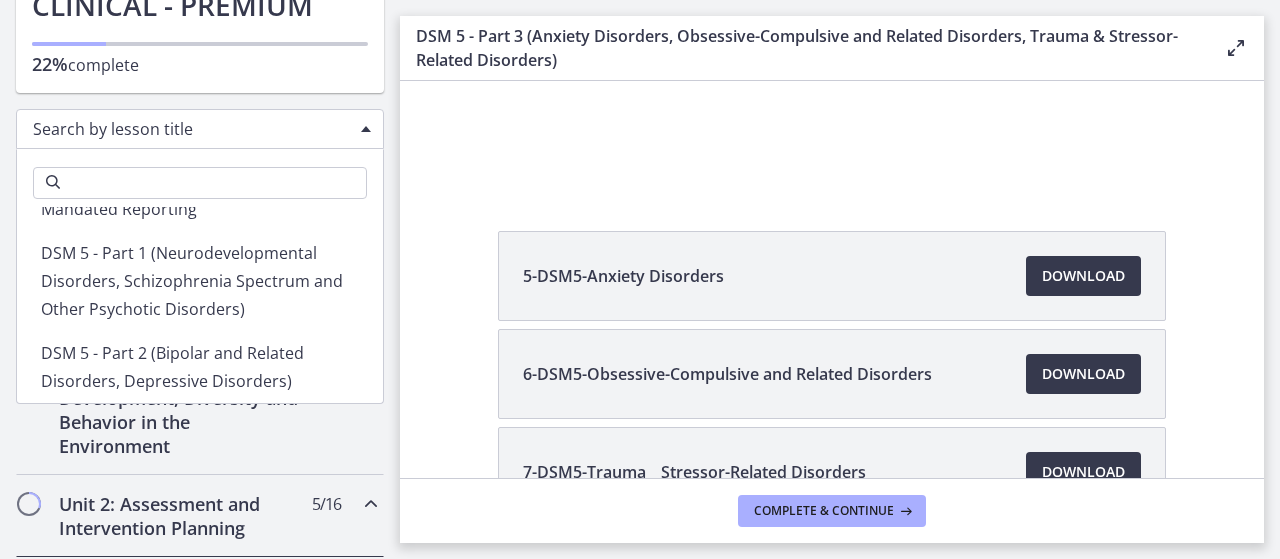 click on "Getting Started: Studying for Success
Welcome to Agents of Change!
Download the Agents of Change Mobile App!
Test Your Knowledge: 10 FREE Practice Questions with Rationales
Back to Basics Practice Questions
Back to Basics: Studying for Success
Developing Critical Thinking Skills
Test Anxiety and Motivation
KSA Clinical
ASWB Examination Guidebook
Looking for Additional Support? Add the ASWB AI Tutor!
BONUS: Top 5 Study Tips" at bounding box center [200, 305] 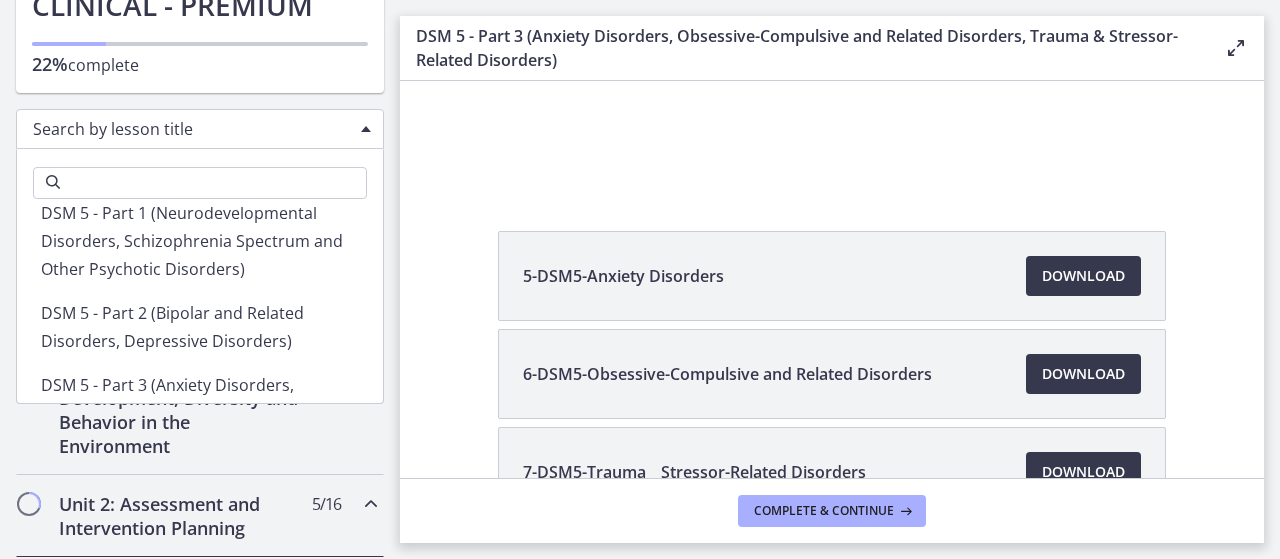 click on "Getting Started: Studying for Success
Welcome to Agents of Change!
Download the Agents of Change Mobile App!
Test Your Knowledge: 10 FREE Practice Questions with Rationales
Back to Basics Practice Questions
Back to Basics: Studying for Success
Developing Critical Thinking Skills
Test Anxiety and Motivation
KSA Clinical
ASWB Examination Guidebook
Looking for Additional Support? Add the ASWB AI Tutor!
BONUS: Top 5 Study Tips" at bounding box center (200, 305) 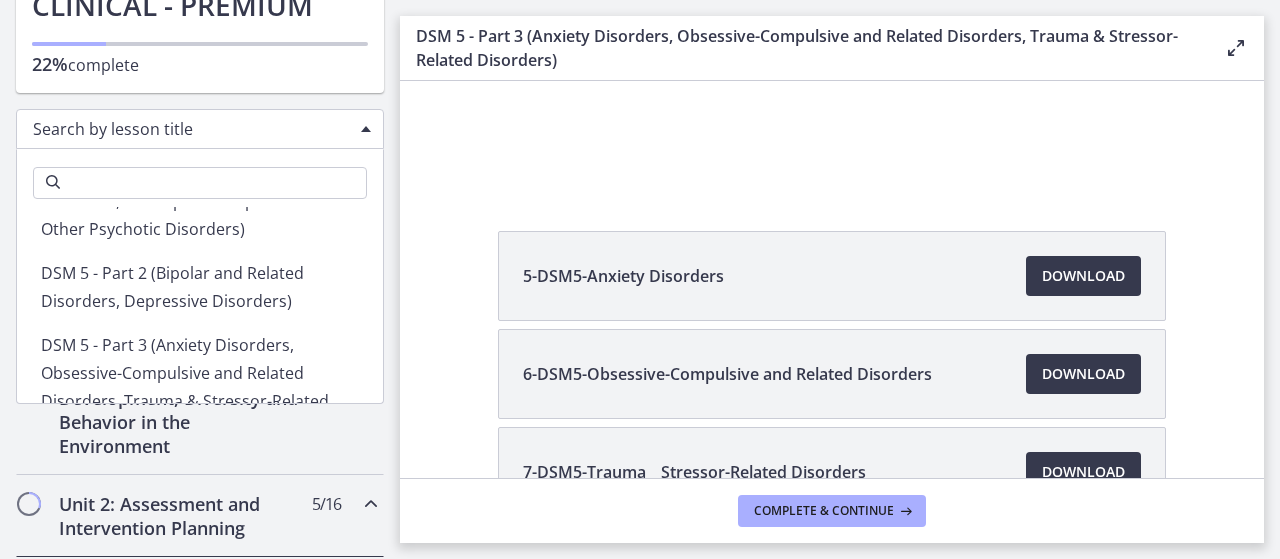 click on "Getting Started: Studying for Success
Welcome to Agents of Change!
Download the Agents of Change Mobile App!
Test Your Knowledge: 10 FREE Practice Questions with Rationales
Back to Basics Practice Questions
Back to Basics: Studying for Success
Developing Critical Thinking Skills
Test Anxiety and Motivation
KSA Clinical
ASWB Examination Guidebook
Looking for Additional Support? Add the ASWB AI Tutor!
BONUS: Top 5 Study Tips" at bounding box center (200, 305) 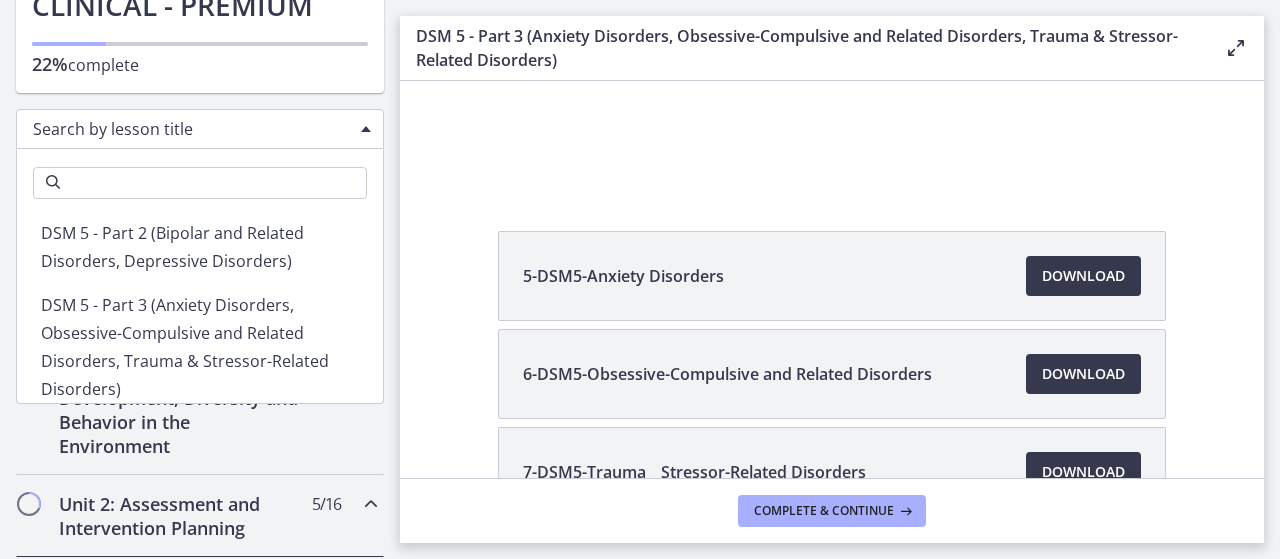 click on "Getting Started: Studying for Success
Welcome to Agents of Change!
Download the Agents of Change Mobile App!
Test Your Knowledge: 10 FREE Practice Questions with Rationales
Back to Basics Practice Questions
Back to Basics: Studying for Success
Developing Critical Thinking Skills
Test Anxiety and Motivation
KSA Clinical
ASWB Examination Guidebook
Looking for Additional Support? Add the ASWB AI Tutor!
BONUS: Top 5 Study Tips" at bounding box center (200, 305) 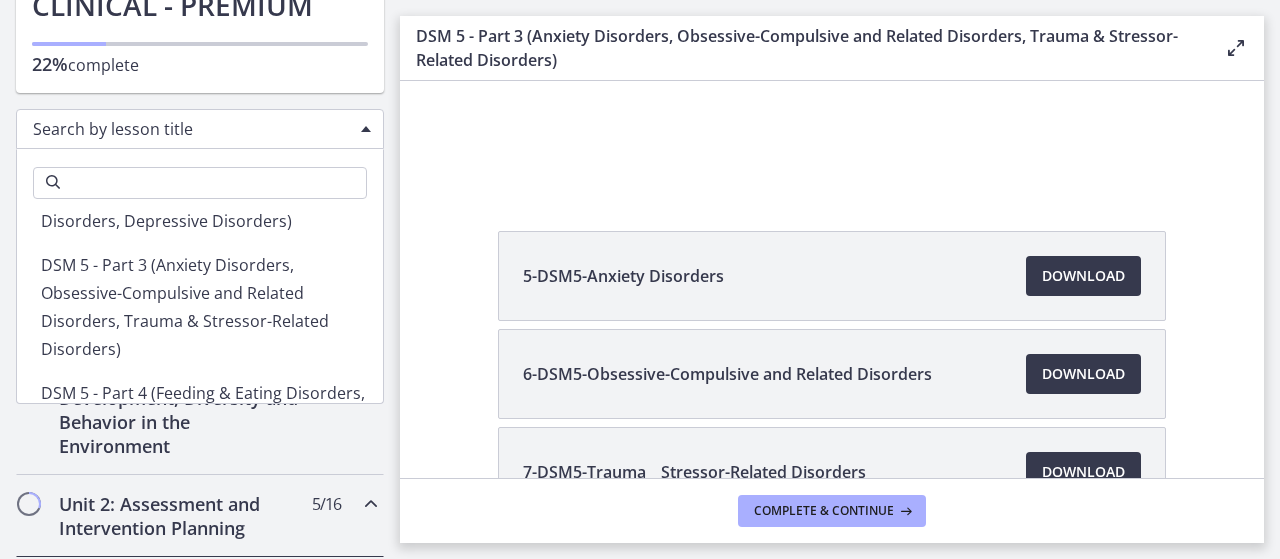 click on "Getting Started: Studying for Success
Welcome to Agents of Change!
Download the Agents of Change Mobile App!
Test Your Knowledge: 10 FREE Practice Questions with Rationales
Back to Basics Practice Questions
Back to Basics: Studying for Success
Developing Critical Thinking Skills
Test Anxiety and Motivation
KSA Clinical
ASWB Examination Guidebook
Looking for Additional Support? Add the ASWB AI Tutor!
BONUS: Top 5 Study Tips" at bounding box center [200, 305] 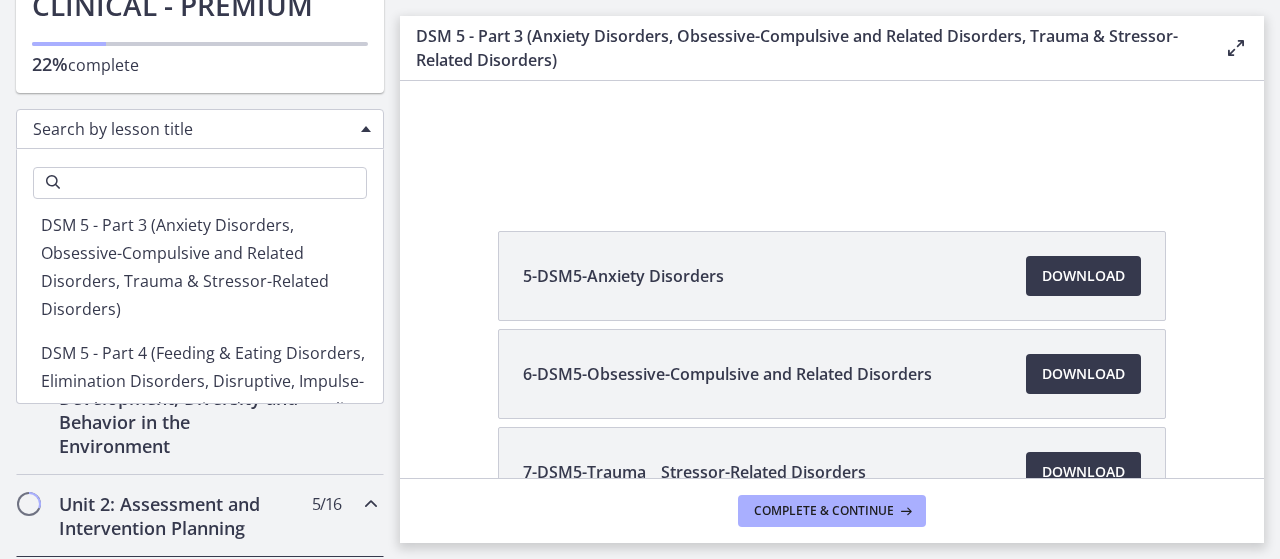 click on "Getting Started: Studying for Success
Welcome to Agents of Change!
Download the Agents of Change Mobile App!
Test Your Knowledge: 10 FREE Practice Questions with Rationales
Back to Basics Practice Questions
Back to Basics: Studying for Success
Developing Critical Thinking Skills
Test Anxiety and Motivation
KSA Clinical
ASWB Examination Guidebook
Looking for Additional Support? Add the ASWB AI Tutor!
BONUS: Top 5 Study Tips" at bounding box center (200, 305) 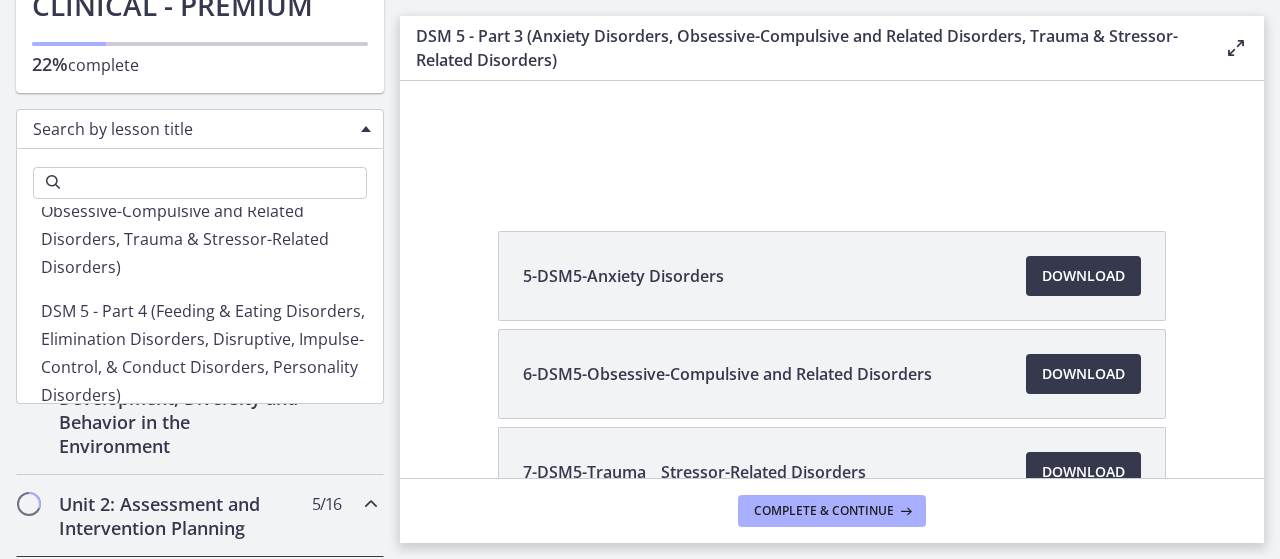 click on "Getting Started: Studying for Success
Welcome to Agents of Change!
Download the Agents of Change Mobile App!
Test Your Knowledge: 10 FREE Practice Questions with Rationales
Back to Basics Practice Questions
Back to Basics: Studying for Success
Developing Critical Thinking Skills
Test Anxiety and Motivation
KSA Clinical
ASWB Examination Guidebook
Looking for Additional Support? Add the ASWB AI Tutor!
BONUS: Top 5 Study Tips" at bounding box center (200, 305) 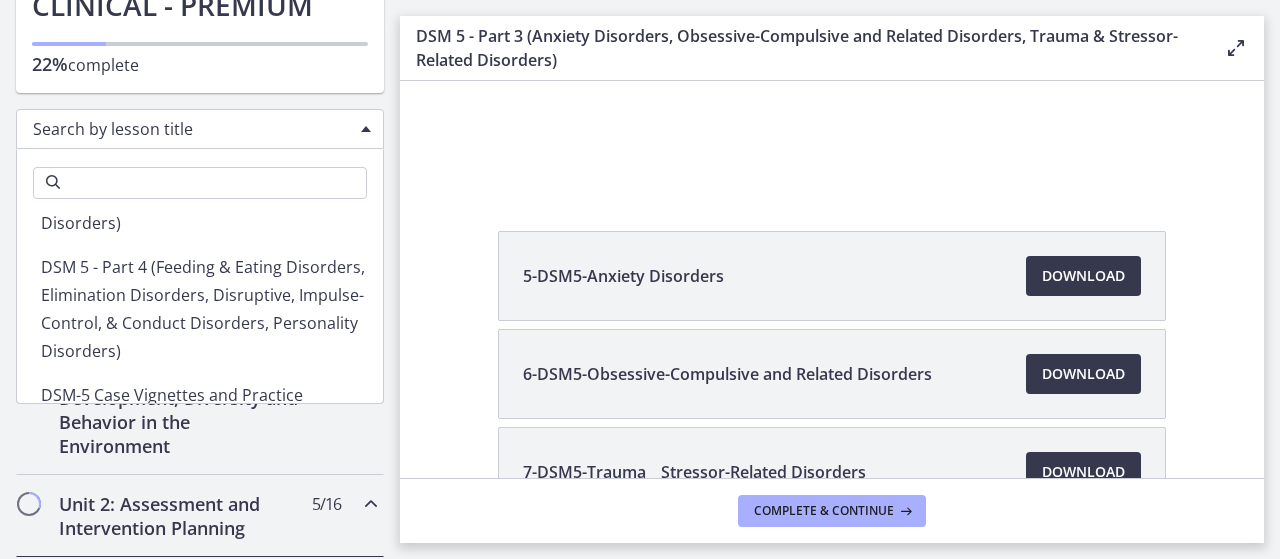 click on "Getting Started: Studying for Success
Welcome to Agents of Change!
Download the Agents of Change Mobile App!
Test Your Knowledge: 10 FREE Practice Questions with Rationales
Back to Basics Practice Questions
Back to Basics: Studying for Success
Developing Critical Thinking Skills
Test Anxiety and Motivation
KSA Clinical
ASWB Examination Guidebook
Looking for Additional Support? Add the ASWB AI Tutor!
BONUS: Top 5 Study Tips" at bounding box center [200, 305] 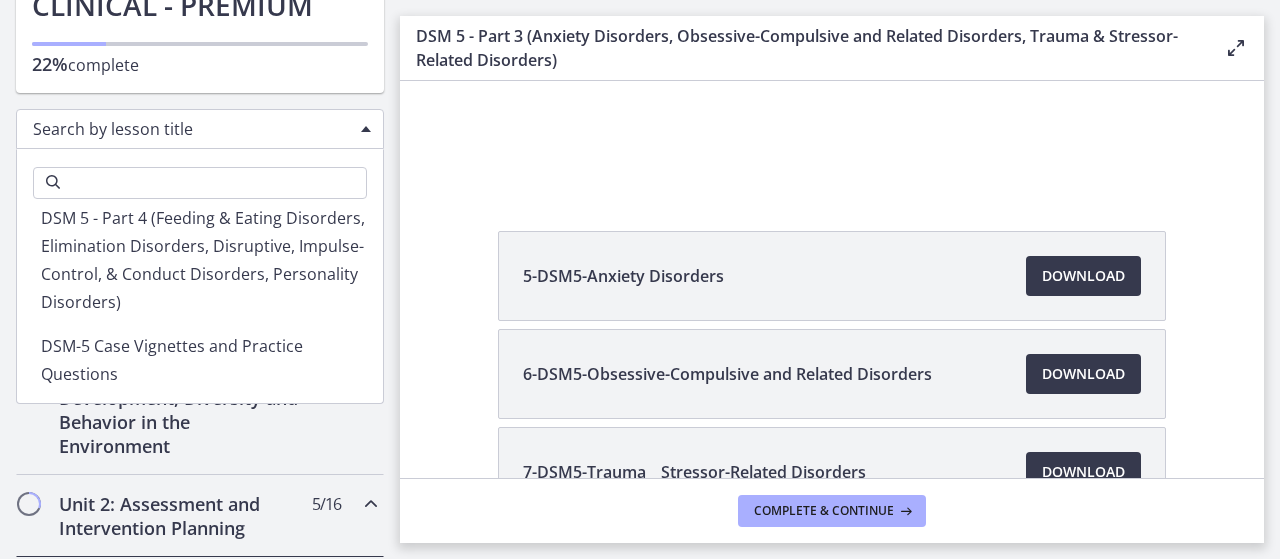 click on "Getting Started: Studying for Success
Welcome to Agents of Change!
Download the Agents of Change Mobile App!
Test Your Knowledge: 10 FREE Practice Questions with Rationales
Back to Basics Practice Questions
Back to Basics: Studying for Success
Developing Critical Thinking Skills
Test Anxiety and Motivation
KSA Clinical
ASWB Examination Guidebook
Looking for Additional Support? Add the ASWB AI Tutor!
BONUS: Top 5 Study Tips" at bounding box center [200, 305] 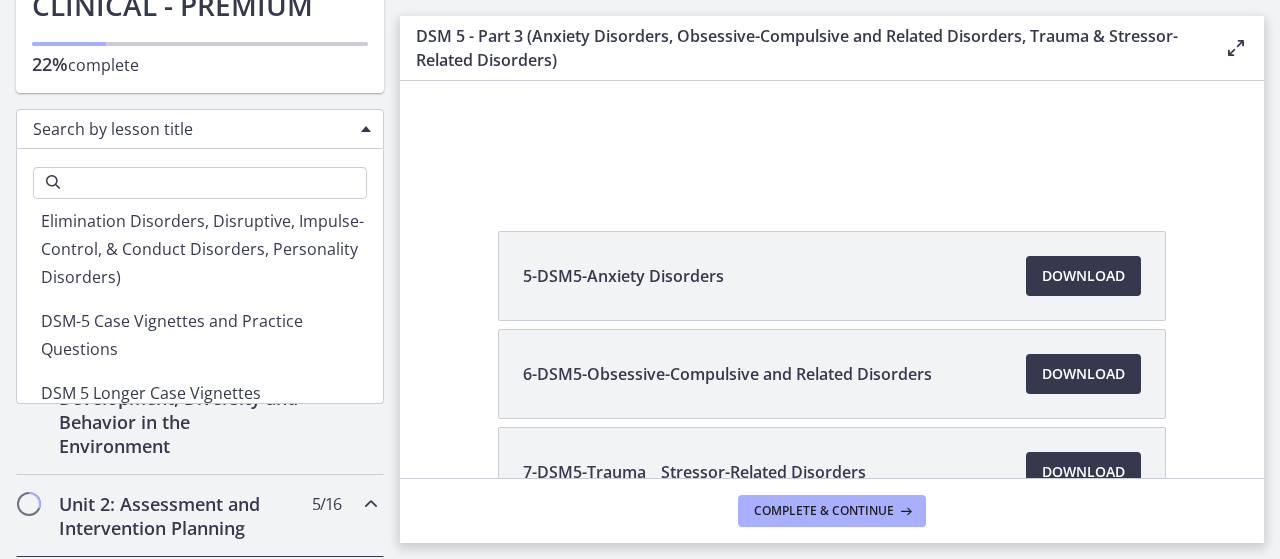 click on "Getting Started: Studying for Success
Welcome to Agents of Change!
Download the Agents of Change Mobile App!
Test Your Knowledge: 10 FREE Practice Questions with Rationales
Back to Basics Practice Questions
Back to Basics: Studying for Success
Developing Critical Thinking Skills
Test Anxiety and Motivation
KSA Clinical
ASWB Examination Guidebook
Looking for Additional Support? Add the ASWB AI Tutor!
BONUS: Top 5 Study Tips" at bounding box center [200, 305] 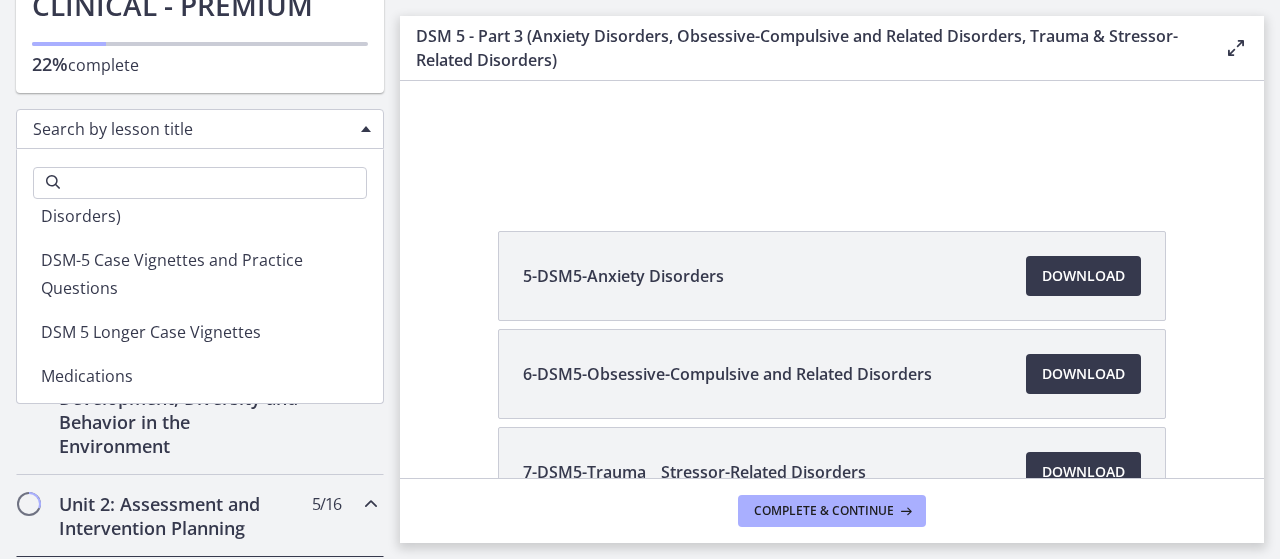 click on "Getting Started: Studying for Success
Welcome to Agents of Change!
Download the Agents of Change Mobile App!
Test Your Knowledge: 10 FREE Practice Questions with Rationales
Back to Basics Practice Questions
Back to Basics: Studying for Success
Developing Critical Thinking Skills
Test Anxiety and Motivation
KSA Clinical
ASWB Examination Guidebook
Looking for Additional Support? Add the ASWB AI Tutor!
BONUS: Top 5 Study Tips" at bounding box center (200, 305) 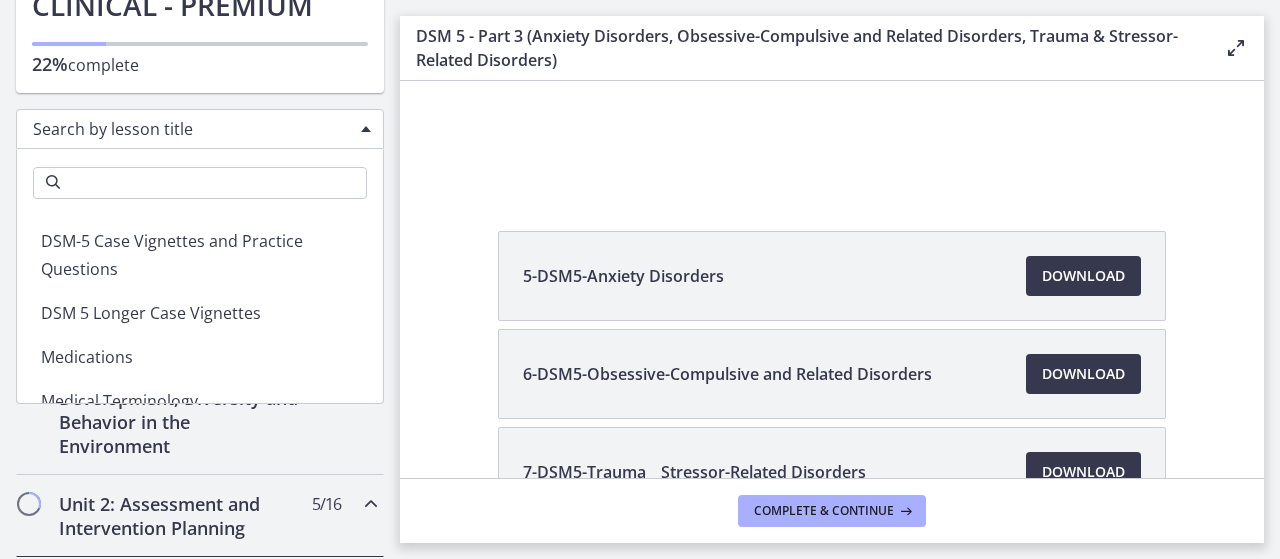 click on "Getting Started: Studying for Success
Welcome to Agents of Change!
Download the Agents of Change Mobile App!
Test Your Knowledge: 10 FREE Practice Questions with Rationales
Back to Basics Practice Questions
Back to Basics: Studying for Success
Developing Critical Thinking Skills
Test Anxiety and Motivation
KSA Clinical
ASWB Examination Guidebook
Looking for Additional Support? Add the ASWB AI Tutor!
BONUS: Top 5 Study Tips" at bounding box center (200, 305) 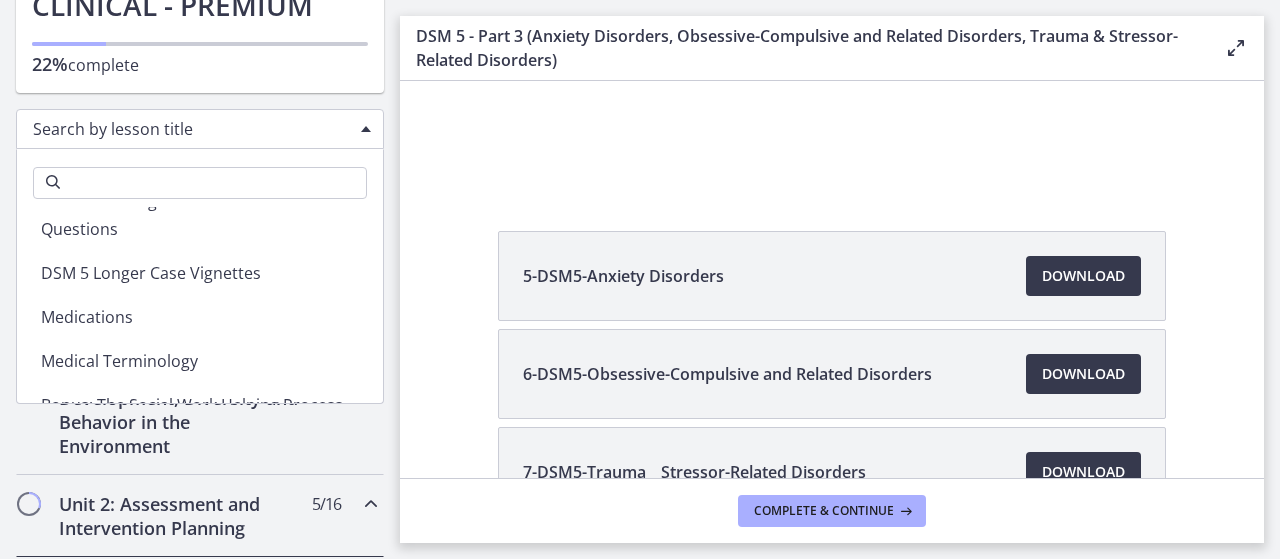 click on "Getting Started: Studying for Success
Welcome to Agents of Change!
Download the Agents of Change Mobile App!
Test Your Knowledge: 10 FREE Practice Questions with Rationales
Back to Basics Practice Questions
Back to Basics: Studying for Success
Developing Critical Thinking Skills
Test Anxiety and Motivation
KSA Clinical
ASWB Examination Guidebook
Looking for Additional Support? Add the ASWB AI Tutor!
BONUS: Top 5 Study Tips" at bounding box center [200, 305] 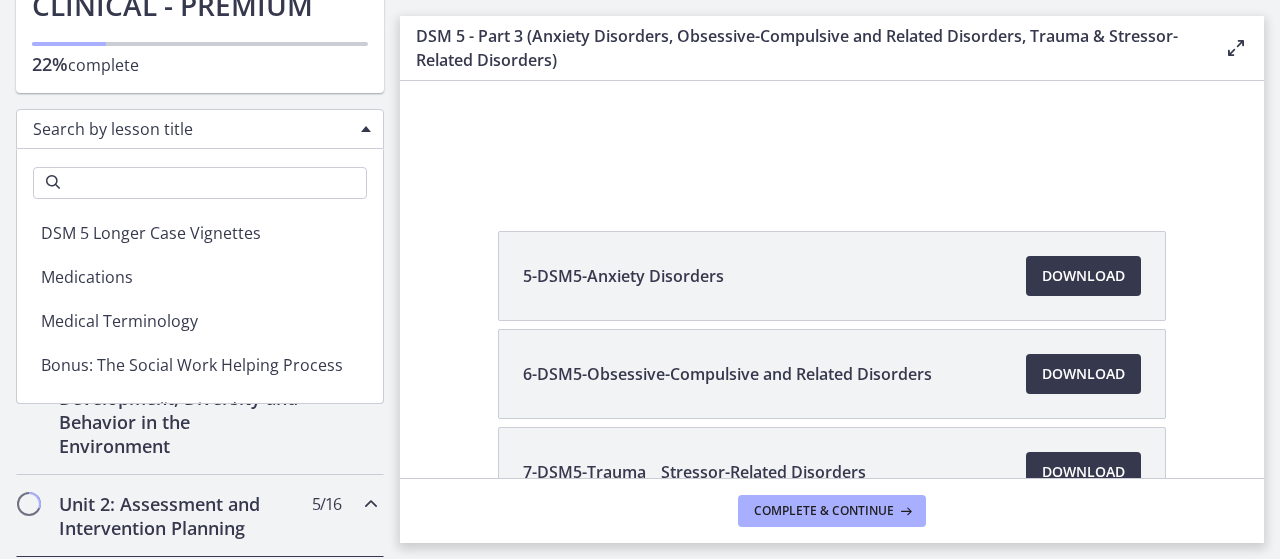 click on "Getting Started: Studying for Success
Welcome to Agents of Change!
Download the Agents of Change Mobile App!
Test Your Knowledge: 10 FREE Practice Questions with Rationales
Back to Basics Practice Questions
Back to Basics: Studying for Success
Developing Critical Thinking Skills
Test Anxiety and Motivation
KSA Clinical
ASWB Examination Guidebook
Looking for Additional Support? Add the ASWB AI Tutor!
BONUS: Top 5 Study Tips" at bounding box center (200, 305) 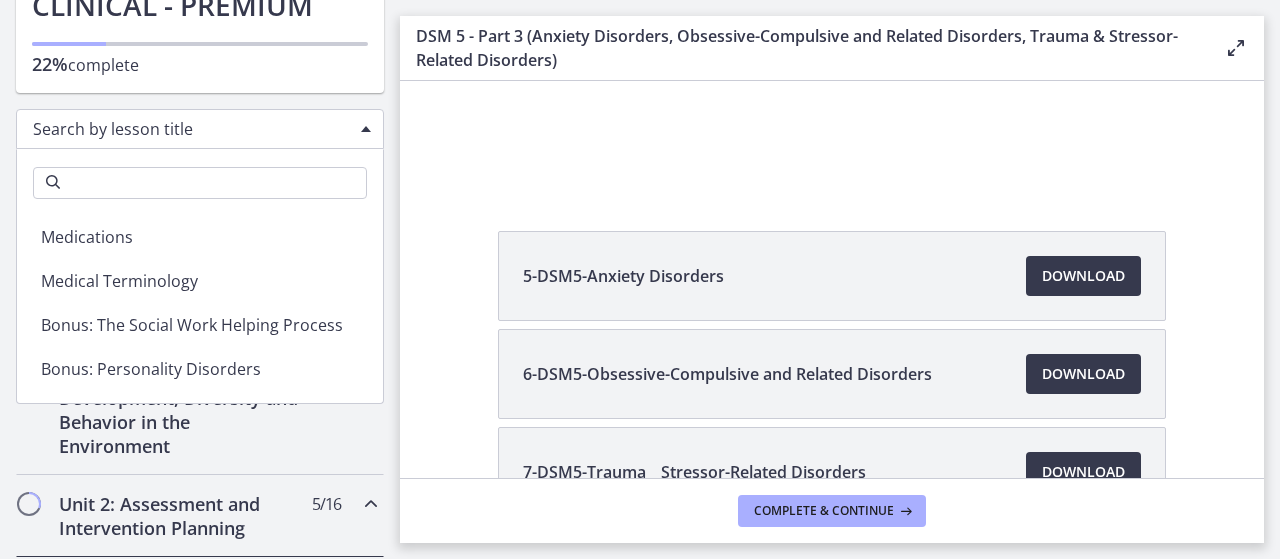 click on "Getting Started: Studying for Success
Welcome to Agents of Change!
Download the Agents of Change Mobile App!
Test Your Knowledge: 10 FREE Practice Questions with Rationales
Back to Basics Practice Questions
Back to Basics: Studying for Success
Developing Critical Thinking Skills
Test Anxiety and Motivation
KSA Clinical
ASWB Examination Guidebook
Looking for Additional Support? Add the ASWB AI Tutor!
BONUS: Top 5 Study Tips" at bounding box center (200, 305) 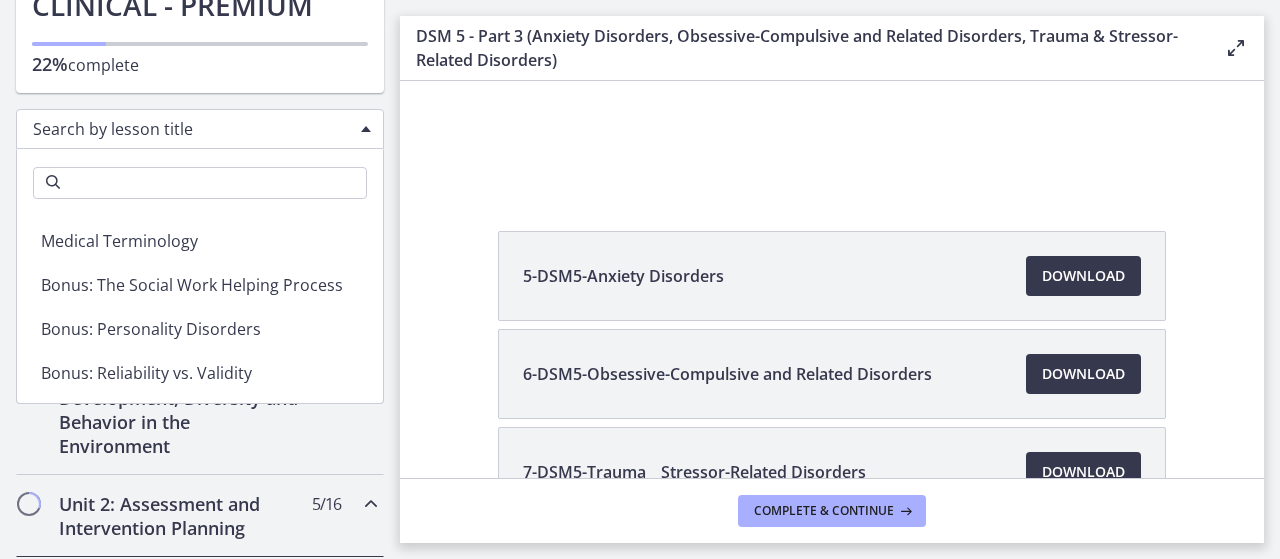 click on "Getting Started: Studying for Success
Welcome to Agents of Change!
Download the Agents of Change Mobile App!
Test Your Knowledge: 10 FREE Practice Questions with Rationales
Back to Basics Practice Questions
Back to Basics: Studying for Success
Developing Critical Thinking Skills
Test Anxiety and Motivation
KSA Clinical
ASWB Examination Guidebook
Looking for Additional Support? Add the ASWB AI Tutor!
BONUS: Top 5 Study Tips" at bounding box center [200, 305] 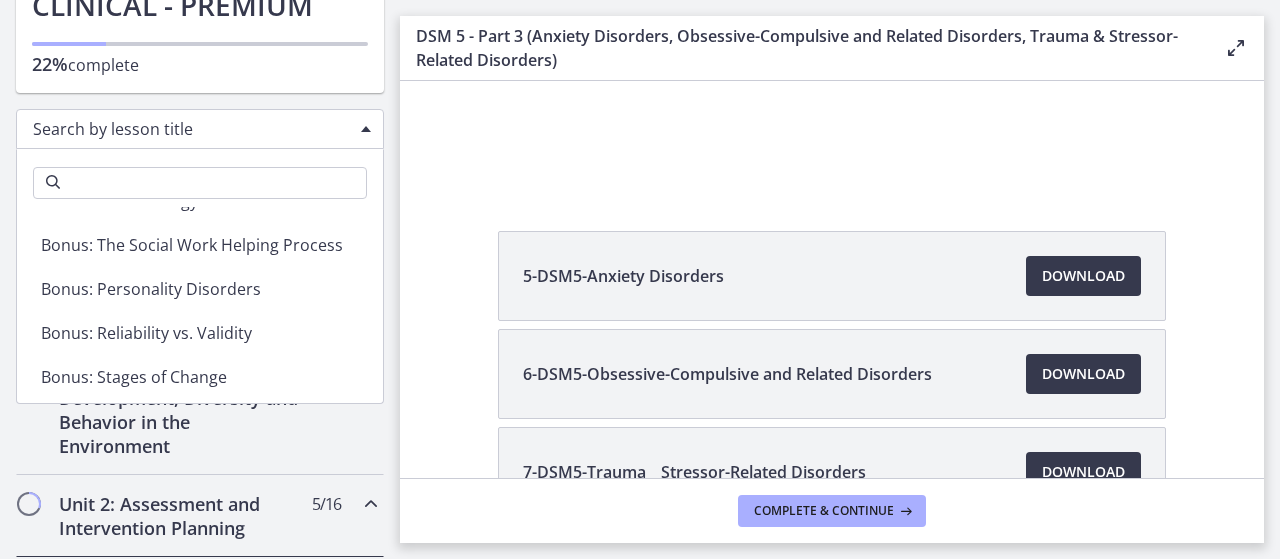click on "Getting Started: Studying for Success
Welcome to Agents of Change!
Download the Agents of Change Mobile App!
Test Your Knowledge: 10 FREE Practice Questions with Rationales
Back to Basics Practice Questions
Back to Basics: Studying for Success
Developing Critical Thinking Skills
Test Anxiety and Motivation
KSA Clinical
ASWB Examination Guidebook
Looking for Additional Support? Add the ASWB AI Tutor!
BONUS: Top 5 Study Tips" at bounding box center (200, 305) 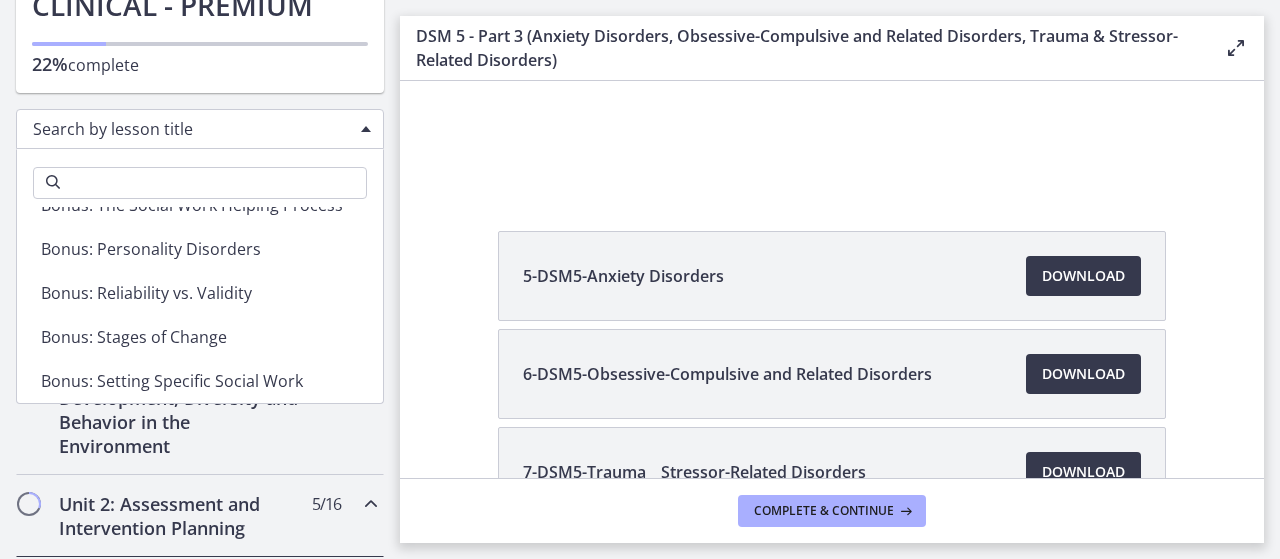 click on "Getting Started: Studying for Success
Welcome to Agents of Change!
Download the Agents of Change Mobile App!
Test Your Knowledge: 10 FREE Practice Questions with Rationales
Back to Basics Practice Questions
Back to Basics: Studying for Success
Developing Critical Thinking Skills
Test Anxiety and Motivation
KSA Clinical
ASWB Examination Guidebook
Looking for Additional Support? Add the ASWB AI Tutor!
BONUS: Top 5 Study Tips" at bounding box center (200, 305) 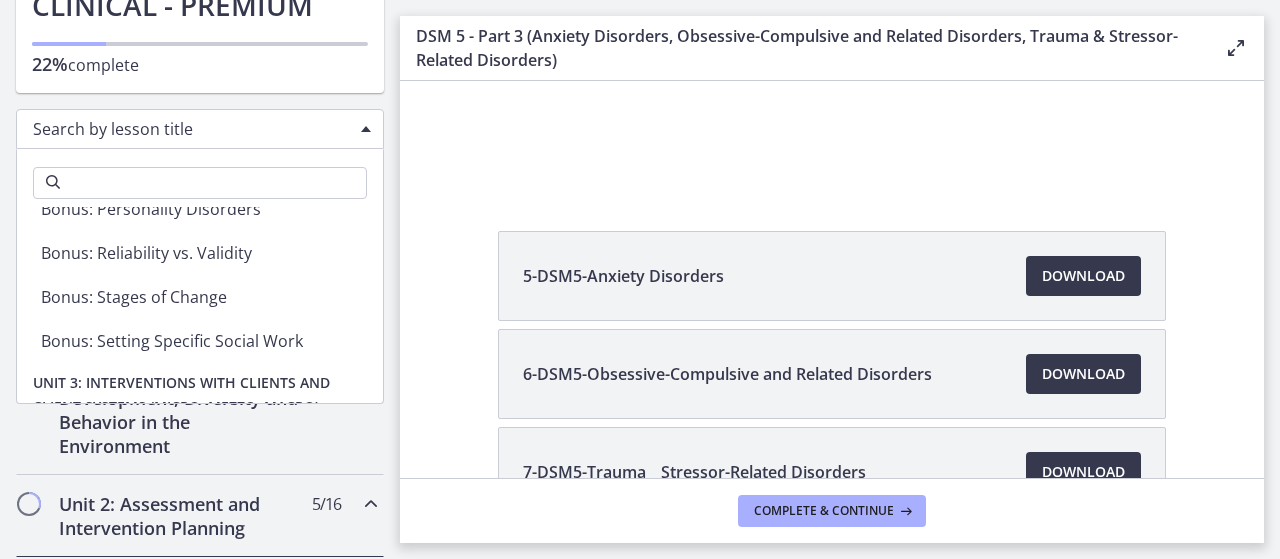 click on "Getting Started: Studying for Success
Welcome to Agents of Change!
Download the Agents of Change Mobile App!
Test Your Knowledge: 10 FREE Practice Questions with Rationales
Back to Basics Practice Questions
Back to Basics: Studying for Success
Developing Critical Thinking Skills
Test Anxiety and Motivation
KSA Clinical
ASWB Examination Guidebook
Looking for Additional Support? Add the ASWB AI Tutor!
BONUS: Top 5 Study Tips" at bounding box center [200, 305] 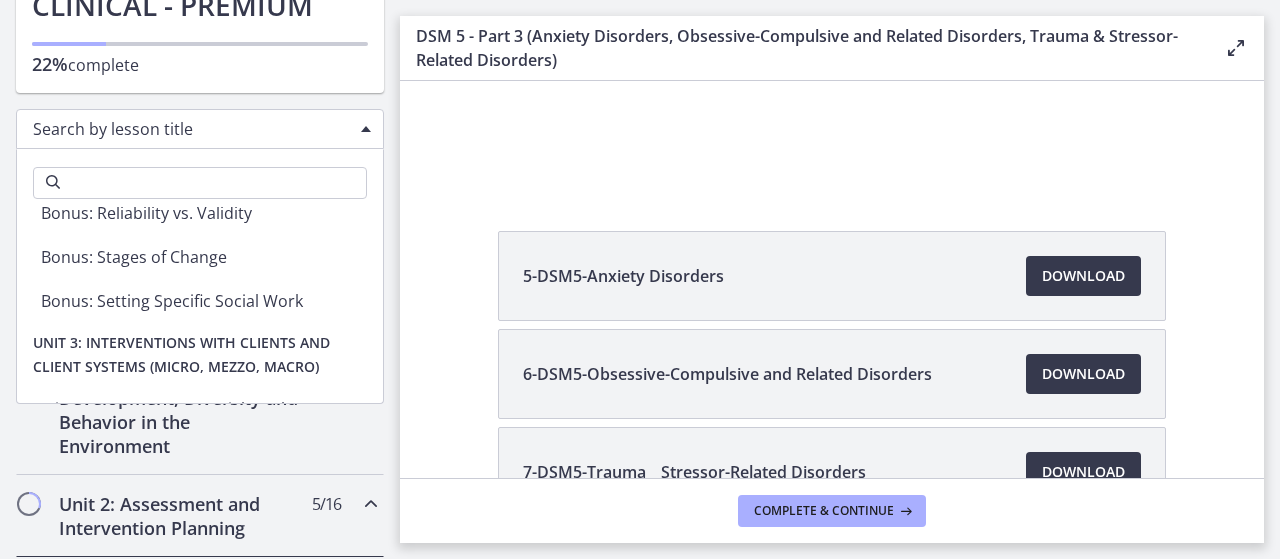 click on "Getting Started: Studying for Success
Welcome to Agents of Change!
Download the Agents of Change Mobile App!
Test Your Knowledge: 10 FREE Practice Questions with Rationales
Back to Basics Practice Questions
Back to Basics: Studying for Success
Developing Critical Thinking Skills
Test Anxiety and Motivation
KSA Clinical
ASWB Examination Guidebook
Looking for Additional Support? Add the ASWB AI Tutor!
BONUS: Top 5 Study Tips" at bounding box center (200, 305) 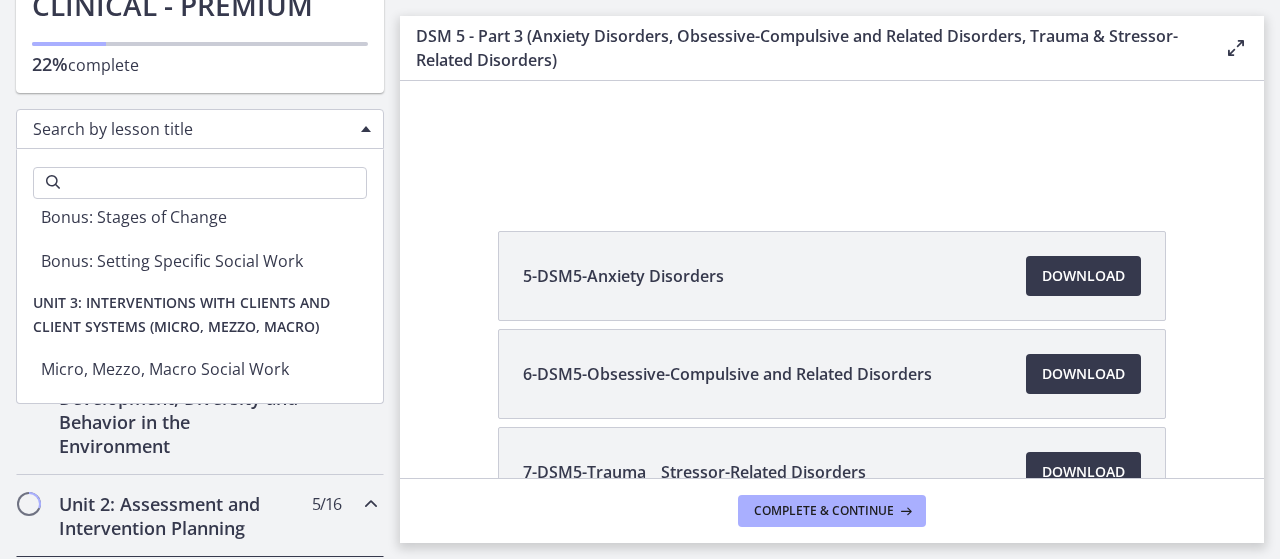 click on "Getting Started: Studying for Success
Welcome to Agents of Change!
Download the Agents of Change Mobile App!
Test Your Knowledge: 10 FREE Practice Questions with Rationales
Back to Basics Practice Questions
Back to Basics: Studying for Success
Developing Critical Thinking Skills
Test Anxiety and Motivation
KSA Clinical
ASWB Examination Guidebook
Looking for Additional Support? Add the ASWB AI Tutor!
BONUS: Top 5 Study Tips" at bounding box center [200, 305] 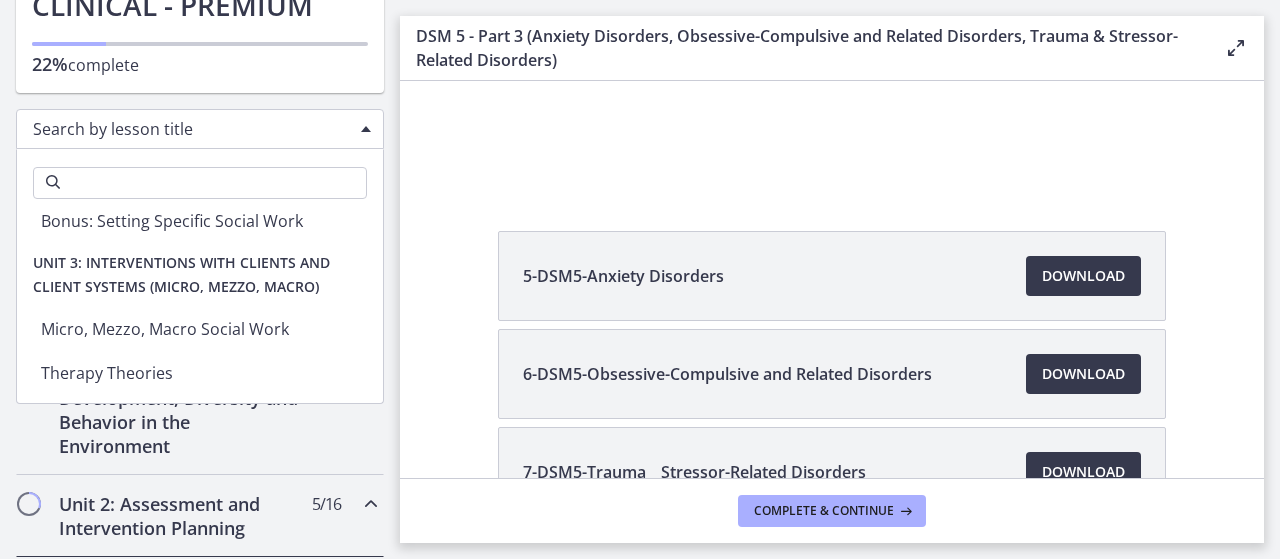 click on "Getting Started: Studying for Success
Welcome to Agents of Change!
Download the Agents of Change Mobile App!
Test Your Knowledge: 10 FREE Practice Questions with Rationales
Back to Basics Practice Questions
Back to Basics: Studying for Success
Developing Critical Thinking Skills
Test Anxiety and Motivation
KSA Clinical
ASWB Examination Guidebook
Looking for Additional Support? Add the ASWB AI Tutor!
BONUS: Top 5 Study Tips" at bounding box center [200, 305] 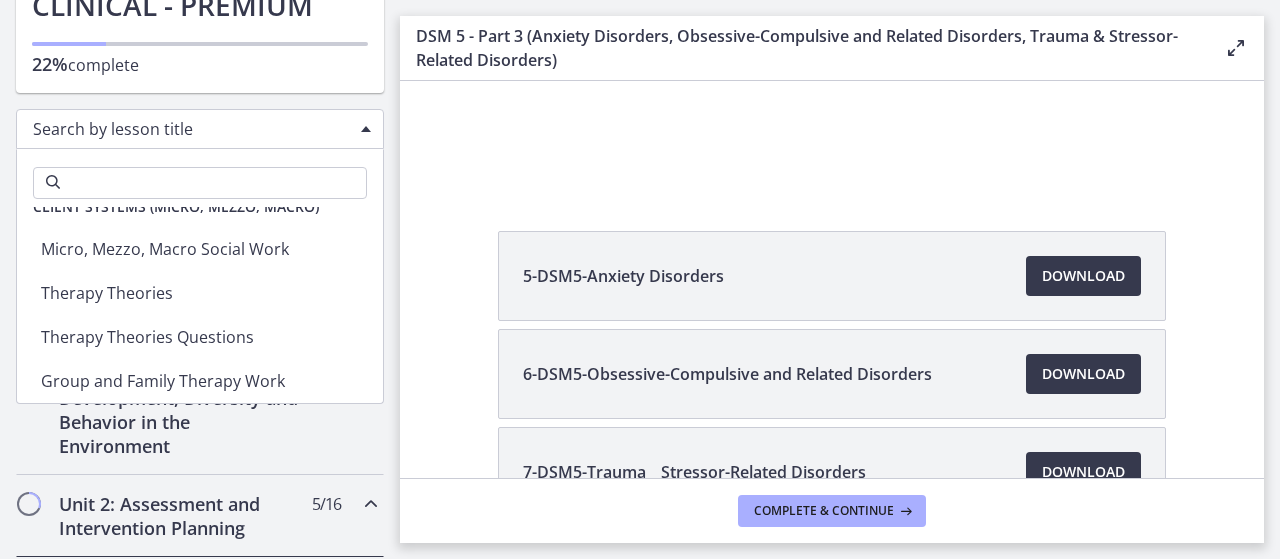 click on "Getting Started: Studying for Success
Welcome to Agents of Change!
Download the Agents of Change Mobile App!
Test Your Knowledge: 10 FREE Practice Questions with Rationales
Back to Basics Practice Questions
Back to Basics: Studying for Success
Developing Critical Thinking Skills
Test Anxiety and Motivation
KSA Clinical
ASWB Examination Guidebook
Looking for Additional Support? Add the ASWB AI Tutor!
BONUS: Top 5 Study Tips" at bounding box center (200, 305) 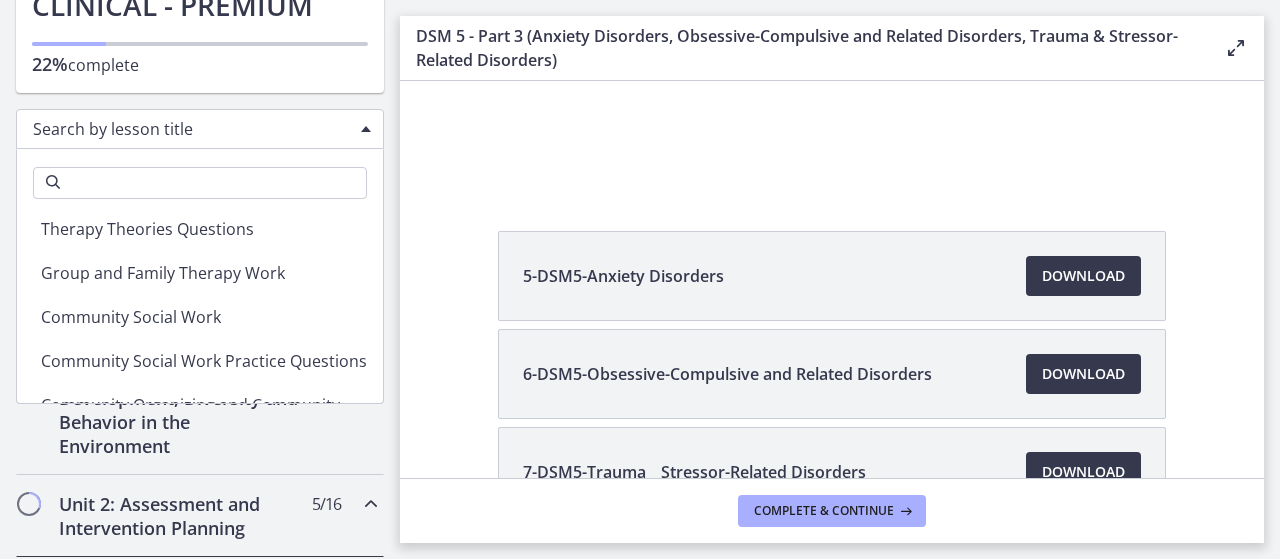 click on "Getting Started: Studying for Success
Welcome to Agents of Change!
Download the Agents of Change Mobile App!
Test Your Knowledge: 10 FREE Practice Questions with Rationales
Back to Basics Practice Questions
Back to Basics: Studying for Success
Developing Critical Thinking Skills
Test Anxiety and Motivation
KSA Clinical
ASWB Examination Guidebook
Looking for Additional Support? Add the ASWB AI Tutor!
BONUS: Top 5 Study Tips" at bounding box center (200, 305) 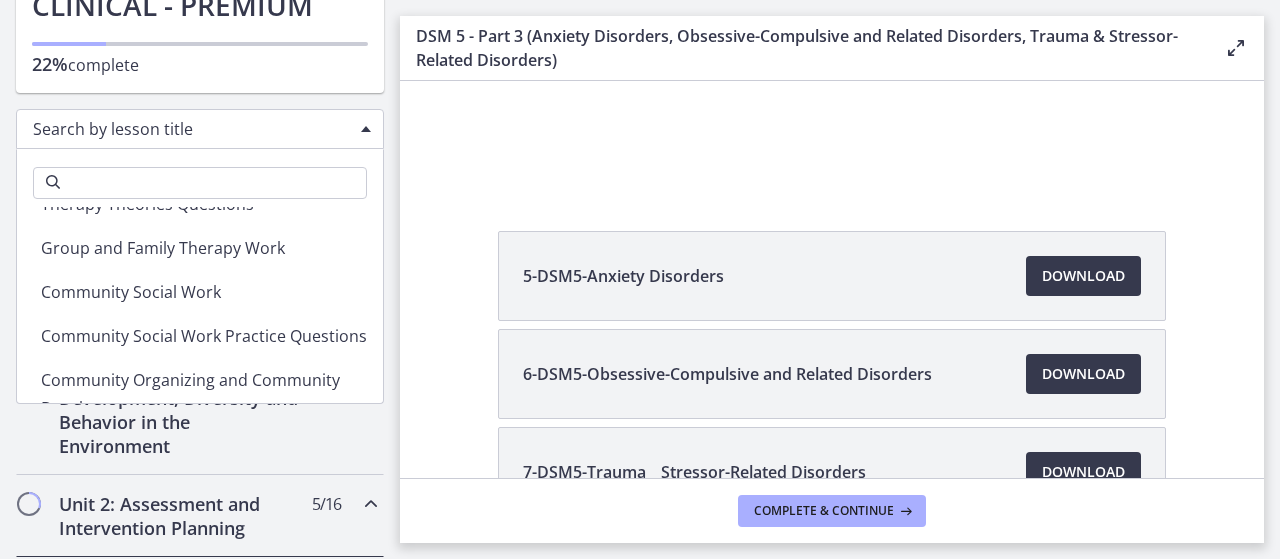 click on "Getting Started: Studying for Success
Welcome to Agents of Change!
Download the Agents of Change Mobile App!
Test Your Knowledge: 10 FREE Practice Questions with Rationales
Back to Basics Practice Questions
Back to Basics: Studying for Success
Developing Critical Thinking Skills
Test Anxiety and Motivation
KSA Clinical
ASWB Examination Guidebook
Looking for Additional Support? Add the ASWB AI Tutor!
BONUS: Top 5 Study Tips" at bounding box center [200, 305] 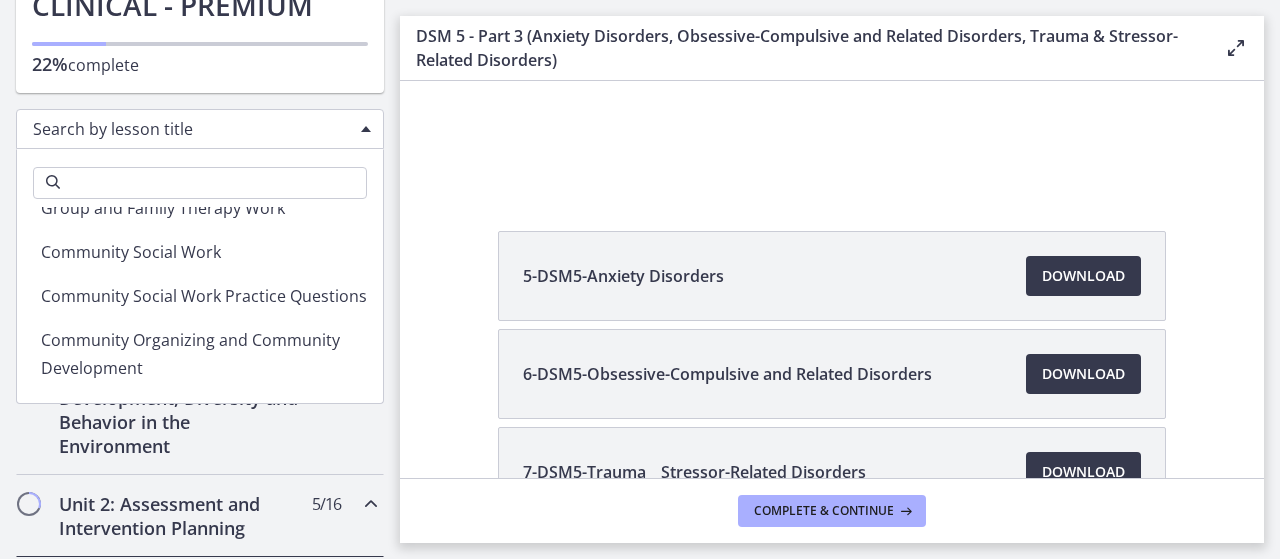 click on "Getting Started: Studying for Success
Welcome to Agents of Change!
Download the Agents of Change Mobile App!
Test Your Knowledge: 10 FREE Practice Questions with Rationales
Back to Basics Practice Questions
Back to Basics: Studying for Success
Developing Critical Thinking Skills
Test Anxiety and Motivation
KSA Clinical
ASWB Examination Guidebook
Looking for Additional Support? Add the ASWB AI Tutor!
BONUS: Top 5 Study Tips" at bounding box center (200, 305) 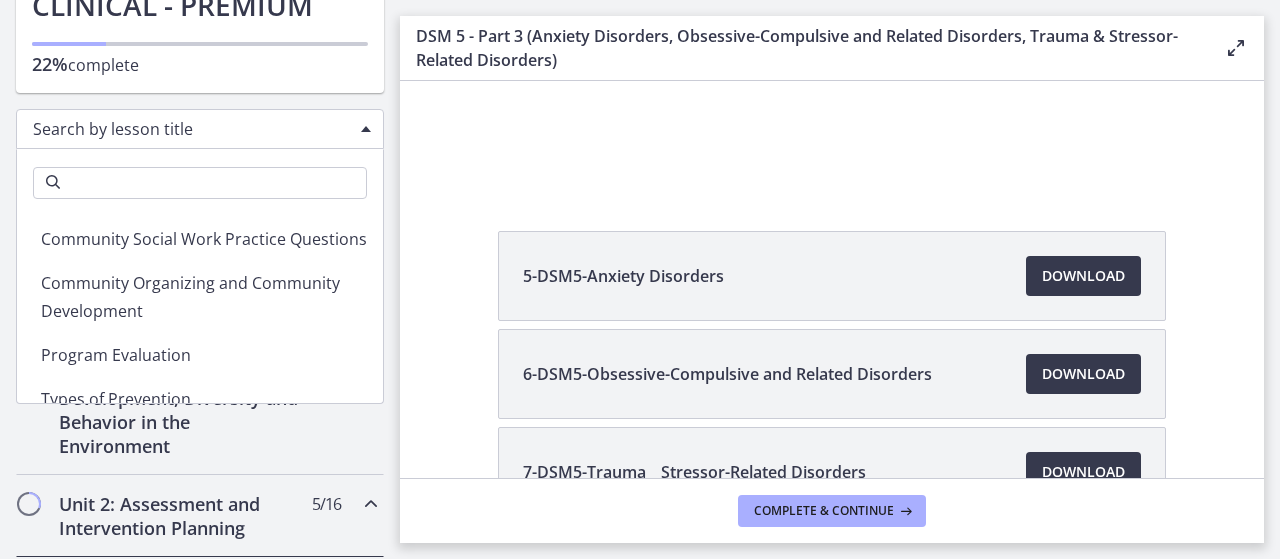 click on "Getting Started: Studying for Success
Welcome to Agents of Change!
Download the Agents of Change Mobile App!
Test Your Knowledge: 10 FREE Practice Questions with Rationales
Back to Basics Practice Questions
Back to Basics: Studying for Success
Developing Critical Thinking Skills
Test Anxiety and Motivation
KSA Clinical
ASWB Examination Guidebook
Looking for Additional Support? Add the ASWB AI Tutor!
BONUS: Top 5 Study Tips" at bounding box center (200, 305) 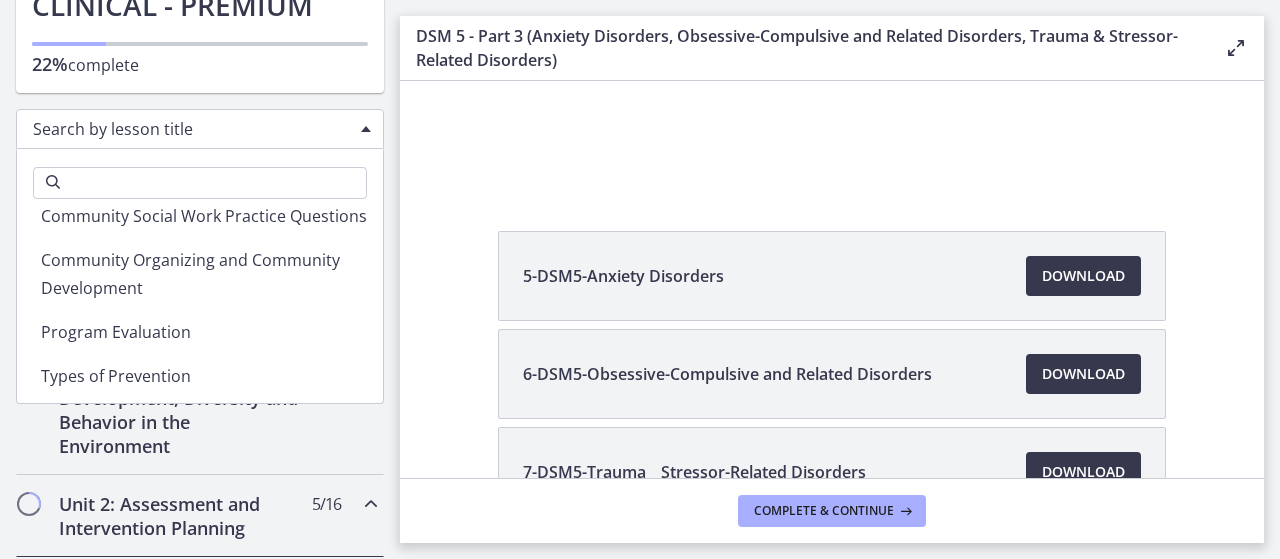 click on "Getting Started: Studying for Success
Welcome to Agents of Change!
Download the Agents of Change Mobile App!
Test Your Knowledge: 10 FREE Practice Questions with Rationales
Back to Basics Practice Questions
Back to Basics: Studying for Success
Developing Critical Thinking Skills
Test Anxiety and Motivation
KSA Clinical
ASWB Examination Guidebook
Looking for Additional Support? Add the ASWB AI Tutor!
BONUS: Top 5 Study Tips" at bounding box center (200, 305) 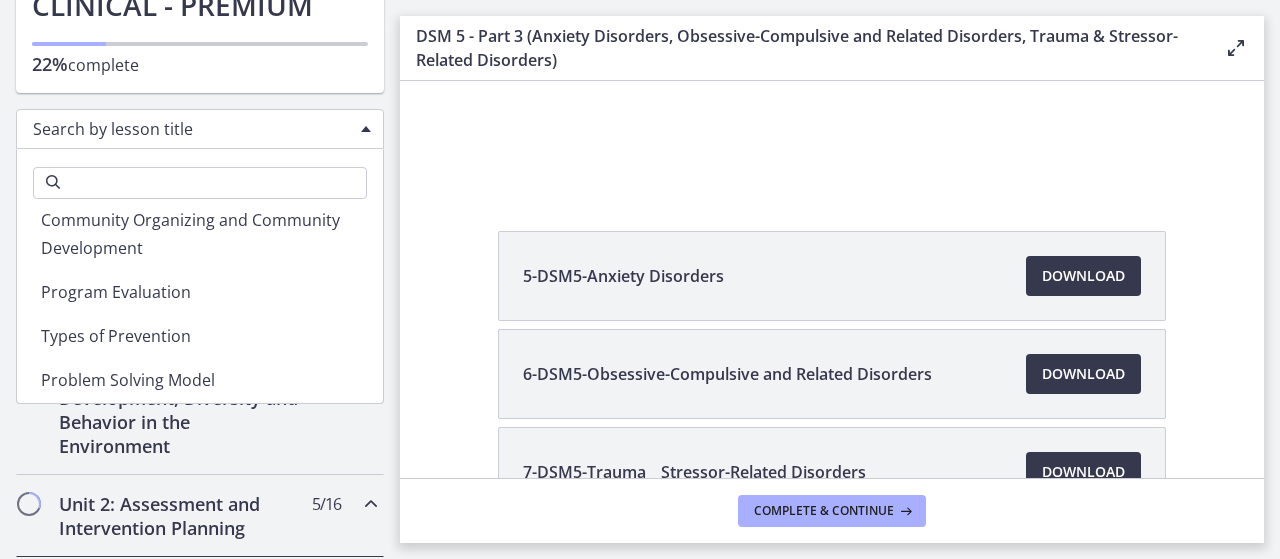 click on "Getting Started: Studying for Success
Welcome to Agents of Change!
Download the Agents of Change Mobile App!
Test Your Knowledge: 10 FREE Practice Questions with Rationales
Back to Basics Practice Questions
Back to Basics: Studying for Success
Developing Critical Thinking Skills
Test Anxiety and Motivation
KSA Clinical
ASWB Examination Guidebook
Looking for Additional Support? Add the ASWB AI Tutor!
BONUS: Top 5 Study Tips" at bounding box center (200, 305) 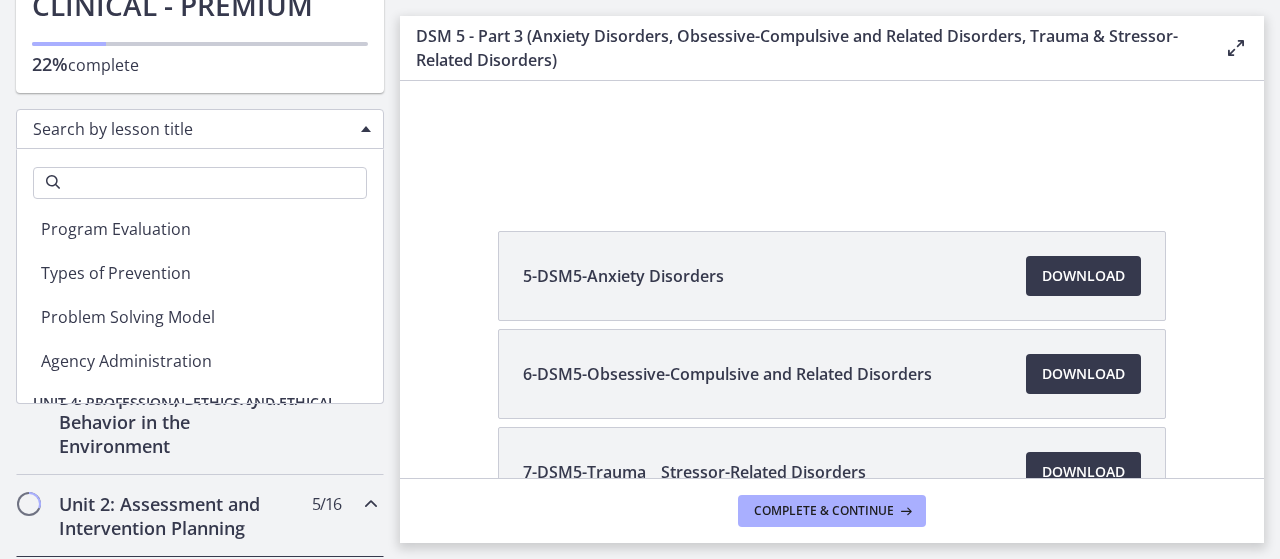 click on "Getting Started: Studying for Success
Welcome to Agents of Change!
Download the Agents of Change Mobile App!
Test Your Knowledge: 10 FREE Practice Questions with Rationales
Back to Basics Practice Questions
Back to Basics: Studying for Success
Developing Critical Thinking Skills
Test Anxiety and Motivation
KSA Clinical
ASWB Examination Guidebook
Looking for Additional Support? Add the ASWB AI Tutor!
BONUS: Top 5 Study Tips" at bounding box center [200, 305] 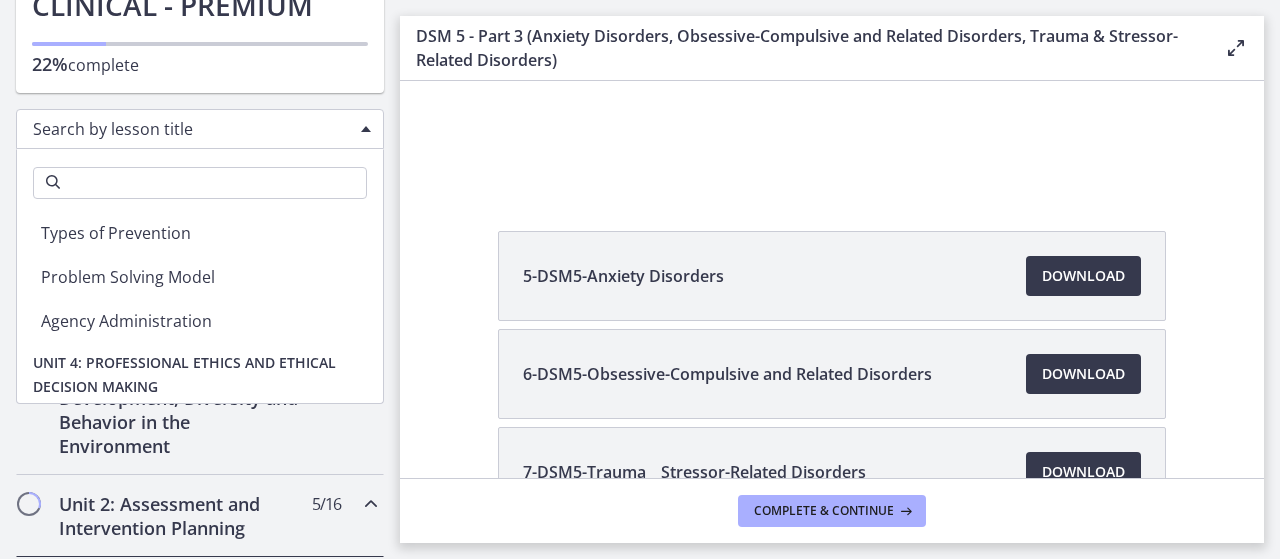 click on "Getting Started: Studying for Success
Welcome to Agents of Change!
Download the Agents of Change Mobile App!
Test Your Knowledge: 10 FREE Practice Questions with Rationales
Back to Basics Practice Questions
Back to Basics: Studying for Success
Developing Critical Thinking Skills
Test Anxiety and Motivation
KSA Clinical
ASWB Examination Guidebook
Looking for Additional Support? Add the ASWB AI Tutor!
BONUS: Top 5 Study Tips" at bounding box center (200, 305) 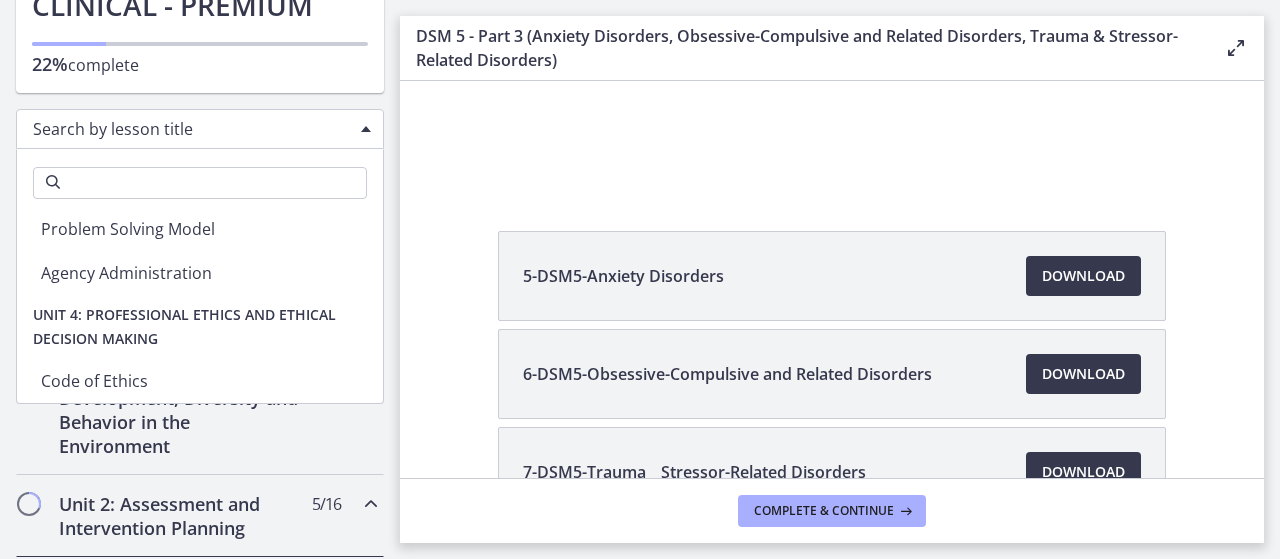 click on "Getting Started: Studying for Success
Welcome to Agents of Change!
Download the Agents of Change Mobile App!
Test Your Knowledge: 10 FREE Practice Questions with Rationales
Back to Basics Practice Questions
Back to Basics: Studying for Success
Developing Critical Thinking Skills
Test Anxiety and Motivation
KSA Clinical
ASWB Examination Guidebook
Looking for Additional Support? Add the ASWB AI Tutor!
BONUS: Top 5 Study Tips" at bounding box center (200, 305) 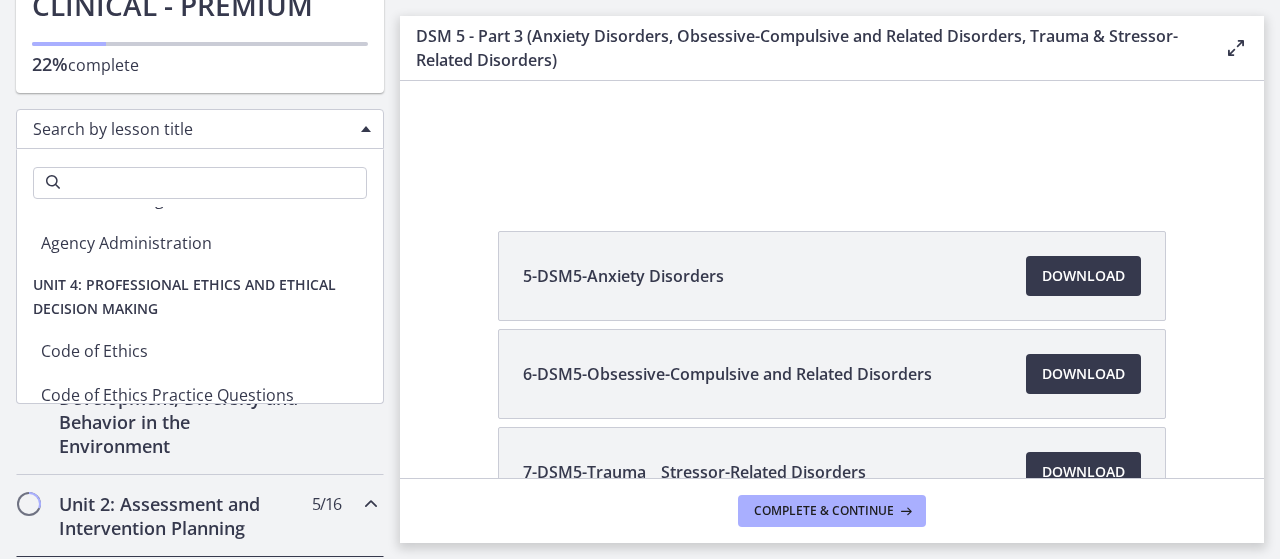 click on "Getting Started: Studying for Success
Welcome to Agents of Change!
Download the Agents of Change Mobile App!
Test Your Knowledge: 10 FREE Practice Questions with Rationales
Back to Basics Practice Questions
Back to Basics: Studying for Success
Developing Critical Thinking Skills
Test Anxiety and Motivation
KSA Clinical
ASWB Examination Guidebook
Looking for Additional Support? Add the ASWB AI Tutor!
BONUS: Top 5 Study Tips" at bounding box center [200, 305] 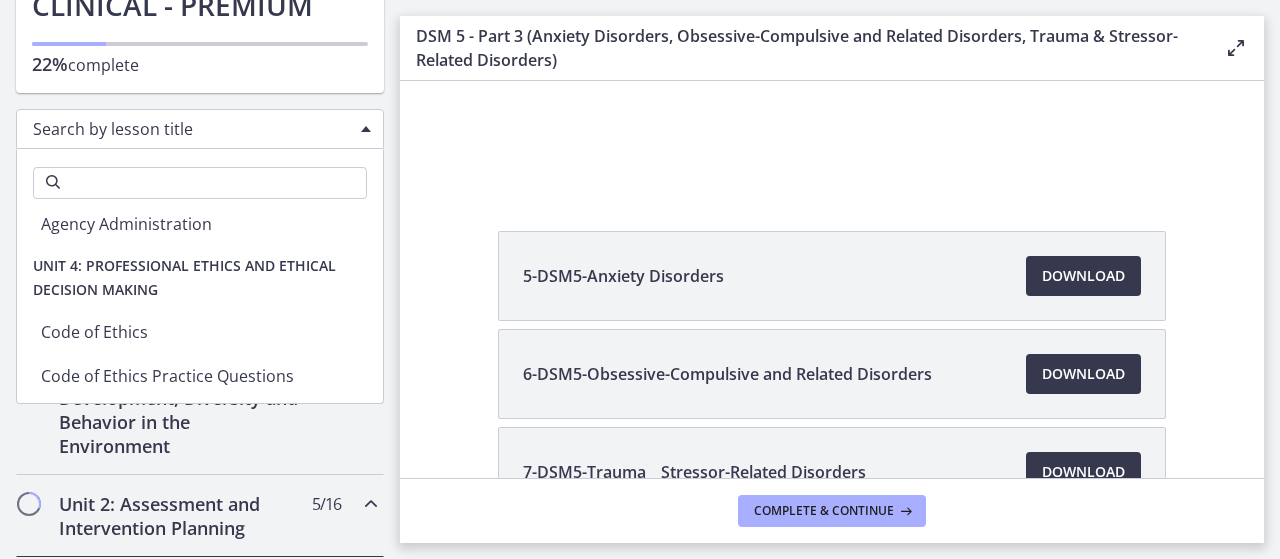 click on "Getting Started: Studying for Success
Welcome to Agents of Change!
Download the Agents of Change Mobile App!
Test Your Knowledge: 10 FREE Practice Questions with Rationales
Back to Basics Practice Questions
Back to Basics: Studying for Success
Developing Critical Thinking Skills
Test Anxiety and Motivation
KSA Clinical
ASWB Examination Guidebook
Looking for Additional Support? Add the ASWB AI Tutor!
BONUS: Top 5 Study Tips" at bounding box center (200, 305) 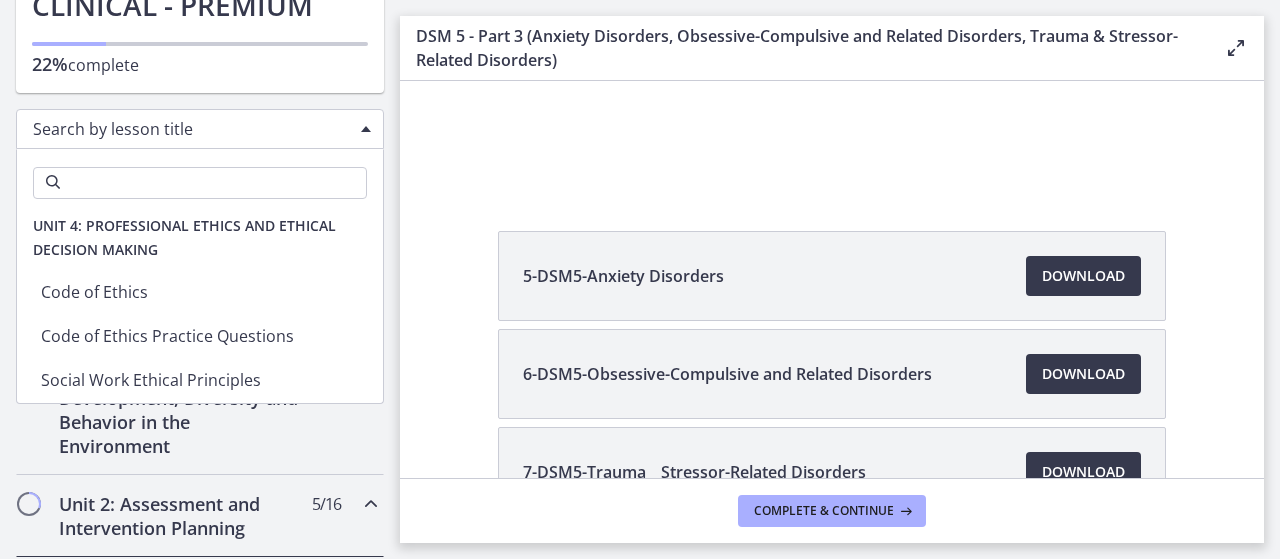 click on "Getting Started: Studying for Success
Welcome to Agents of Change!
Download the Agents of Change Mobile App!
Test Your Knowledge: 10 FREE Practice Questions with Rationales
Back to Basics Practice Questions
Back to Basics: Studying for Success
Developing Critical Thinking Skills
Test Anxiety and Motivation
KSA Clinical
ASWB Examination Guidebook
Looking for Additional Support? Add the ASWB AI Tutor!
BONUS: Top 5 Study Tips" at bounding box center [200, 305] 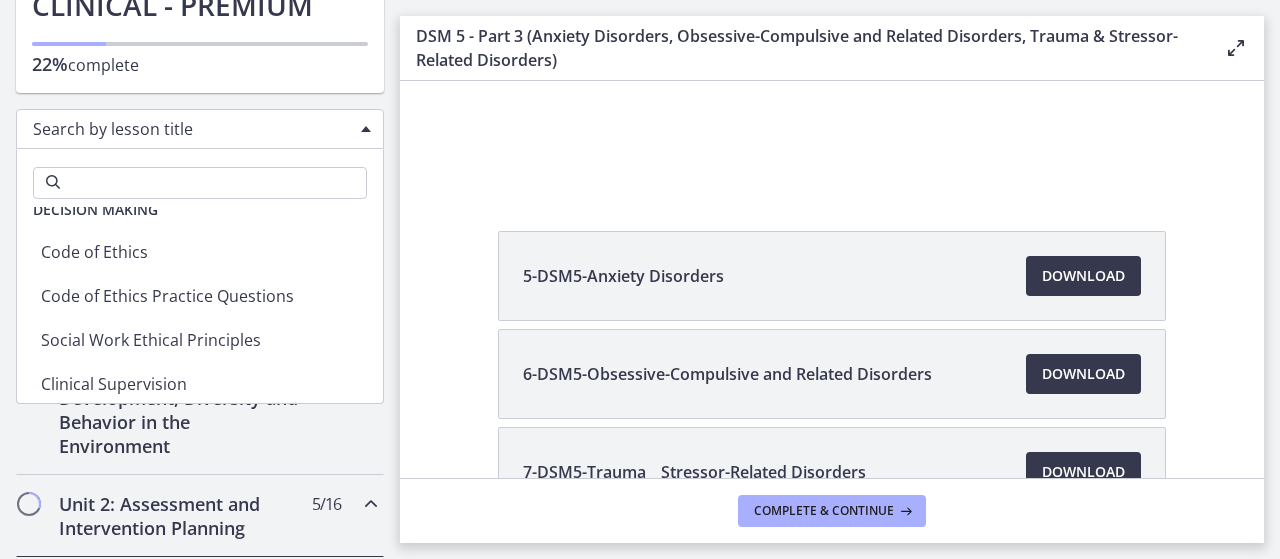 click on "Getting Started: Studying for Success
Welcome to Agents of Change!
Download the Agents of Change Mobile App!
Test Your Knowledge: 10 FREE Practice Questions with Rationales
Back to Basics Practice Questions
Back to Basics: Studying for Success
Developing Critical Thinking Skills
Test Anxiety and Motivation
KSA Clinical
ASWB Examination Guidebook
Looking for Additional Support? Add the ASWB AI Tutor!
BONUS: Top 5 Study Tips" at bounding box center [200, 305] 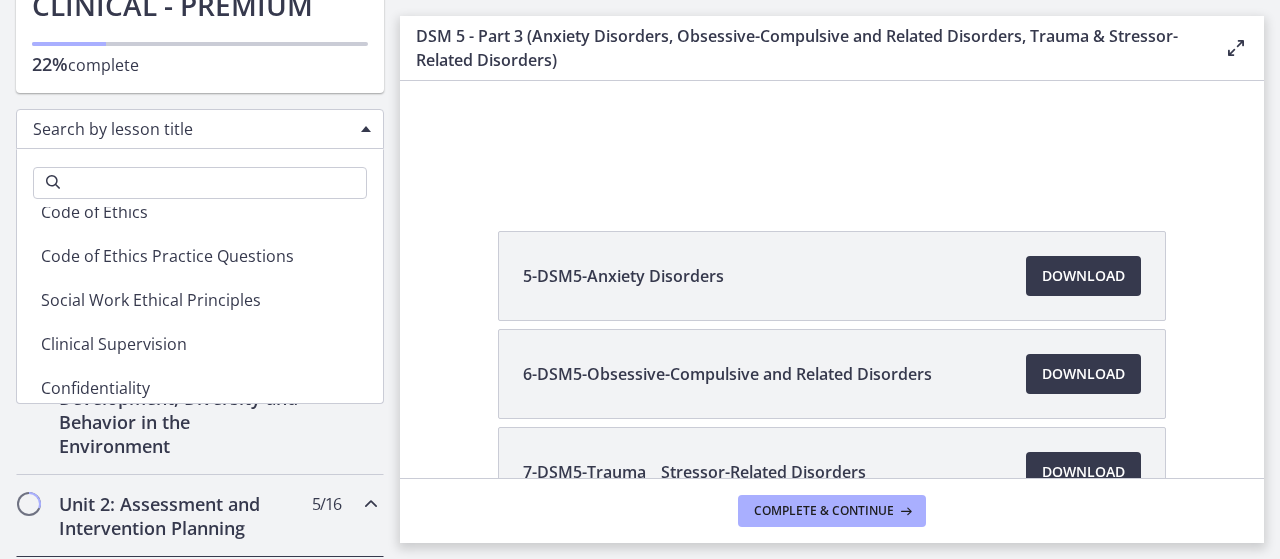 click on "Getting Started: Studying for Success
Welcome to Agents of Change!
Download the Agents of Change Mobile App!
Test Your Knowledge: 10 FREE Practice Questions with Rationales
Back to Basics Practice Questions
Back to Basics: Studying for Success
Developing Critical Thinking Skills
Test Anxiety and Motivation
KSA Clinical
ASWB Examination Guidebook
Looking for Additional Support? Add the ASWB AI Tutor!
BONUS: Top 5 Study Tips" at bounding box center (200, 305) 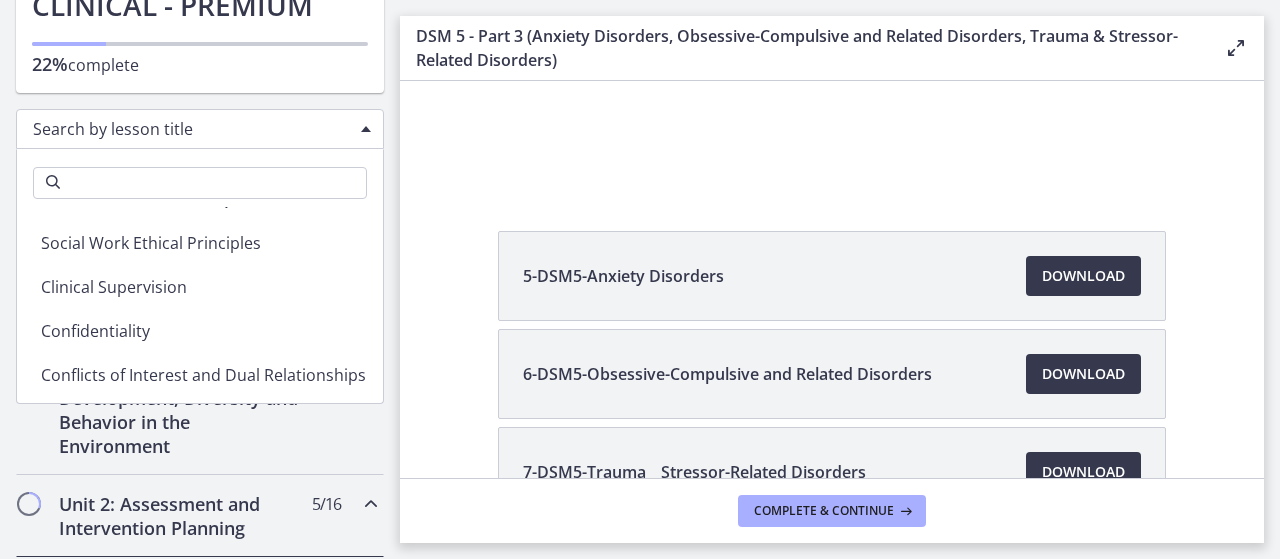 click on "Getting Started: Studying for Success
Welcome to Agents of Change!
Download the Agents of Change Mobile App!
Test Your Knowledge: 10 FREE Practice Questions with Rationales
Back to Basics Practice Questions
Back to Basics: Studying for Success
Developing Critical Thinking Skills
Test Anxiety and Motivation
KSA Clinical
ASWB Examination Guidebook
Looking for Additional Support? Add the ASWB AI Tutor!
BONUS: Top 5 Study Tips" at bounding box center [200, 305] 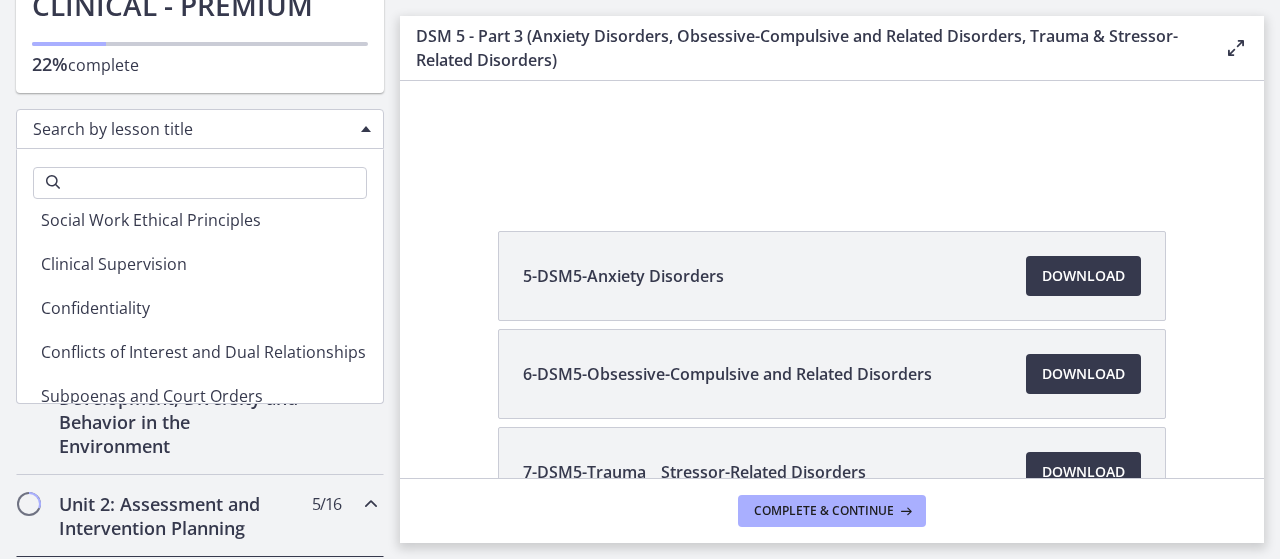 click on "Getting Started: Studying for Success
Welcome to Agents of Change!
Download the Agents of Change Mobile App!
Test Your Knowledge: 10 FREE Practice Questions with Rationales
Back to Basics Practice Questions
Back to Basics: Studying for Success
Developing Critical Thinking Skills
Test Anxiety and Motivation
KSA Clinical
ASWB Examination Guidebook
Looking for Additional Support? Add the ASWB AI Tutor!
BONUS: Top 5 Study Tips" at bounding box center [200, 305] 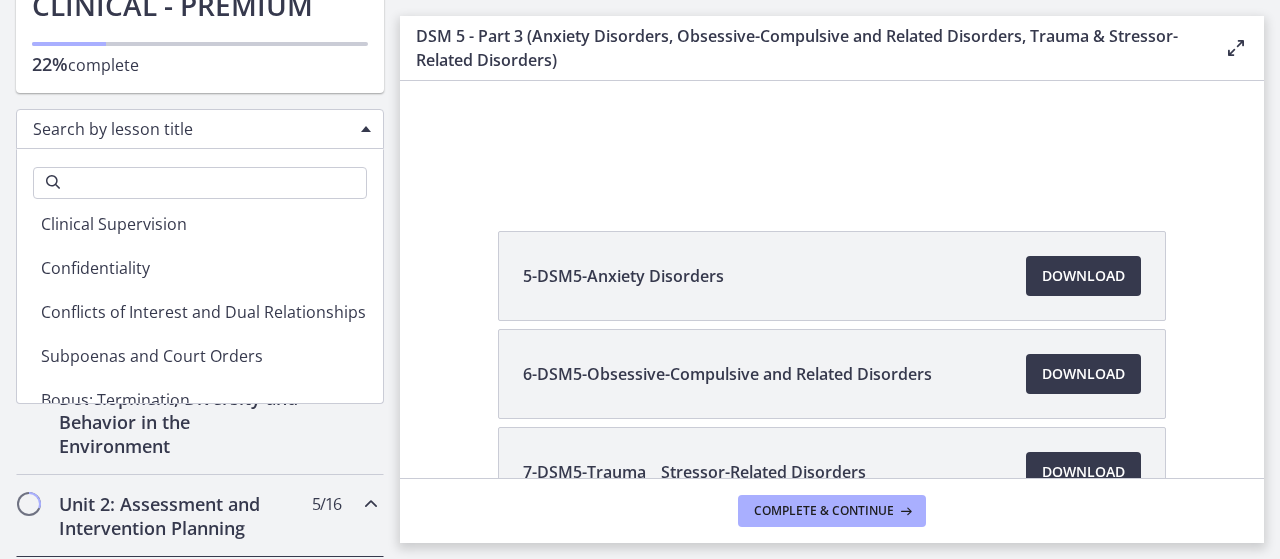 click on "Getting Started: Studying for Success
Welcome to Agents of Change!
Download the Agents of Change Mobile App!
Test Your Knowledge: 10 FREE Practice Questions with Rationales
Back to Basics Practice Questions
Back to Basics: Studying for Success
Developing Critical Thinking Skills
Test Anxiety and Motivation
KSA Clinical
ASWB Examination Guidebook
Looking for Additional Support? Add the ASWB AI Tutor!
BONUS: Top 5 Study Tips" at bounding box center [200, 305] 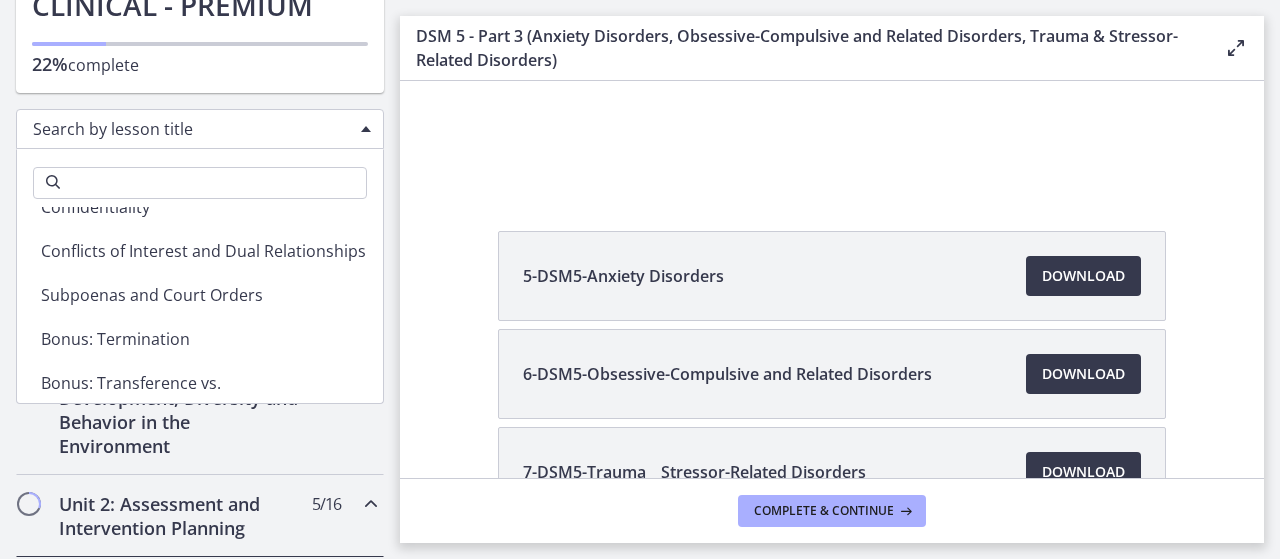 click on "Getting Started: Studying for Success
Welcome to Agents of Change!
Download the Agents of Change Mobile App!
Test Your Knowledge: 10 FREE Practice Questions with Rationales
Back to Basics Practice Questions
Back to Basics: Studying for Success
Developing Critical Thinking Skills
Test Anxiety and Motivation
KSA Clinical
ASWB Examination Guidebook
Looking for Additional Support? Add the ASWB AI Tutor!
BONUS: Top 5 Study Tips" at bounding box center [200, 305] 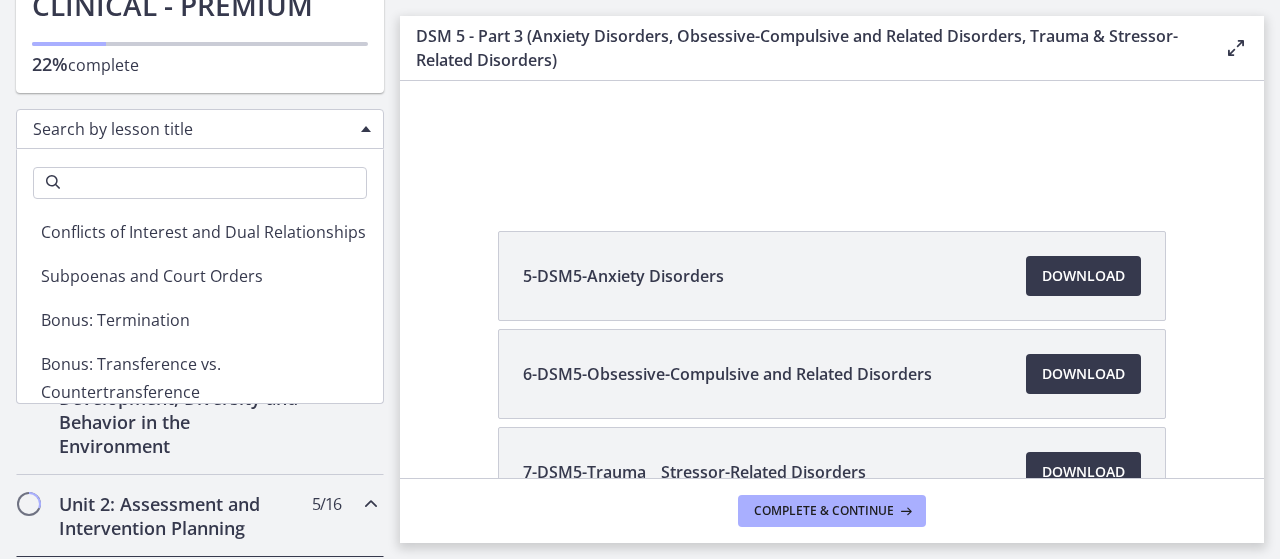 click on "Getting Started: Studying for Success
Welcome to Agents of Change!
Download the Agents of Change Mobile App!
Test Your Knowledge: 10 FREE Practice Questions with Rationales
Back to Basics Practice Questions
Back to Basics: Studying for Success
Developing Critical Thinking Skills
Test Anxiety and Motivation
KSA Clinical
ASWB Examination Guidebook
Looking for Additional Support? Add the ASWB AI Tutor!
BONUS: Top 5 Study Tips" at bounding box center [200, 305] 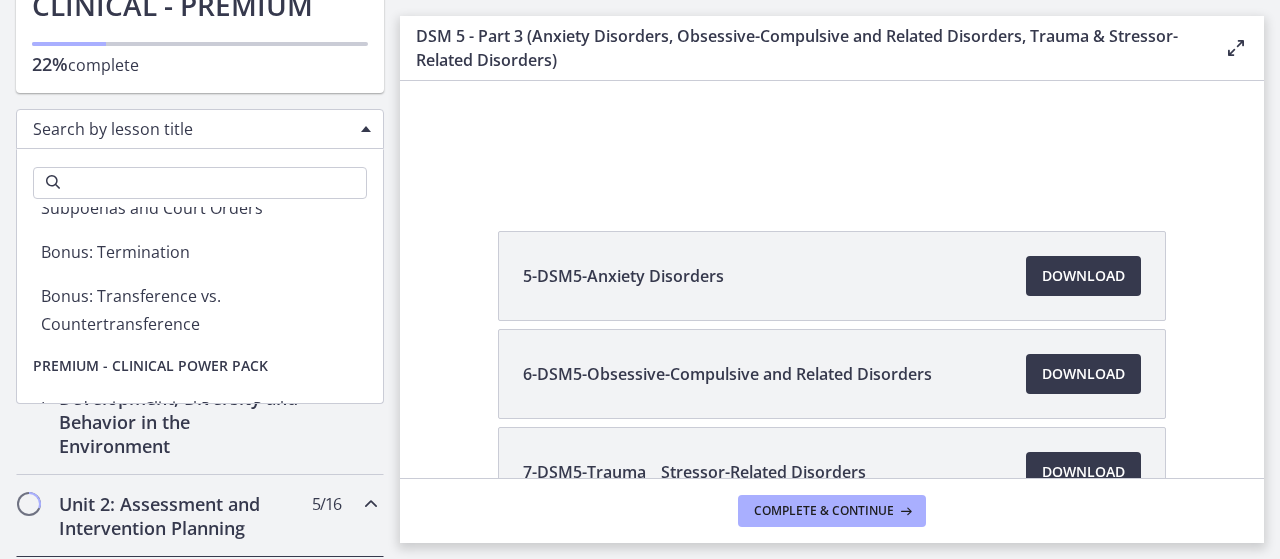 click on "Getting Started: Studying for Success
Welcome to Agents of Change!
Download the Agents of Change Mobile App!
Test Your Knowledge: 10 FREE Practice Questions with Rationales
Back to Basics Practice Questions
Back to Basics: Studying for Success
Developing Critical Thinking Skills
Test Anxiety and Motivation
KSA Clinical
ASWB Examination Guidebook
Looking for Additional Support? Add the ASWB AI Tutor!
BONUS: Top 5 Study Tips" at bounding box center (200, 305) 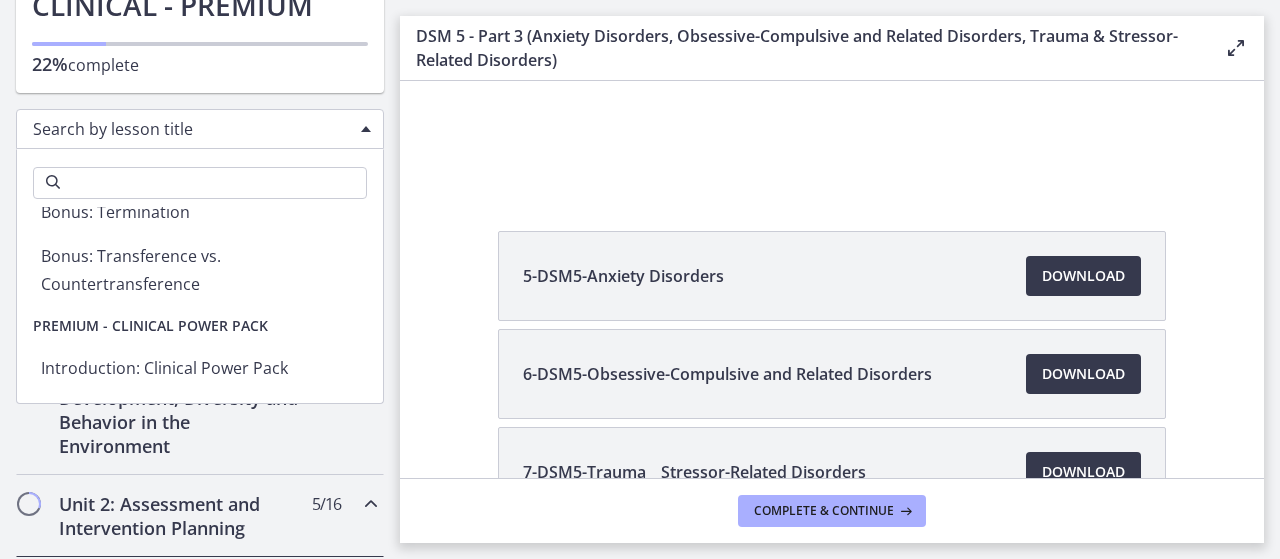 click on "Getting Started: Studying for Success
Welcome to Agents of Change!
Download the Agents of Change Mobile App!
Test Your Knowledge: 10 FREE Practice Questions with Rationales
Back to Basics Practice Questions
Back to Basics: Studying for Success
Developing Critical Thinking Skills
Test Anxiety and Motivation
KSA Clinical
ASWB Examination Guidebook
Looking for Additional Support? Add the ASWB AI Tutor!
BONUS: Top 5 Study Tips" at bounding box center [200, 305] 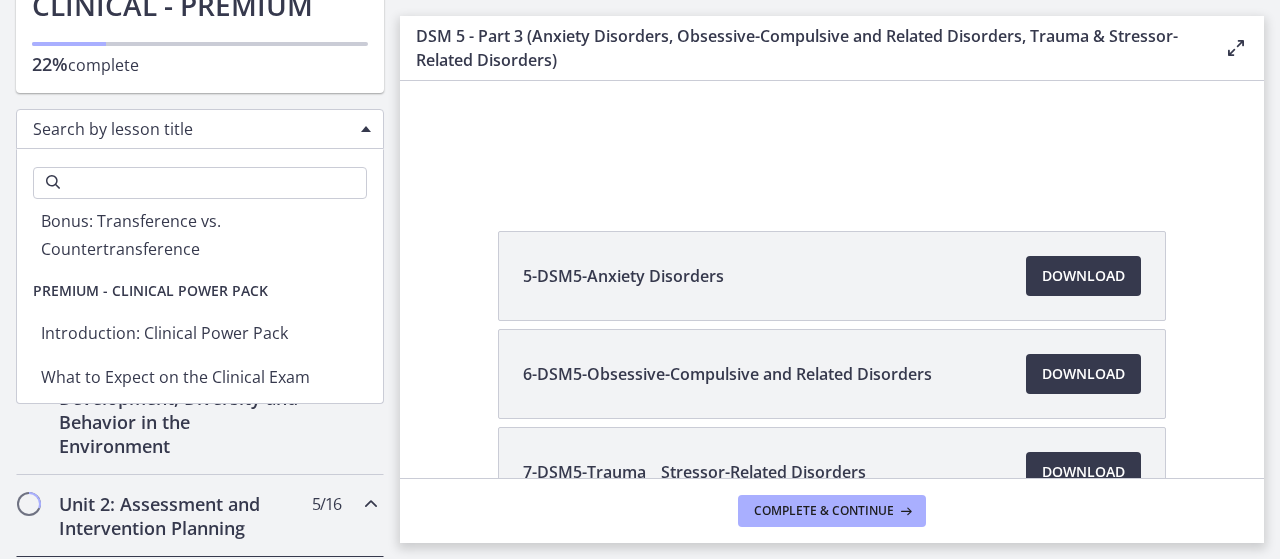 click on "Getting Started: Studying for Success
Welcome to Agents of Change!
Download the Agents of Change Mobile App!
Test Your Knowledge: 10 FREE Practice Questions with Rationales
Back to Basics Practice Questions
Back to Basics: Studying for Success
Developing Critical Thinking Skills
Test Anxiety and Motivation
KSA Clinical
ASWB Examination Guidebook
Looking for Additional Support? Add the ASWB AI Tutor!
BONUS: Top 5 Study Tips" at bounding box center [200, 305] 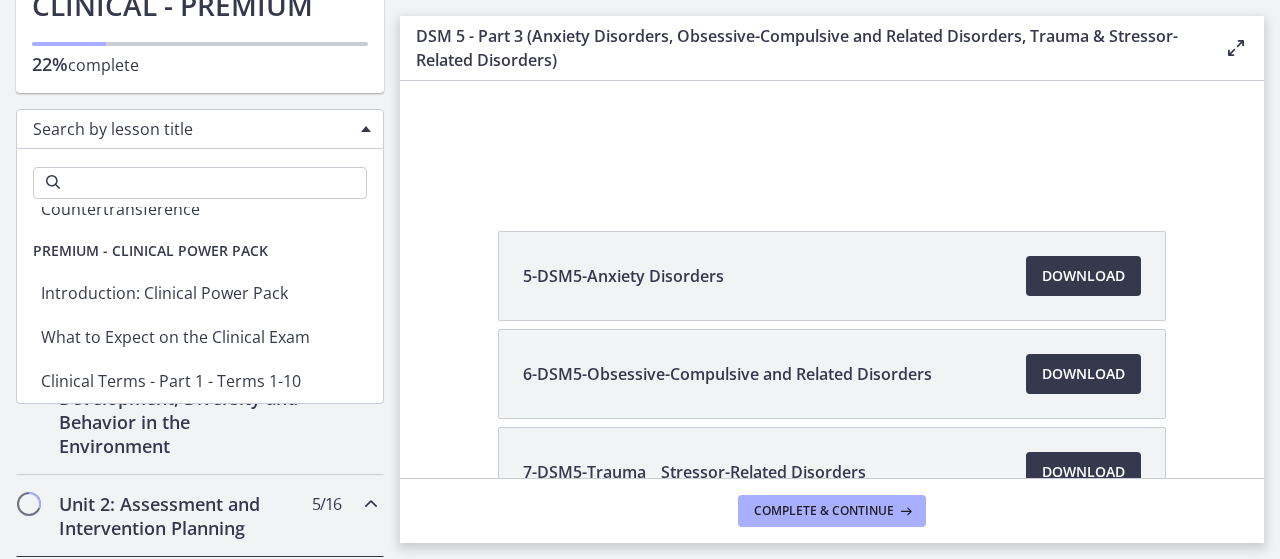 click on "Getting Started: Studying for Success
Welcome to Agents of Change!
Download the Agents of Change Mobile App!
Test Your Knowledge: 10 FREE Practice Questions with Rationales
Back to Basics Practice Questions
Back to Basics: Studying for Success
Developing Critical Thinking Skills
Test Anxiety and Motivation
KSA Clinical
ASWB Examination Guidebook
Looking for Additional Support? Add the ASWB AI Tutor!
BONUS: Top 5 Study Tips" at bounding box center (200, 305) 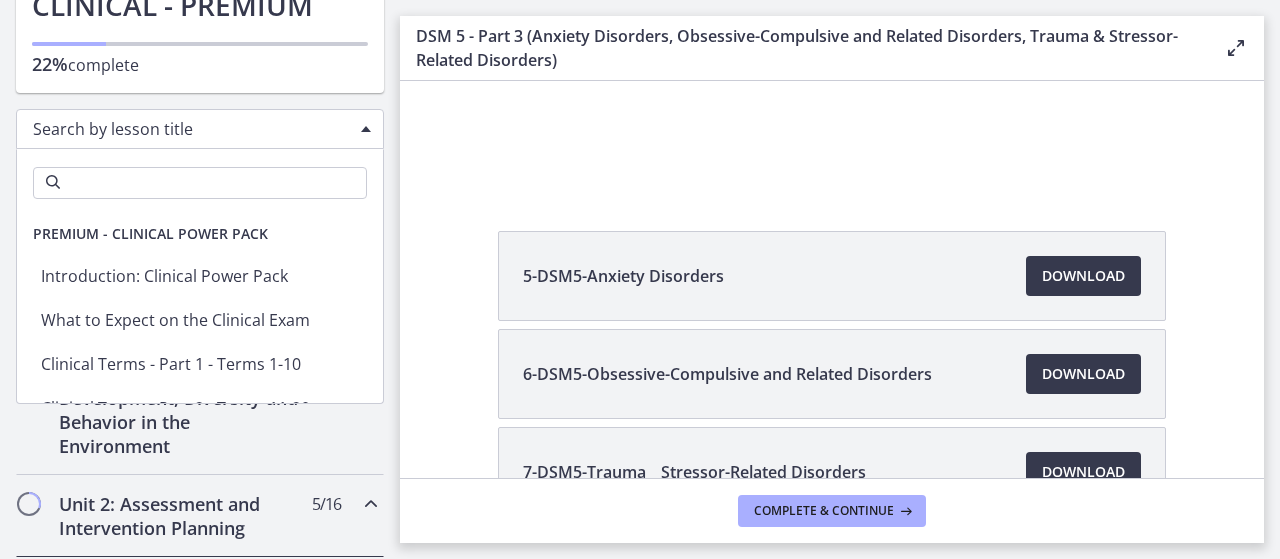 click on "Getting Started: Studying for Success
Welcome to Agents of Change!
Download the Agents of Change Mobile App!
Test Your Knowledge: 10 FREE Practice Questions with Rationales
Back to Basics Practice Questions
Back to Basics: Studying for Success
Developing Critical Thinking Skills
Test Anxiety and Motivation
KSA Clinical
ASWB Examination Guidebook
Looking for Additional Support? Add the ASWB AI Tutor!
BONUS: Top 5 Study Tips" at bounding box center [200, 305] 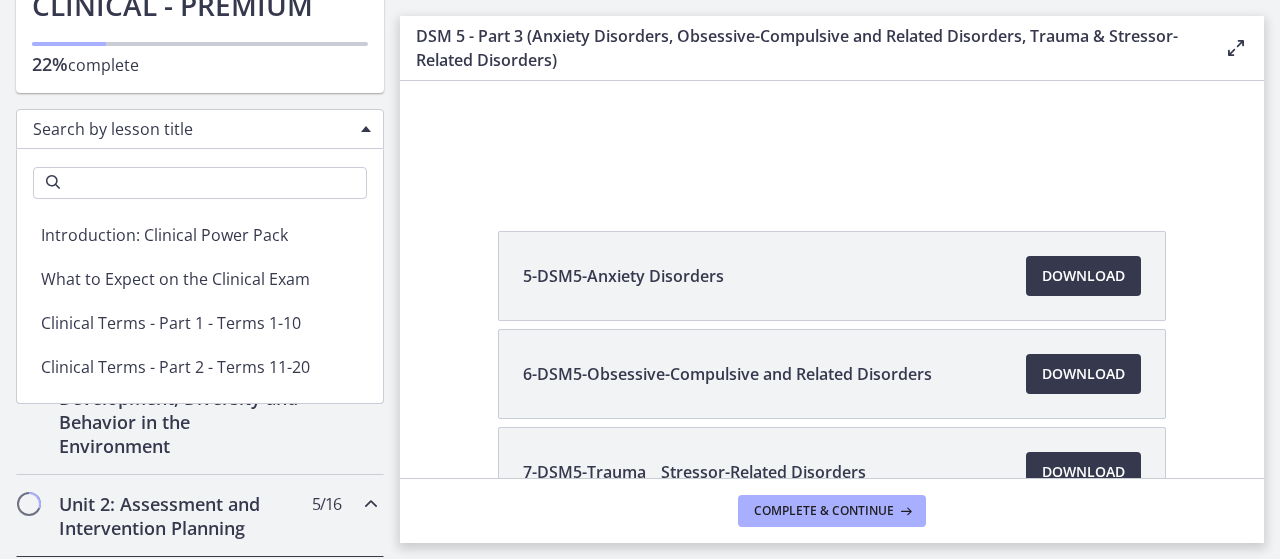 click on "Getting Started: Studying for Success
Welcome to Agents of Change!
Download the Agents of Change Mobile App!
Test Your Knowledge: 10 FREE Practice Questions with Rationales
Back to Basics Practice Questions
Back to Basics: Studying for Success
Developing Critical Thinking Skills
Test Anxiety and Motivation
KSA Clinical
ASWB Examination Guidebook
Looking for Additional Support? Add the ASWB AI Tutor!
BONUS: Top 5 Study Tips" at bounding box center [200, 305] 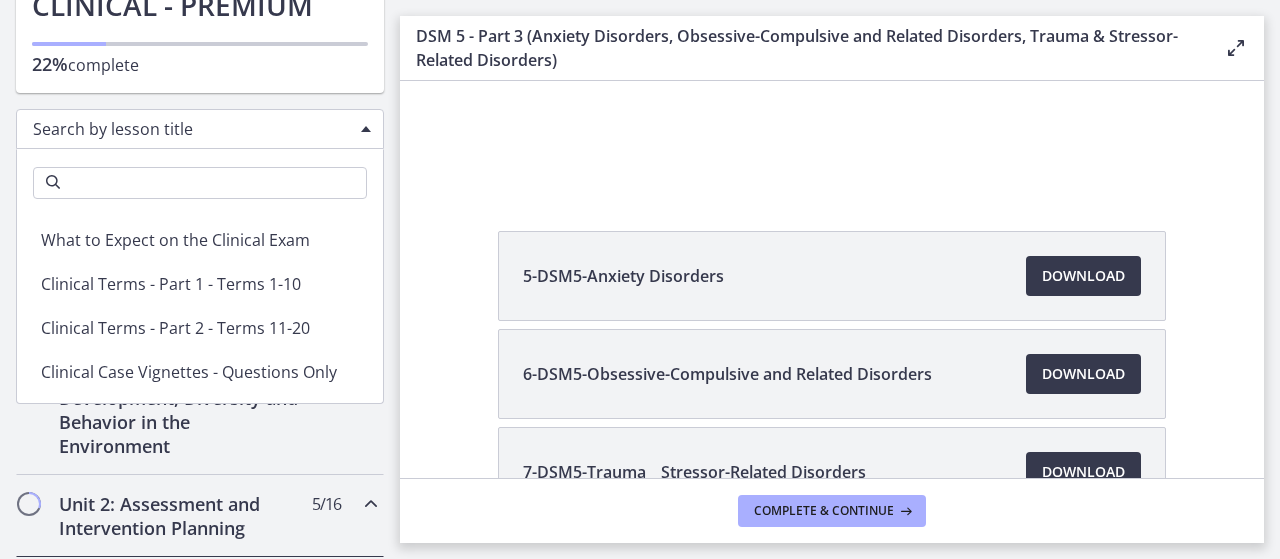 click on "Getting Started: Studying for Success
Welcome to Agents of Change!
Download the Agents of Change Mobile App!
Test Your Knowledge: 10 FREE Practice Questions with Rationales
Back to Basics Practice Questions
Back to Basics: Studying for Success
Developing Critical Thinking Skills
Test Anxiety and Motivation
KSA Clinical
ASWB Examination Guidebook
Looking for Additional Support? Add the ASWB AI Tutor!
BONUS: Top 5 Study Tips" at bounding box center [200, 305] 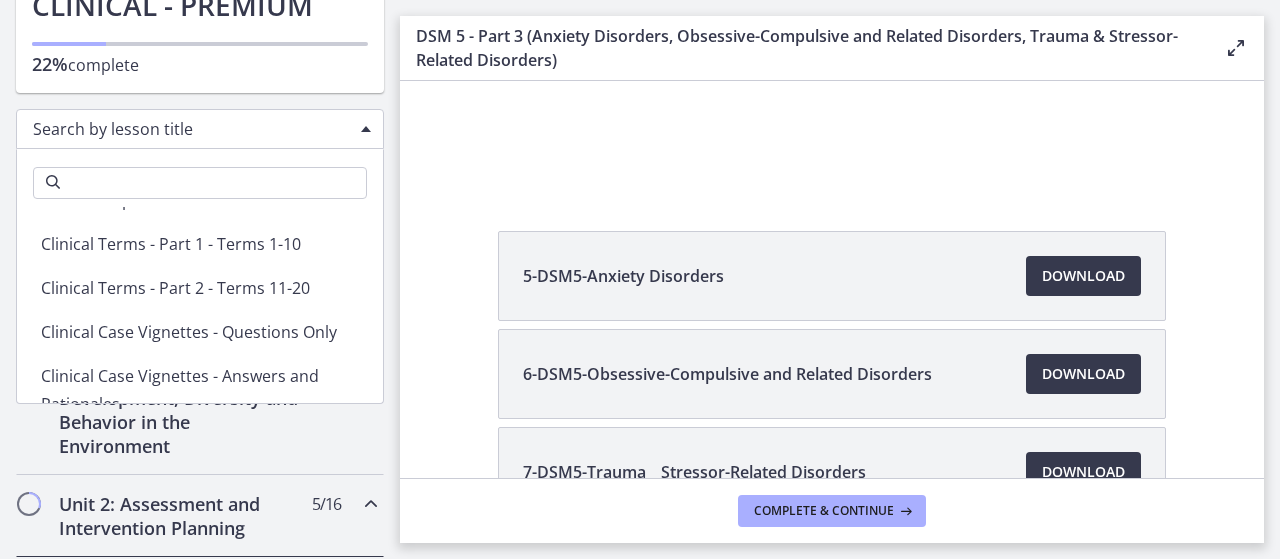 click on "Getting Started: Studying for Success
Welcome to Agents of Change!
Download the Agents of Change Mobile App!
Test Your Knowledge: 10 FREE Practice Questions with Rationales
Back to Basics Practice Questions
Back to Basics: Studying for Success
Developing Critical Thinking Skills
Test Anxiety and Motivation
KSA Clinical
ASWB Examination Guidebook
Looking for Additional Support? Add the ASWB AI Tutor!
BONUS: Top 5 Study Tips" at bounding box center (200, 305) 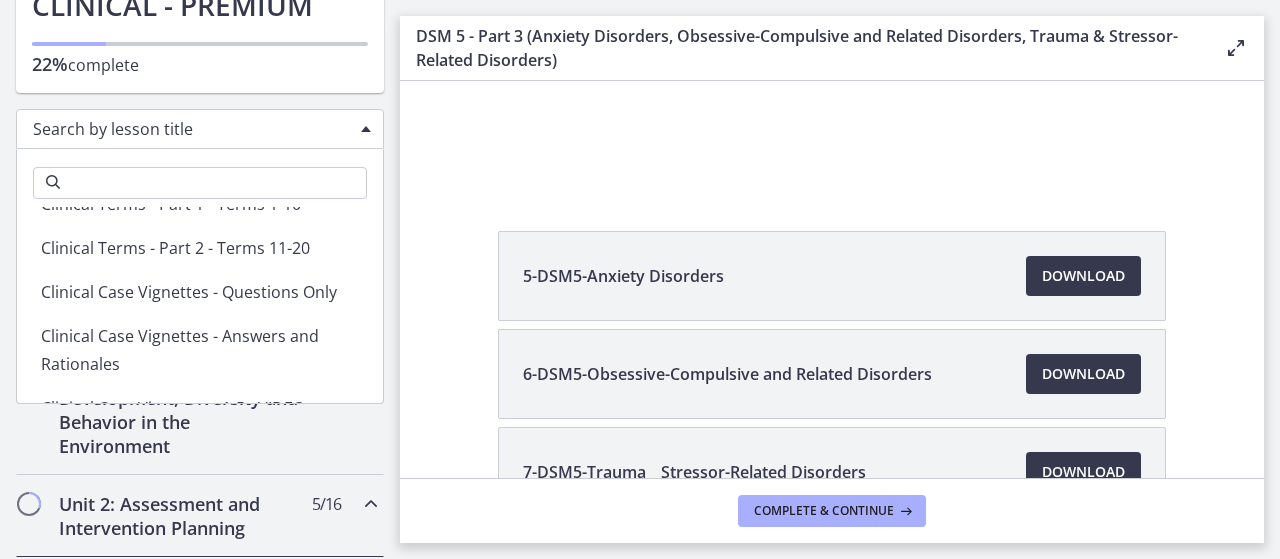 click on "Getting Started: Studying for Success
Welcome to Agents of Change!
Download the Agents of Change Mobile App!
Test Your Knowledge: 10 FREE Practice Questions with Rationales
Back to Basics Practice Questions
Back to Basics: Studying for Success
Developing Critical Thinking Skills
Test Anxiety and Motivation
KSA Clinical
ASWB Examination Guidebook
Looking for Additional Support? Add the ASWB AI Tutor!
BONUS: Top 5 Study Tips" at bounding box center [200, 305] 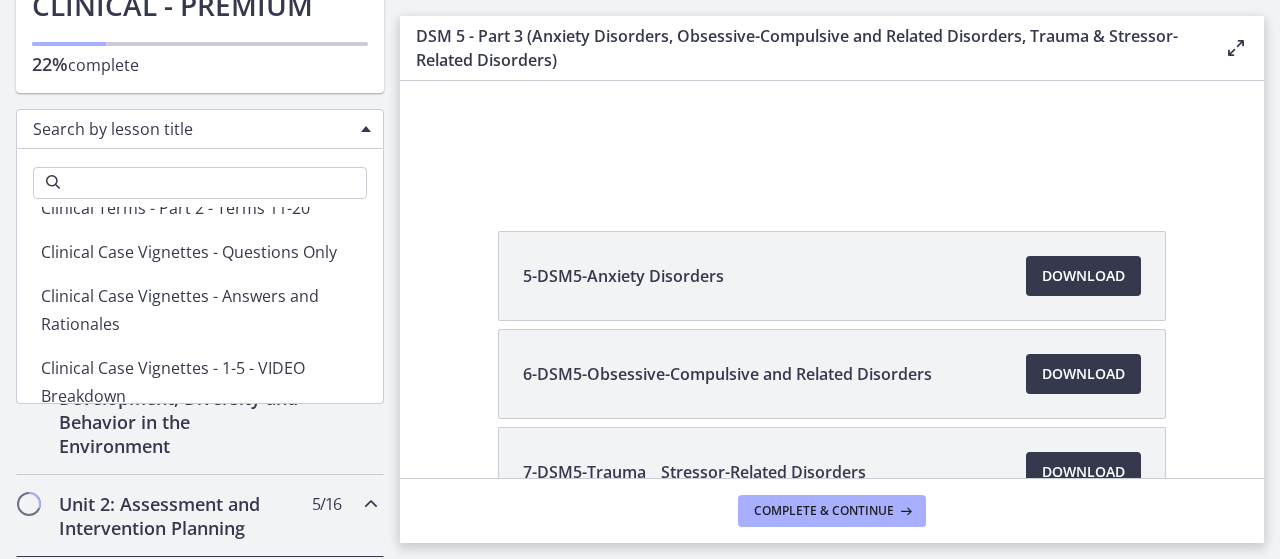 click on "Getting Started: Studying for Success
Welcome to Agents of Change!
Download the Agents of Change Mobile App!
Test Your Knowledge: 10 FREE Practice Questions with Rationales
Back to Basics Practice Questions
Back to Basics: Studying for Success
Developing Critical Thinking Skills
Test Anxiety and Motivation
KSA Clinical
ASWB Examination Guidebook
Looking for Additional Support? Add the ASWB AI Tutor!
BONUS: Top 5 Study Tips" at bounding box center (200, 305) 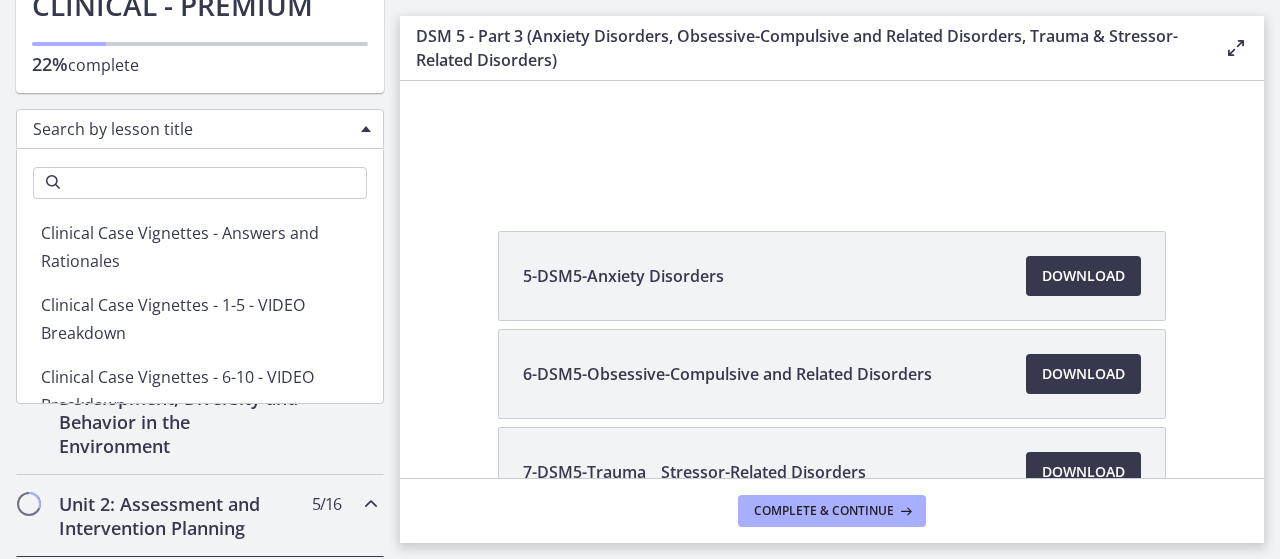 click on "Getting Started: Studying for Success
Welcome to Agents of Change!
Download the Agents of Change Mobile App!
Test Your Knowledge: 10 FREE Practice Questions with Rationales
Back to Basics Practice Questions
Back to Basics: Studying for Success
Developing Critical Thinking Skills
Test Anxiety and Motivation
KSA Clinical
ASWB Examination Guidebook
Looking for Additional Support? Add the ASWB AI Tutor!
BONUS: Top 5 Study Tips" at bounding box center (200, 305) 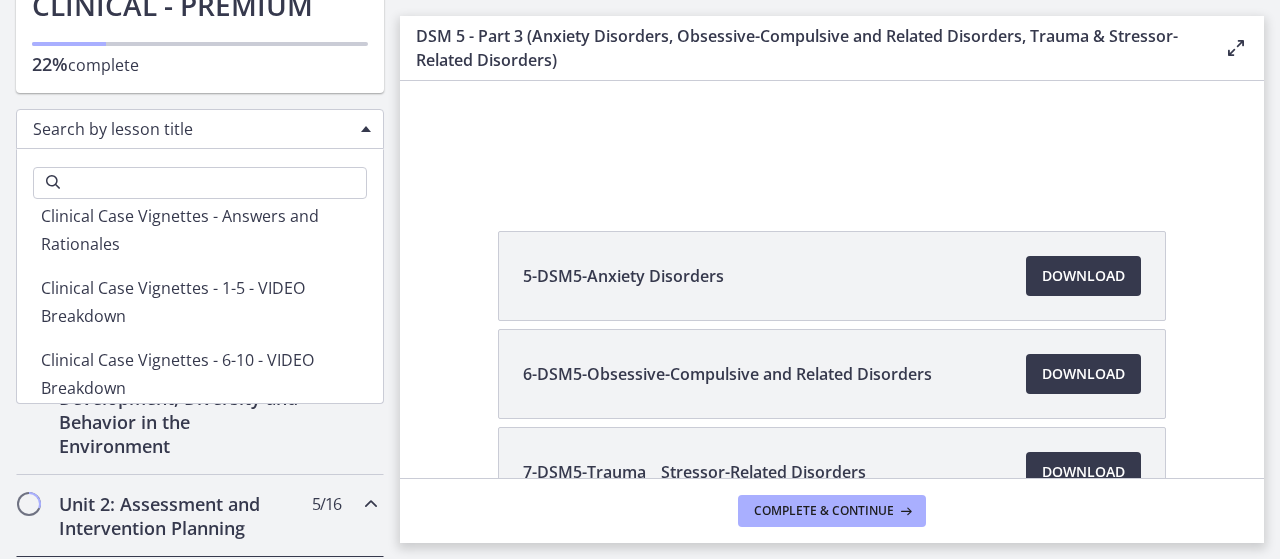 click on "Getting Started: Studying for Success
Welcome to Agents of Change!
Download the Agents of Change Mobile App!
Test Your Knowledge: 10 FREE Practice Questions with Rationales
Back to Basics Practice Questions
Back to Basics: Studying for Success
Developing Critical Thinking Skills
Test Anxiety and Motivation
KSA Clinical
ASWB Examination Guidebook
Looking for Additional Support? Add the ASWB AI Tutor!
BONUS: Top 5 Study Tips" at bounding box center [200, 305] 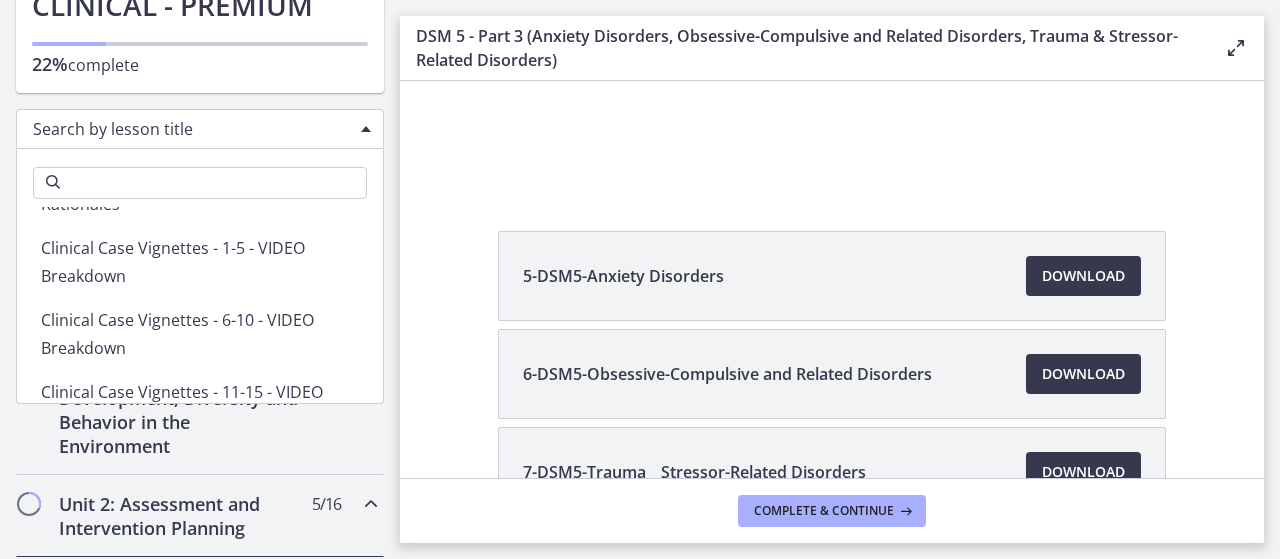 click on "Getting Started: Studying for Success
Welcome to Agents of Change!
Download the Agents of Change Mobile App!
Test Your Knowledge: 10 FREE Practice Questions with Rationales
Back to Basics Practice Questions
Back to Basics: Studying for Success
Developing Critical Thinking Skills
Test Anxiety and Motivation
KSA Clinical
ASWB Examination Guidebook
Looking for Additional Support? Add the ASWB AI Tutor!
BONUS: Top 5 Study Tips" at bounding box center (200, 305) 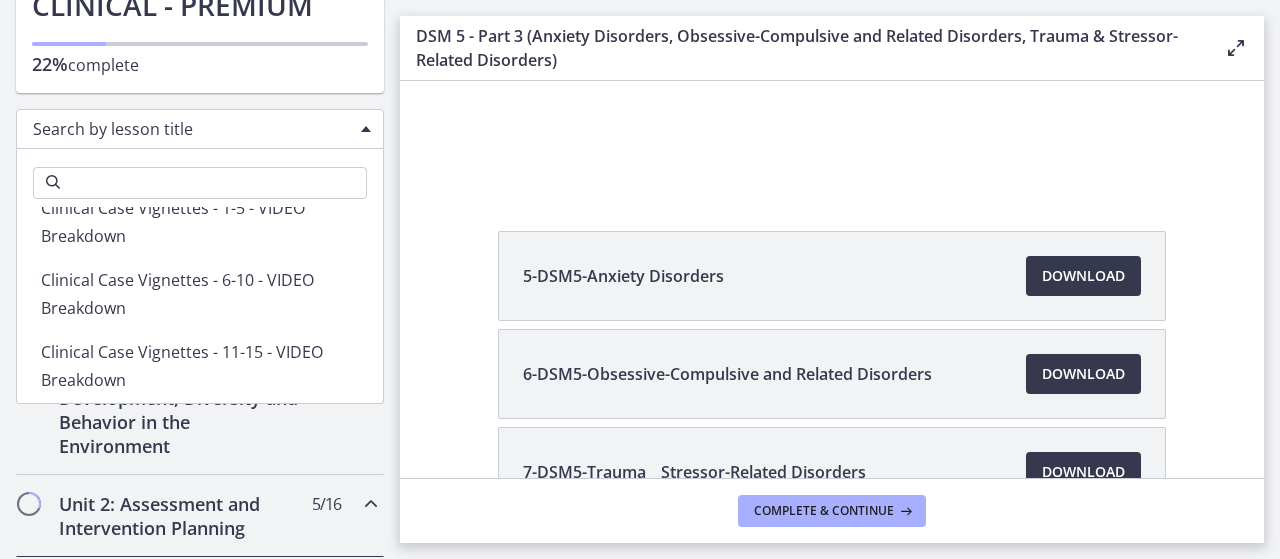 click on "Getting Started: Studying for Success
Welcome to Agents of Change!
Download the Agents of Change Mobile App!
Test Your Knowledge: 10 FREE Practice Questions with Rationales
Back to Basics Practice Questions
Back to Basics: Studying for Success
Developing Critical Thinking Skills
Test Anxiety and Motivation
KSA Clinical
ASWB Examination Guidebook
Looking for Additional Support? Add the ASWB AI Tutor!
BONUS: Top 5 Study Tips" at bounding box center [200, 305] 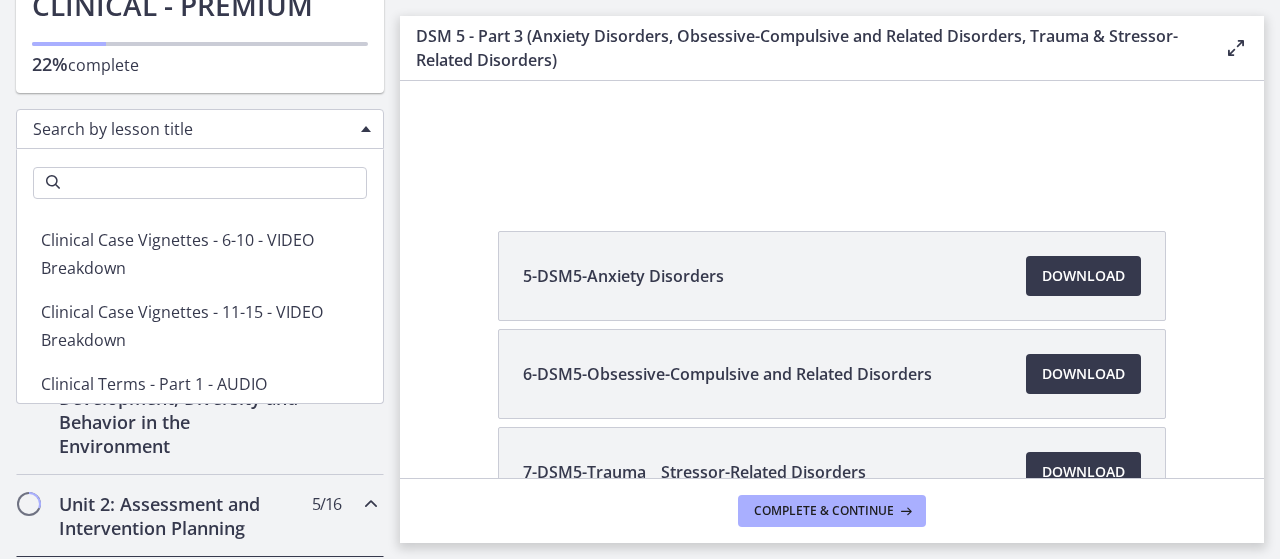 click on "Getting Started: Studying for Success
Welcome to Agents of Change!
Download the Agents of Change Mobile App!
Test Your Knowledge: 10 FREE Practice Questions with Rationales
Back to Basics Practice Questions
Back to Basics: Studying for Success
Developing Critical Thinking Skills
Test Anxiety and Motivation
KSA Clinical
ASWB Examination Guidebook
Looking for Additional Support? Add the ASWB AI Tutor!
BONUS: Top 5 Study Tips" at bounding box center [200, 305] 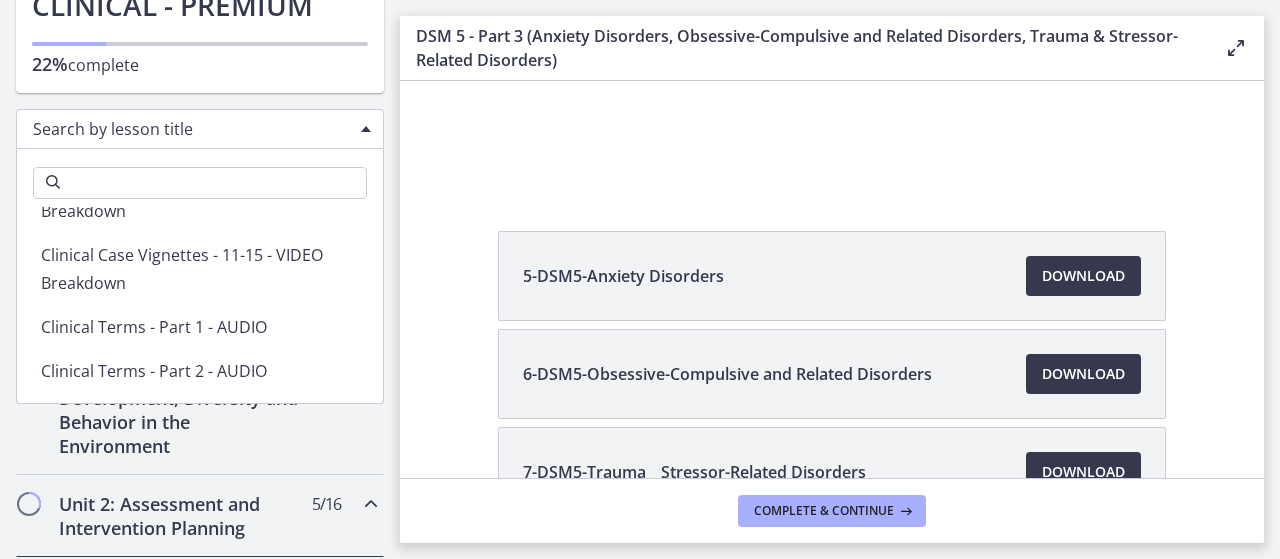 click on "Getting Started: Studying for Success
Welcome to Agents of Change!
Download the Agents of Change Mobile App!
Test Your Knowledge: 10 FREE Practice Questions with Rationales
Back to Basics Practice Questions
Back to Basics: Studying for Success
Developing Critical Thinking Skills
Test Anxiety and Motivation
KSA Clinical
ASWB Examination Guidebook
Looking for Additional Support? Add the ASWB AI Tutor!
BONUS: Top 5 Study Tips" at bounding box center [200, 305] 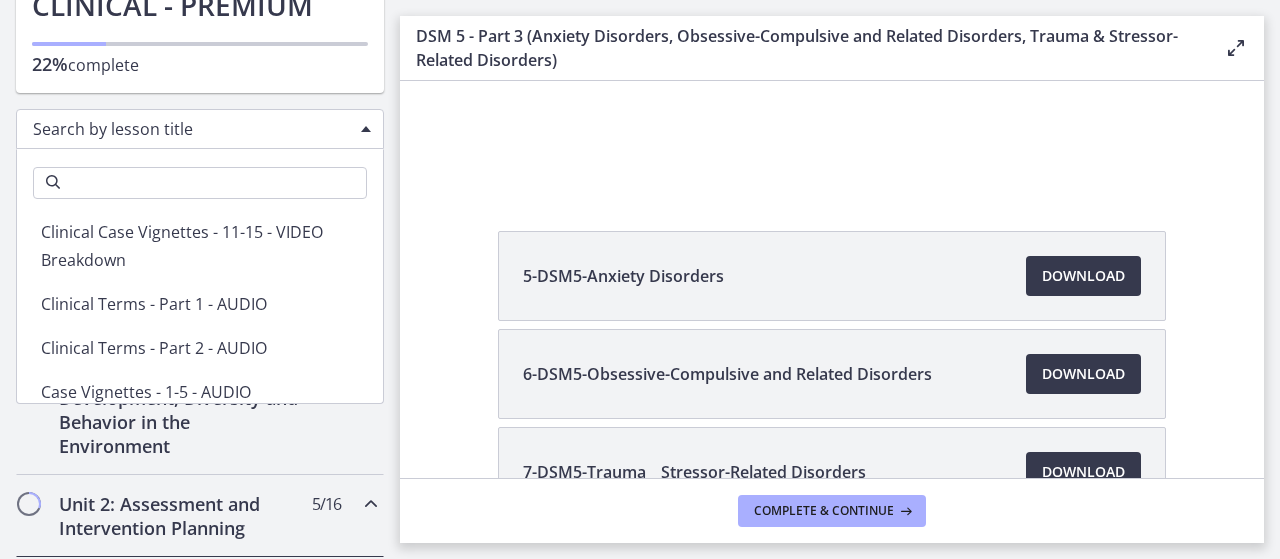 click on "Getting Started: Studying for Success
Welcome to Agents of Change!
Download the Agents of Change Mobile App!
Test Your Knowledge: 10 FREE Practice Questions with Rationales
Back to Basics Practice Questions
Back to Basics: Studying for Success
Developing Critical Thinking Skills
Test Anxiety and Motivation
KSA Clinical
ASWB Examination Guidebook
Looking for Additional Support? Add the ASWB AI Tutor!
BONUS: Top 5 Study Tips" at bounding box center [200, 305] 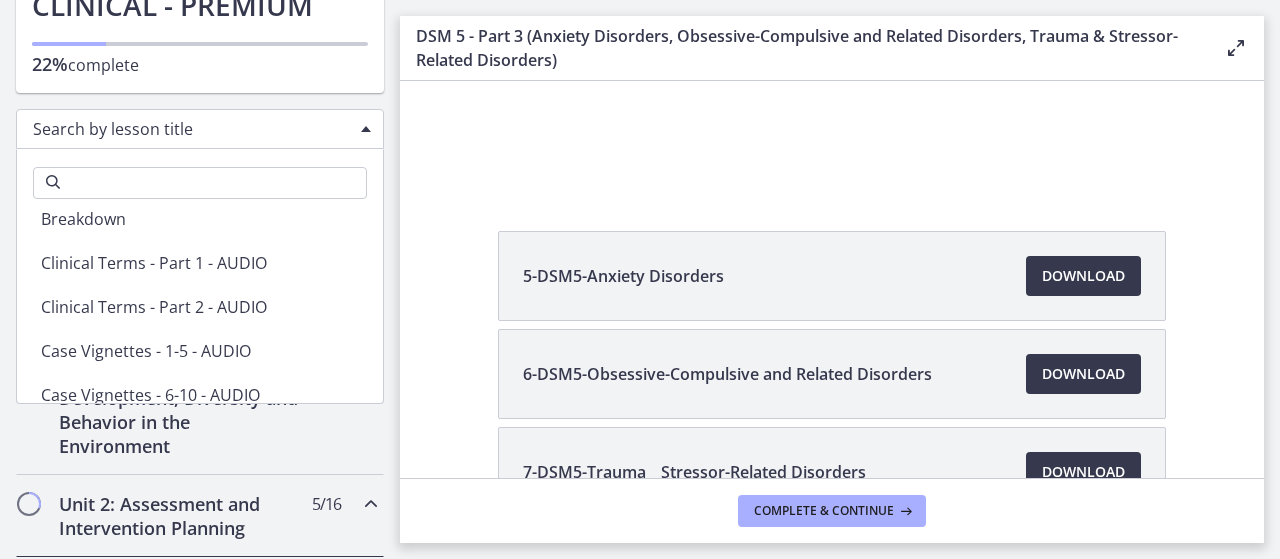click on "Getting Started: Studying for Success
Welcome to Agents of Change!
Download the Agents of Change Mobile App!
Test Your Knowledge: 10 FREE Practice Questions with Rationales
Back to Basics Practice Questions
Back to Basics: Studying for Success
Developing Critical Thinking Skills
Test Anxiety and Motivation
KSA Clinical
ASWB Examination Guidebook
Looking for Additional Support? Add the ASWB AI Tutor!
BONUS: Top 5 Study Tips" at bounding box center (200, 305) 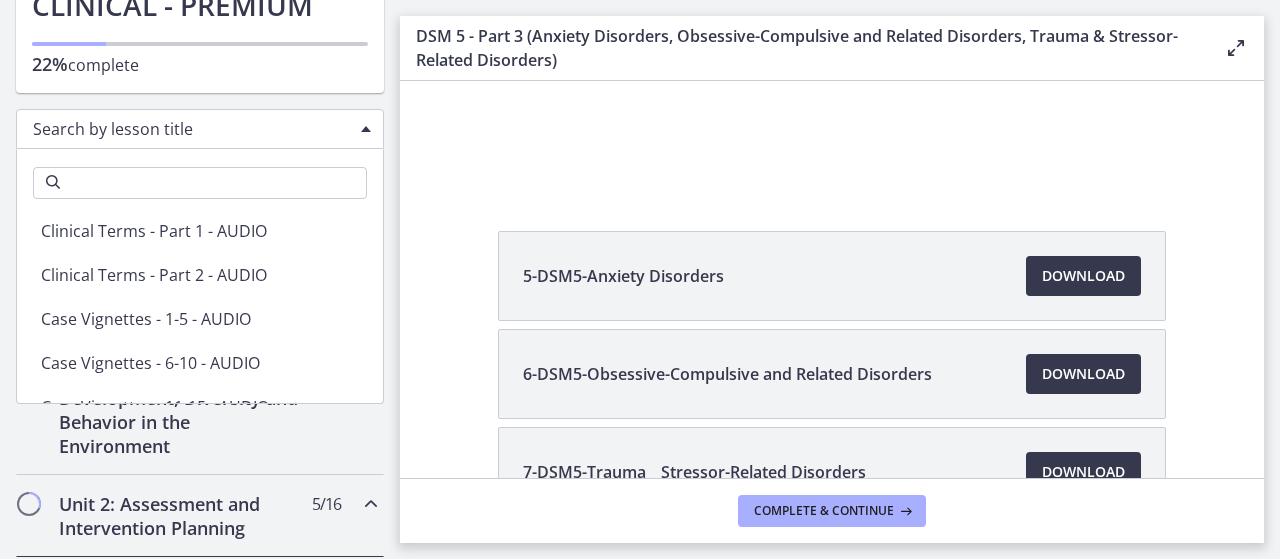 click on "Getting Started: Studying for Success
Welcome to Agents of Change!
Download the Agents of Change Mobile App!
Test Your Knowledge: 10 FREE Practice Questions with Rationales
Back to Basics Practice Questions
Back to Basics: Studying for Success
Developing Critical Thinking Skills
Test Anxiety and Motivation
KSA Clinical
ASWB Examination Guidebook
Looking for Additional Support? Add the ASWB AI Tutor!
BONUS: Top 5 Study Tips" at bounding box center [200, 305] 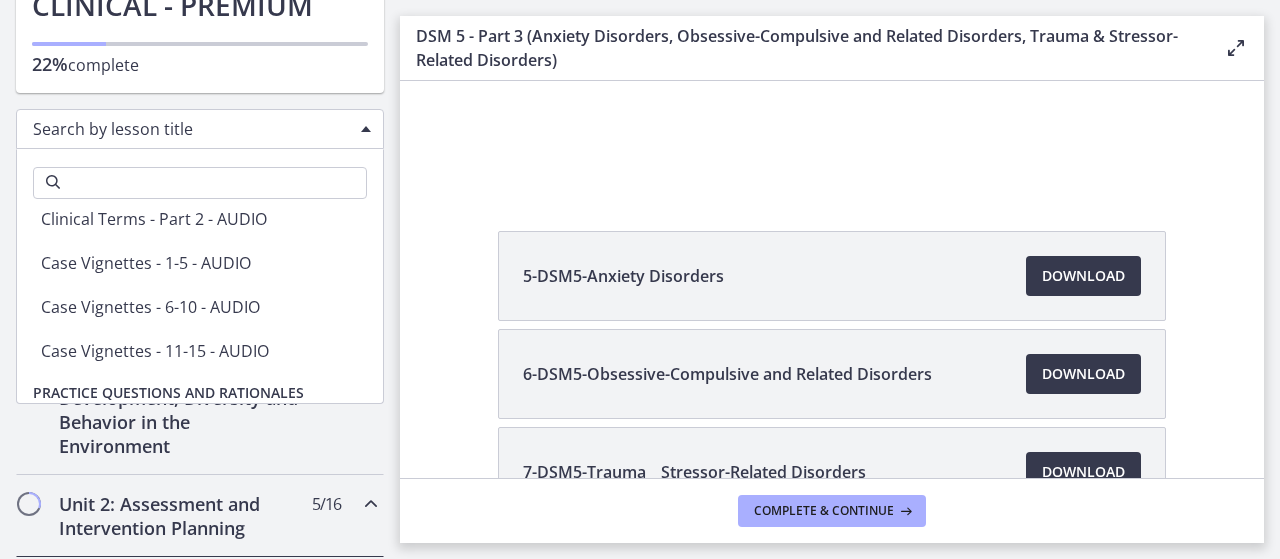 click on "Getting Started: Studying for Success
Welcome to Agents of Change!
Download the Agents of Change Mobile App!
Test Your Knowledge: 10 FREE Practice Questions with Rationales
Back to Basics Practice Questions
Back to Basics: Studying for Success
Developing Critical Thinking Skills
Test Anxiety and Motivation
KSA Clinical
ASWB Examination Guidebook
Looking for Additional Support? Add the ASWB AI Tutor!
BONUS: Top 5 Study Tips" at bounding box center (200, 305) 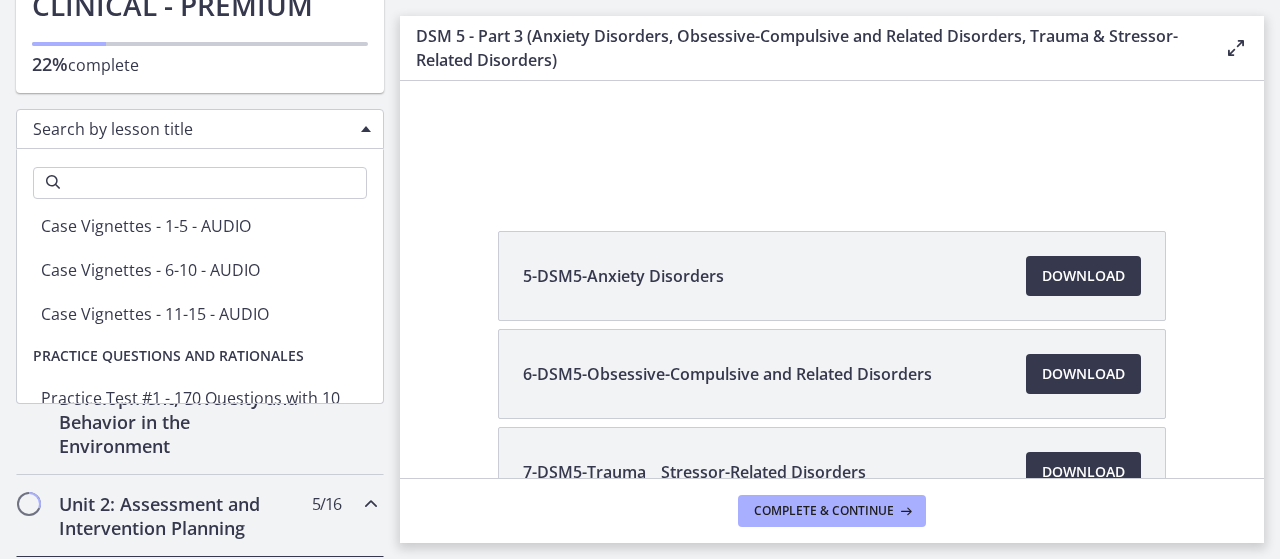 click on "Getting Started: Studying for Success
Welcome to Agents of Change!
Download the Agents of Change Mobile App!
Test Your Knowledge: 10 FREE Practice Questions with Rationales
Back to Basics Practice Questions
Back to Basics: Studying for Success
Developing Critical Thinking Skills
Test Anxiety and Motivation
KSA Clinical
ASWB Examination Guidebook
Looking for Additional Support? Add the ASWB AI Tutor!
BONUS: Top 5 Study Tips" at bounding box center [200, 305] 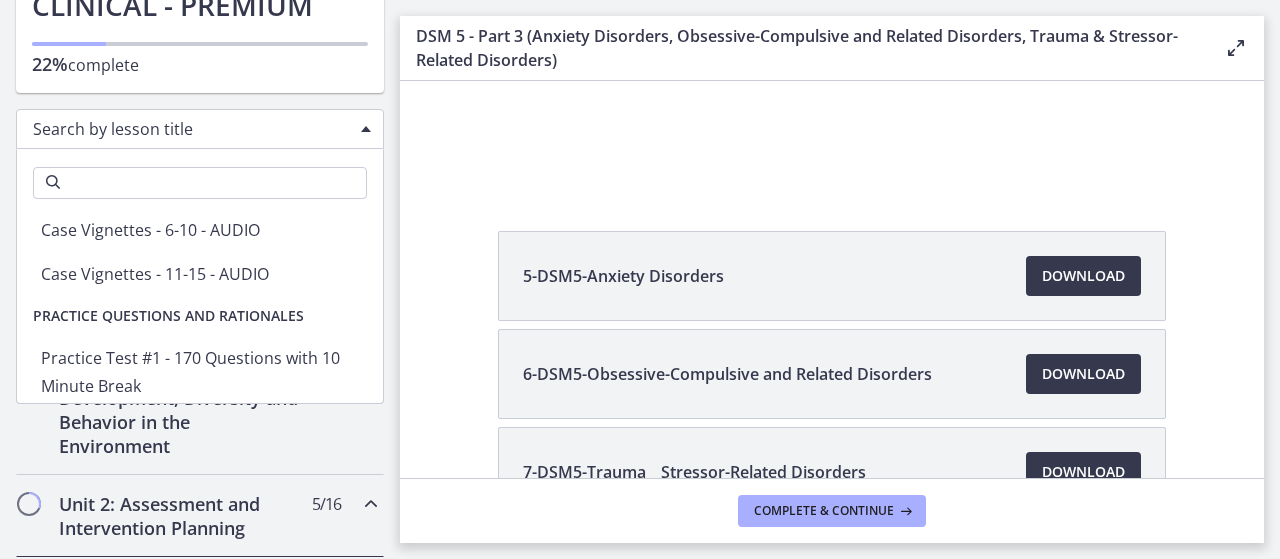 click on "Getting Started: Studying for Success
Welcome to Agents of Change!
Download the Agents of Change Mobile App!
Test Your Knowledge: 10 FREE Practice Questions with Rationales
Back to Basics Practice Questions
Back to Basics: Studying for Success
Developing Critical Thinking Skills
Test Anxiety and Motivation
KSA Clinical
ASWB Examination Guidebook
Looking for Additional Support? Add the ASWB AI Tutor!
BONUS: Top 5 Study Tips" at bounding box center [200, 305] 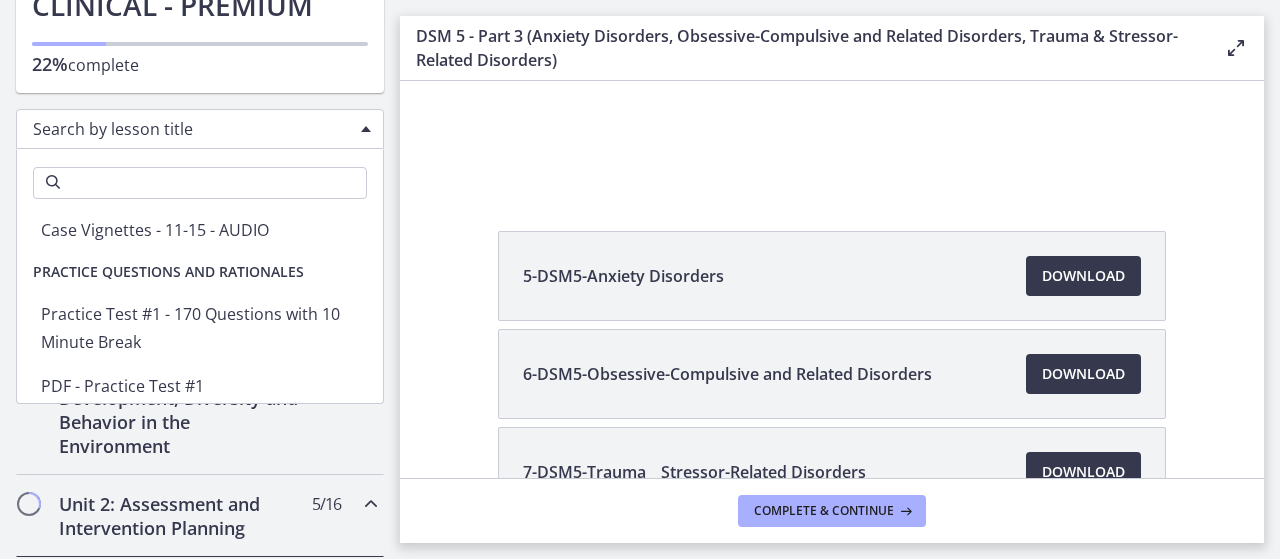 click on "Getting Started: Studying for Success
Welcome to Agents of Change!
Download the Agents of Change Mobile App!
Test Your Knowledge: 10 FREE Practice Questions with Rationales
Back to Basics Practice Questions
Back to Basics: Studying for Success
Developing Critical Thinking Skills
Test Anxiety and Motivation
KSA Clinical
ASWB Examination Guidebook
Looking for Additional Support? Add the ASWB AI Tutor!
BONUS: Top 5 Study Tips" at bounding box center (200, 305) 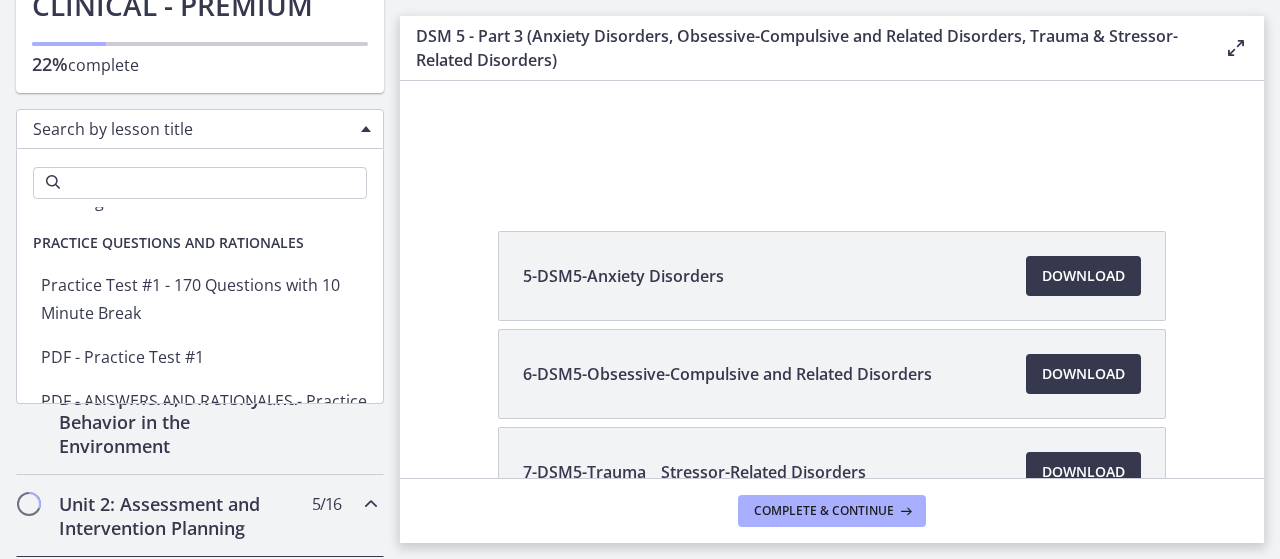 click on "Getting Started: Studying for Success
Welcome to Agents of Change!
Download the Agents of Change Mobile App!
Test Your Knowledge: 10 FREE Practice Questions with Rationales
Back to Basics Practice Questions
Back to Basics: Studying for Success
Developing Critical Thinking Skills
Test Anxiety and Motivation
KSA Clinical
ASWB Examination Guidebook
Looking for Additional Support? Add the ASWB AI Tutor!
BONUS: Top 5 Study Tips" at bounding box center [200, 305] 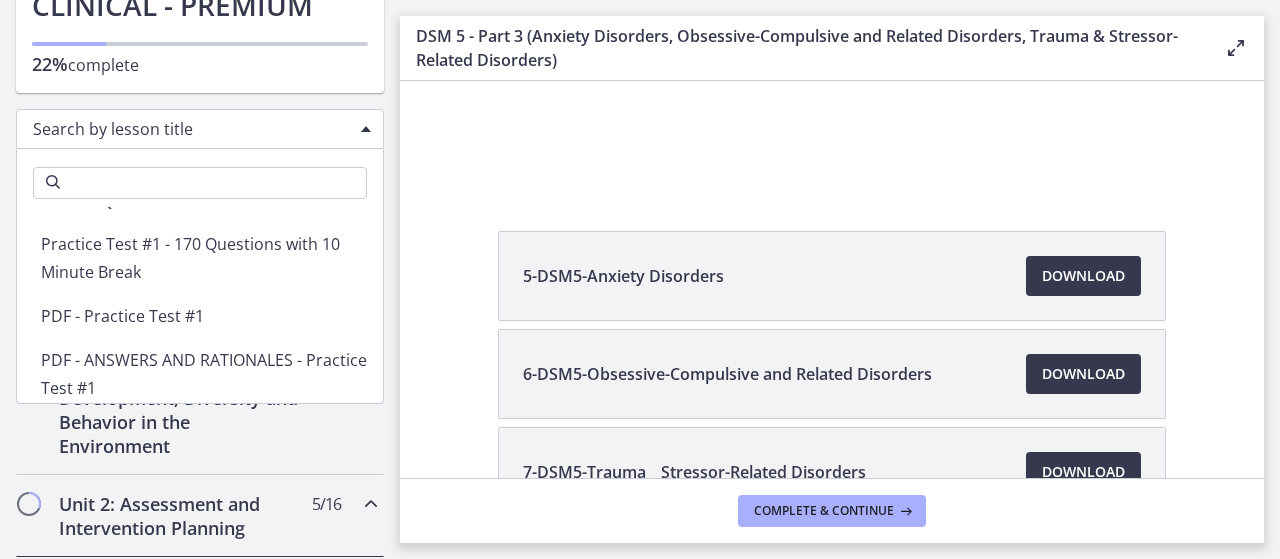click on "Getting Started: Studying for Success
Welcome to Agents of Change!
Download the Agents of Change Mobile App!
Test Your Knowledge: 10 FREE Practice Questions with Rationales
Back to Basics Practice Questions
Back to Basics: Studying for Success
Developing Critical Thinking Skills
Test Anxiety and Motivation
KSA Clinical
ASWB Examination Guidebook
Looking for Additional Support? Add the ASWB AI Tutor!
BONUS: Top 5 Study Tips" at bounding box center [200, 305] 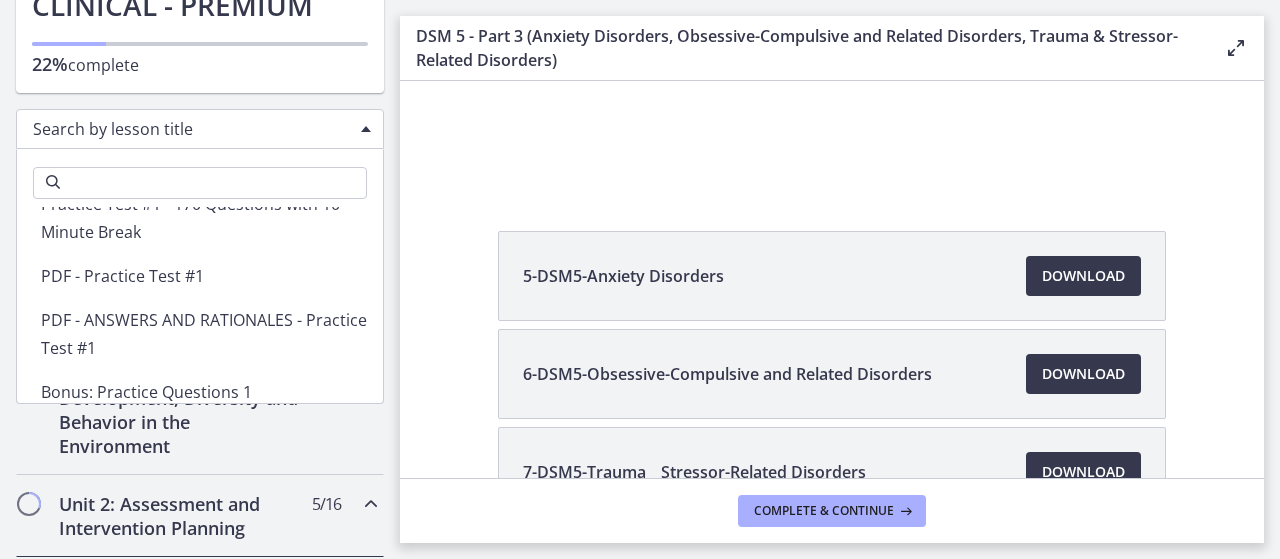 click on "Getting Started: Studying for Success
Welcome to Agents of Change!
Download the Agents of Change Mobile App!
Test Your Knowledge: 10 FREE Practice Questions with Rationales
Back to Basics Practice Questions
Back to Basics: Studying for Success
Developing Critical Thinking Skills
Test Anxiety and Motivation
KSA Clinical
ASWB Examination Guidebook
Looking for Additional Support? Add the ASWB AI Tutor!
BONUS: Top 5 Study Tips" at bounding box center (200, 305) 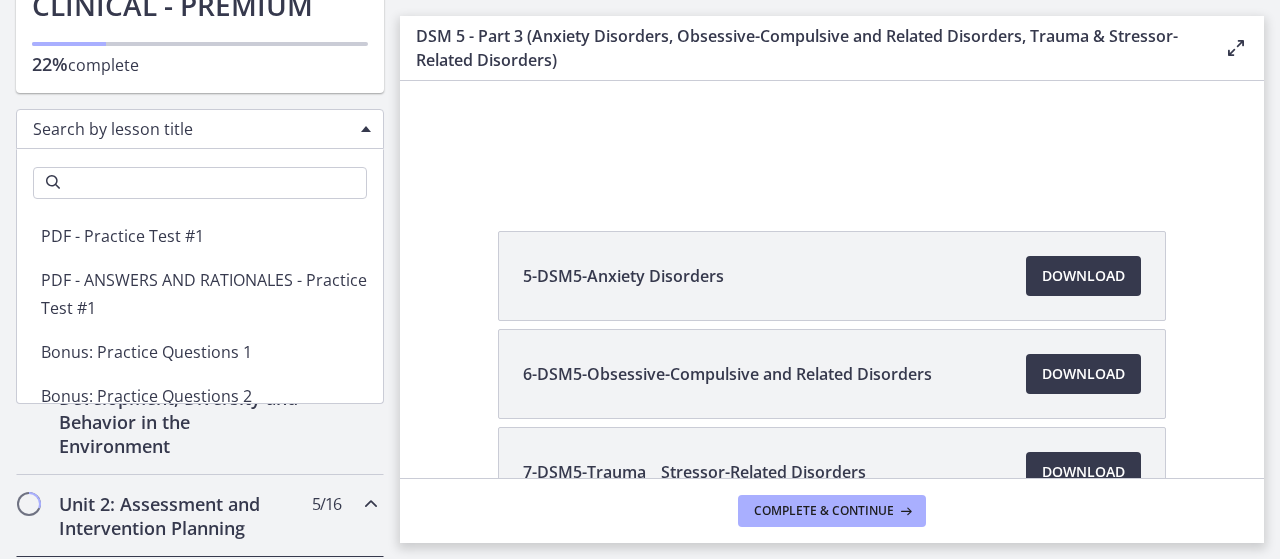 click on "Getting Started: Studying for Success
Welcome to Agents of Change!
Download the Agents of Change Mobile App!
Test Your Knowledge: 10 FREE Practice Questions with Rationales
Back to Basics Practice Questions
Back to Basics: Studying for Success
Developing Critical Thinking Skills
Test Anxiety and Motivation
KSA Clinical
ASWB Examination Guidebook
Looking for Additional Support? Add the ASWB AI Tutor!
BONUS: Top 5 Study Tips" at bounding box center (200, 305) 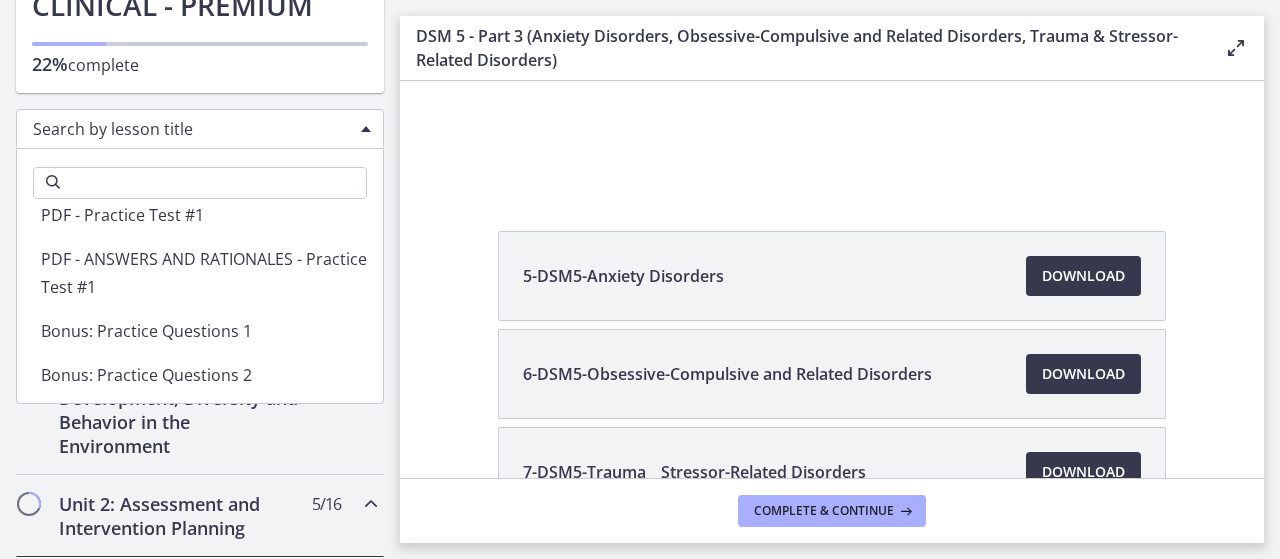 scroll, scrollTop: 4613, scrollLeft: 0, axis: vertical 